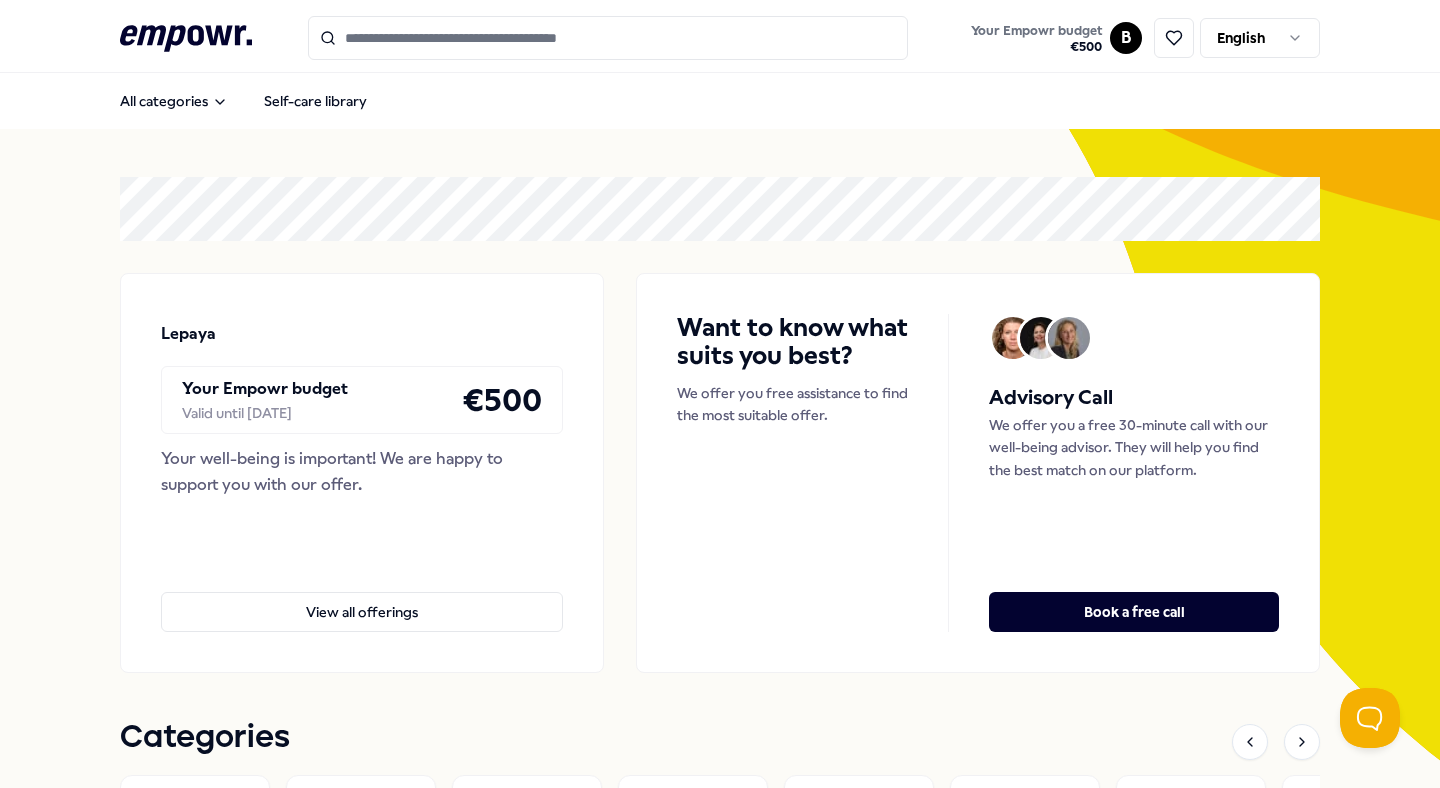 scroll, scrollTop: 0, scrollLeft: 0, axis: both 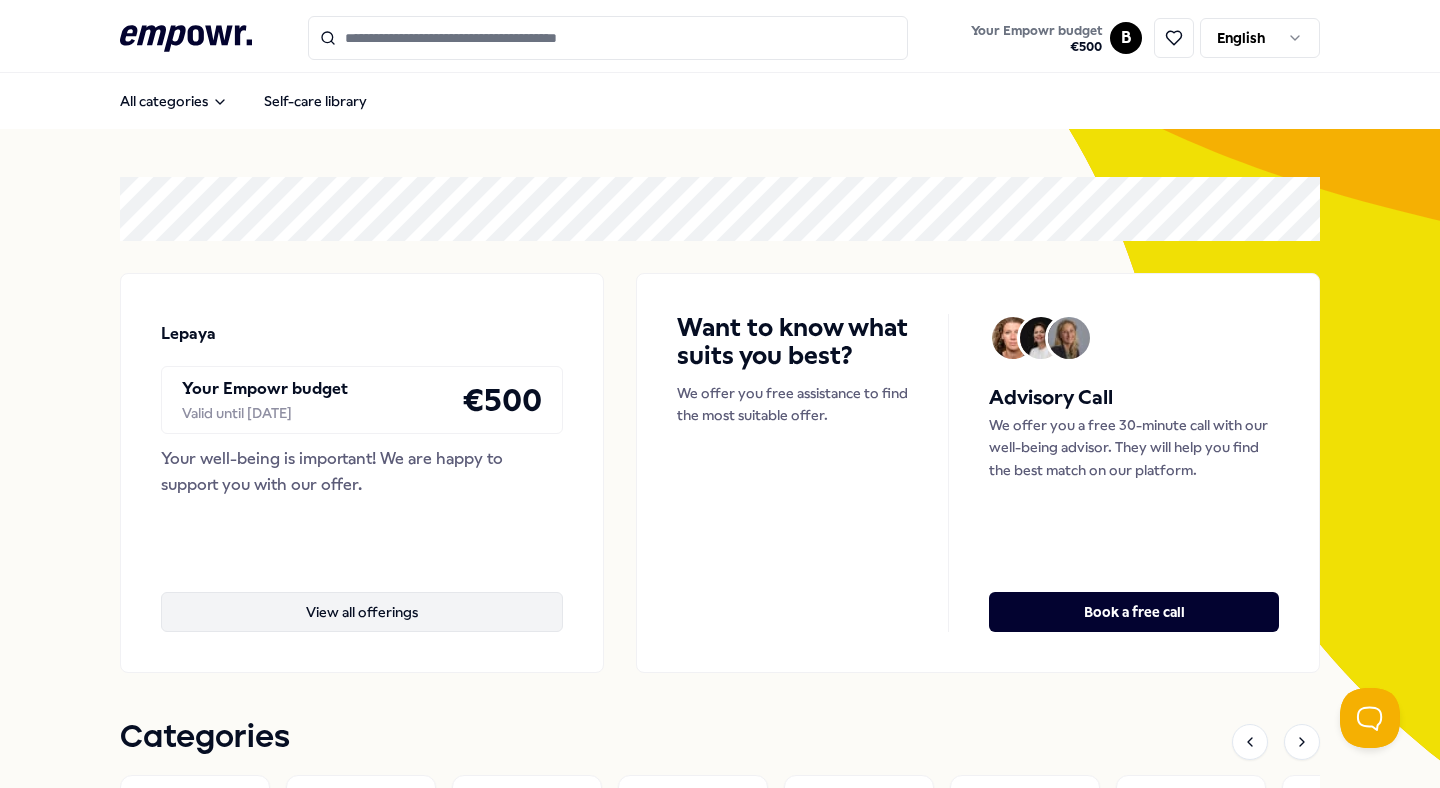 click on "View all offerings" at bounding box center (362, 612) 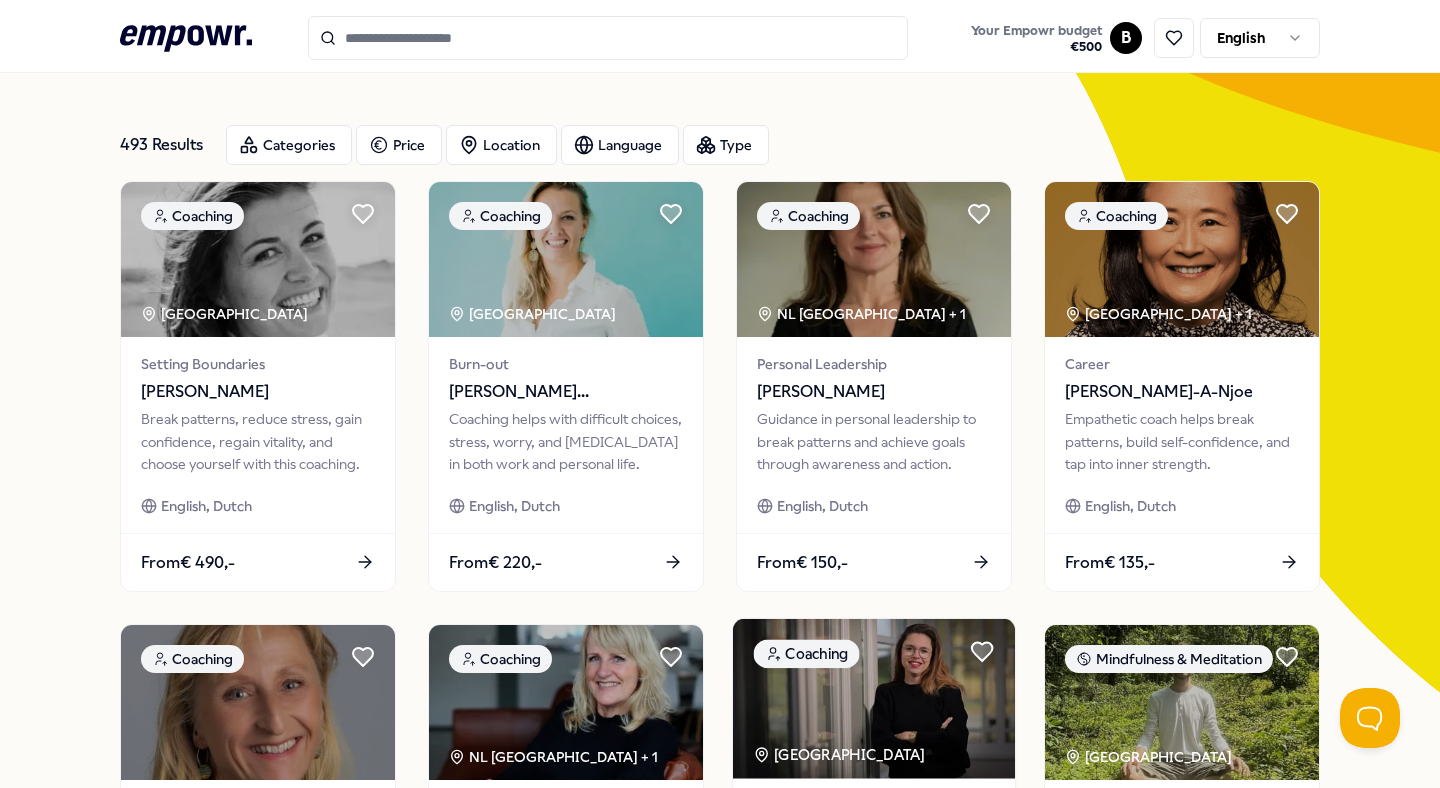 scroll, scrollTop: 0, scrollLeft: 0, axis: both 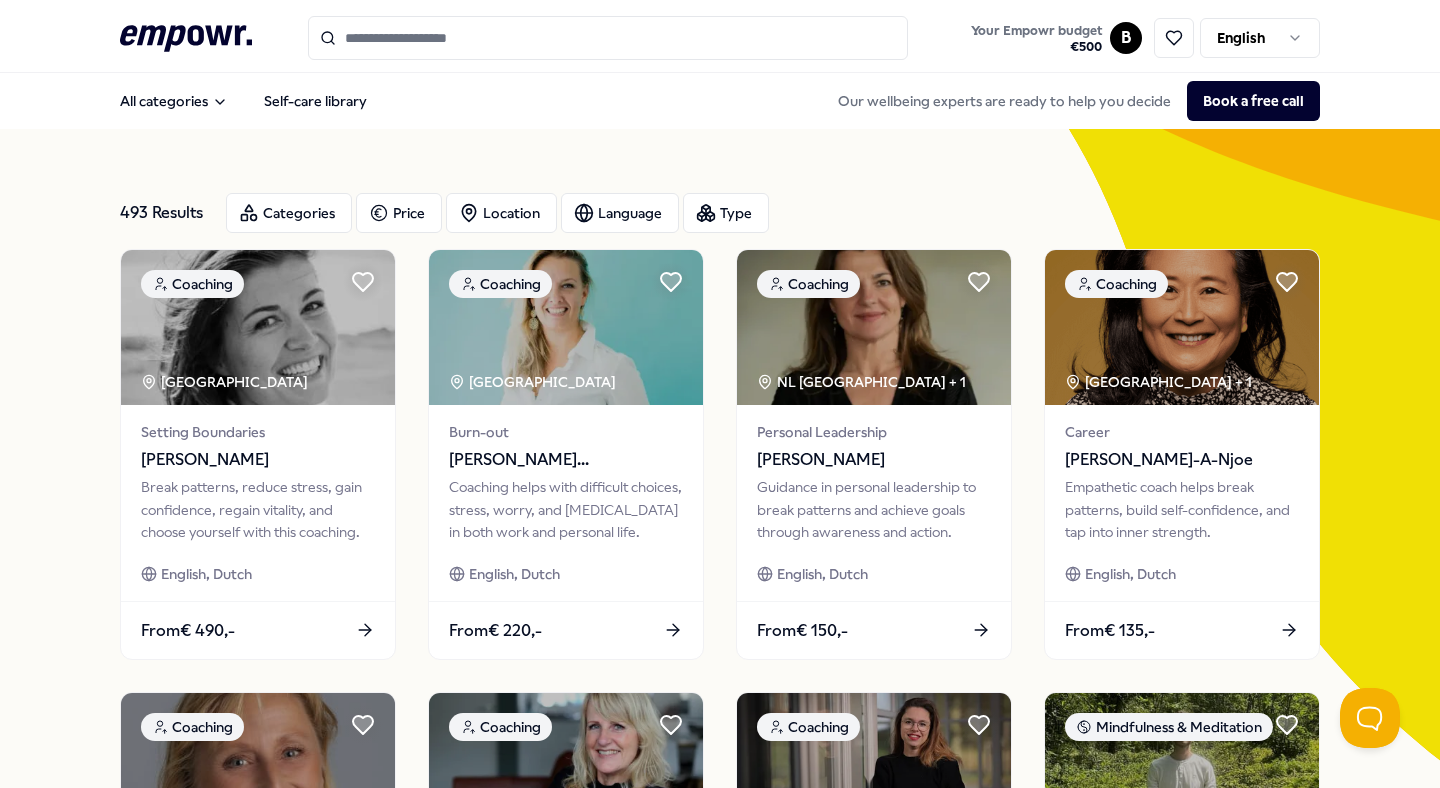 click at bounding box center [608, 38] 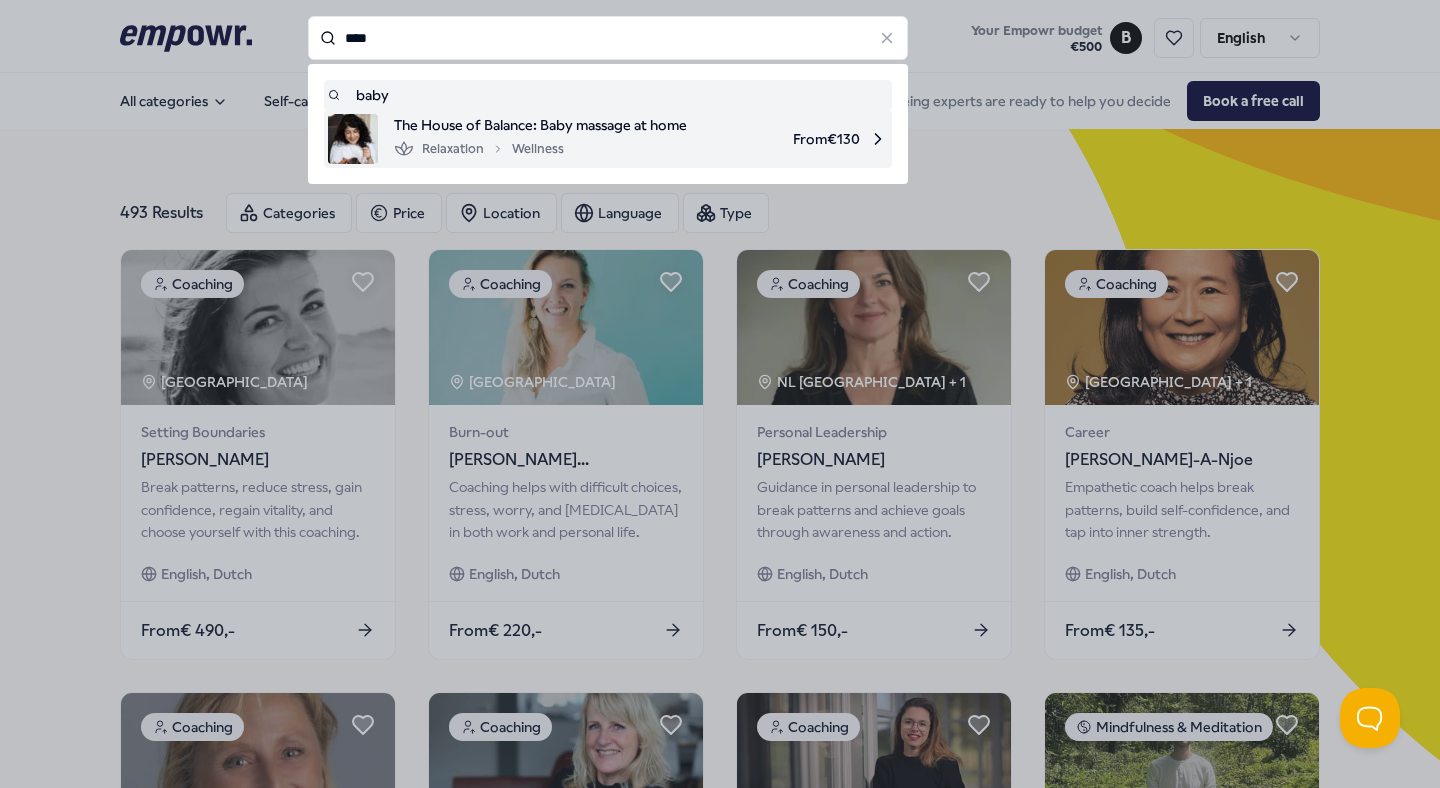 click on "Relaxation Wellness" at bounding box center (540, 149) 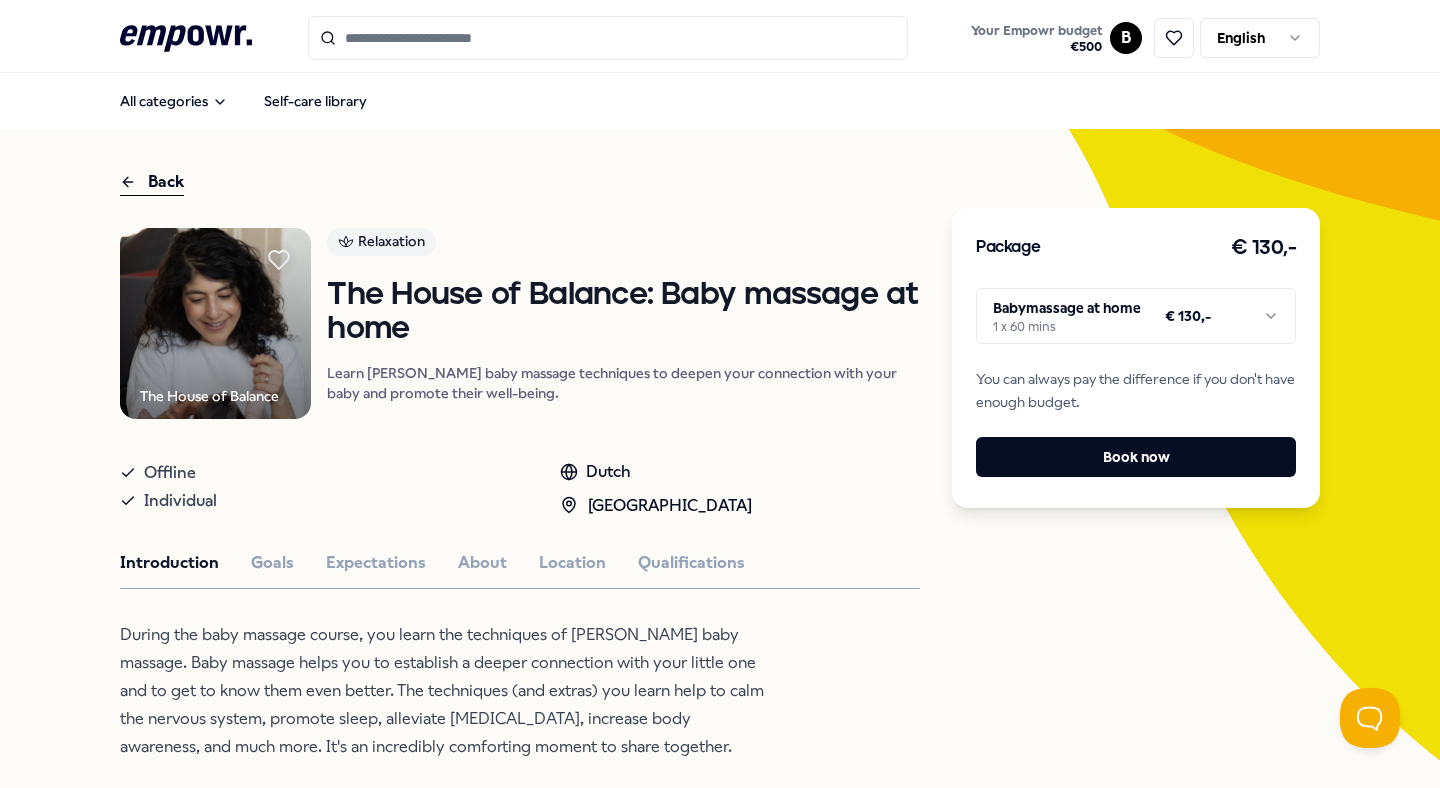 click on ".empowr-logo_svg__cls-1{fill:#03032f} Your Empowr budget € 500 B English All categories   Self-care library Back The House of Balance Relaxation The House of Balance: Baby massage at home Learn Shantala baby massage techniques to deepen your connection with your baby and promote their well-being. Offline Individual Dutch Amsterdam Region Introduction Goals Expectations About Location Qualifications During the baby massage course, you learn the techniques of Shantala baby massage. Baby massage helps you to establish a deeper connection with your little one and to get to know them even better. The techniques (and extras) you learn help to calm the nervous system, promote sleep, alleviate colic, increase body awareness, and much more. It's an incredibly comforting moment to share together. Recommended Coaching Amsterdam Region   Breathing Coaching All About Your Breath! Explore the power of breath as a mirror and tool for calmness and productivity. English, Dutch From  € 75,- Exercise The Hague Region" at bounding box center [720, 394] 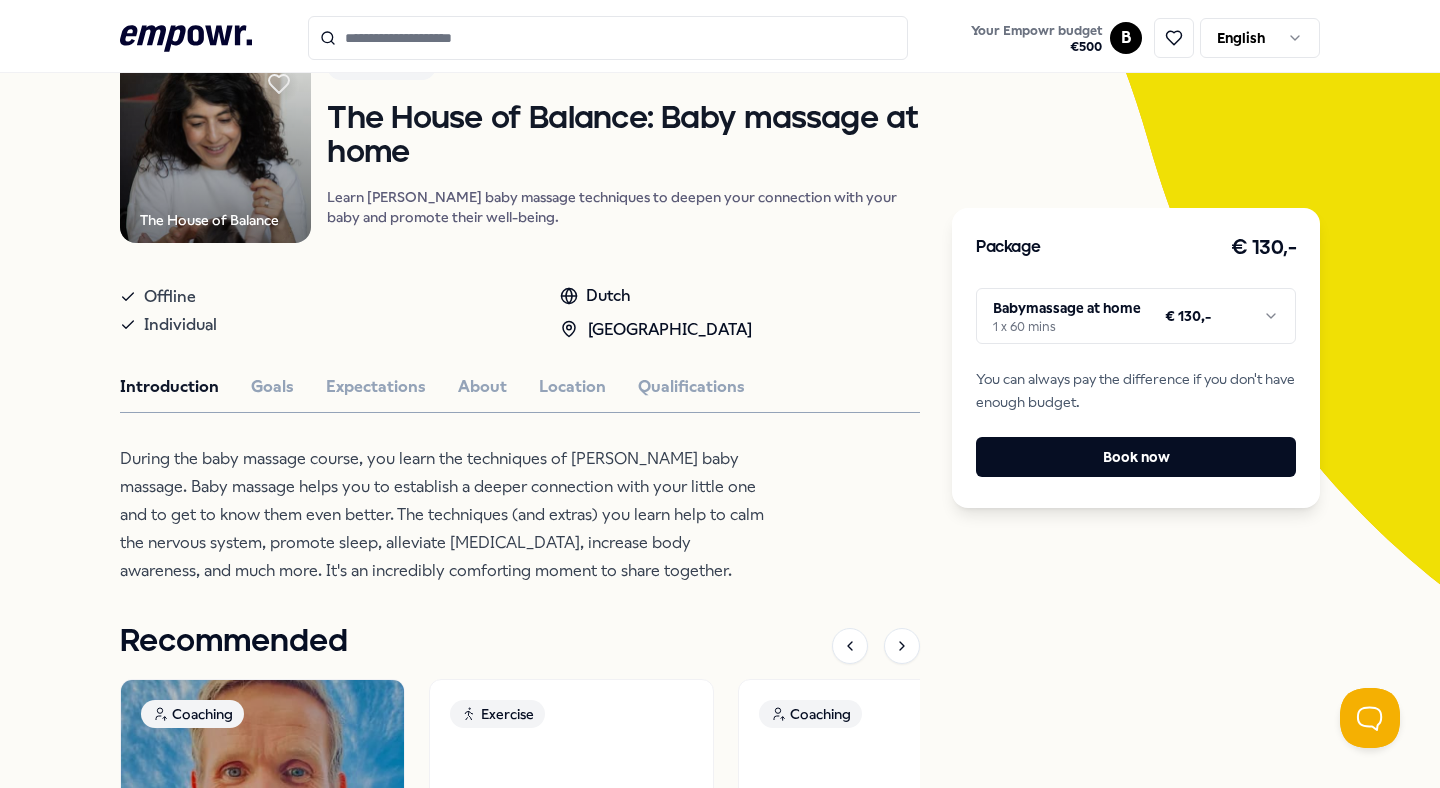 scroll, scrollTop: 184, scrollLeft: 0, axis: vertical 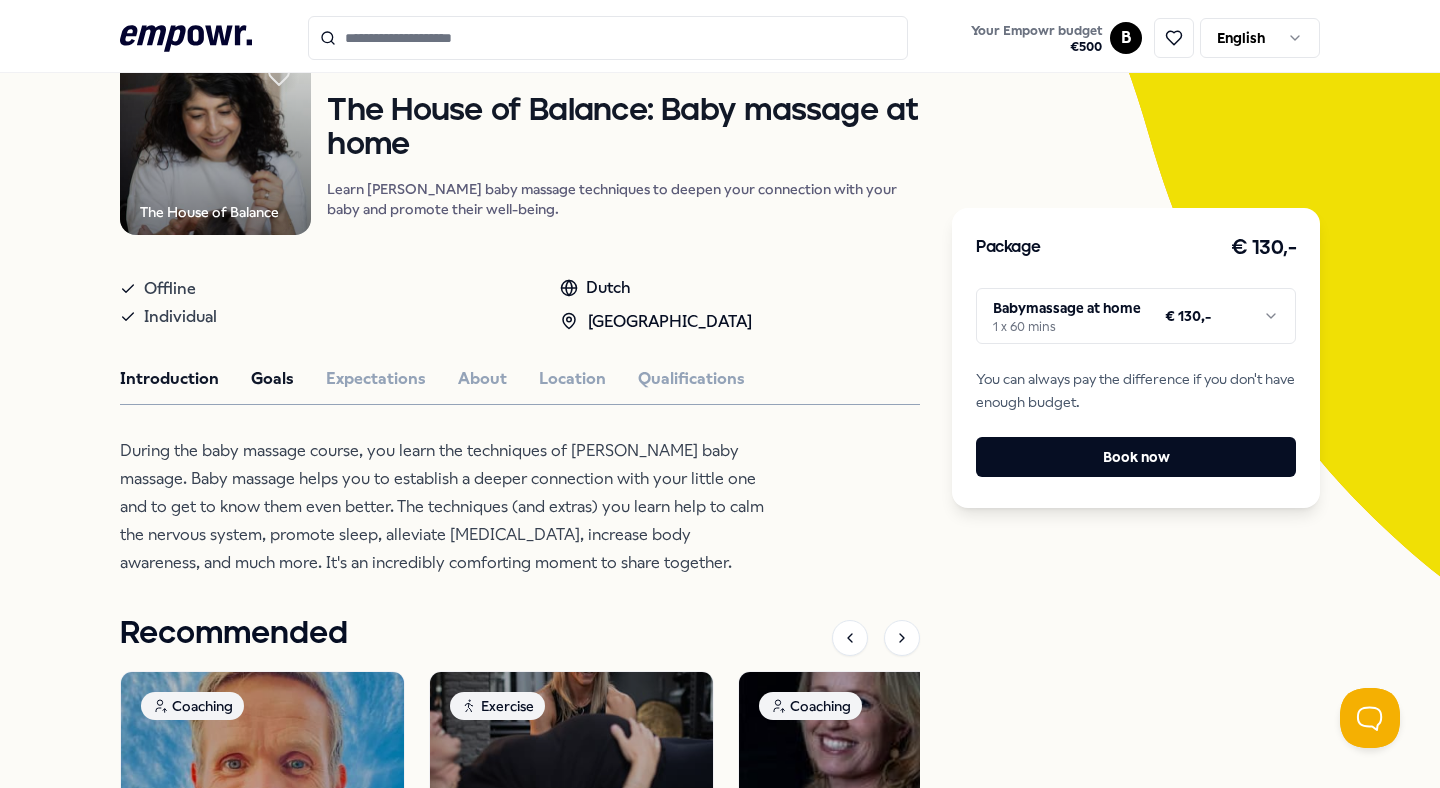 click on "Goals" at bounding box center [272, 379] 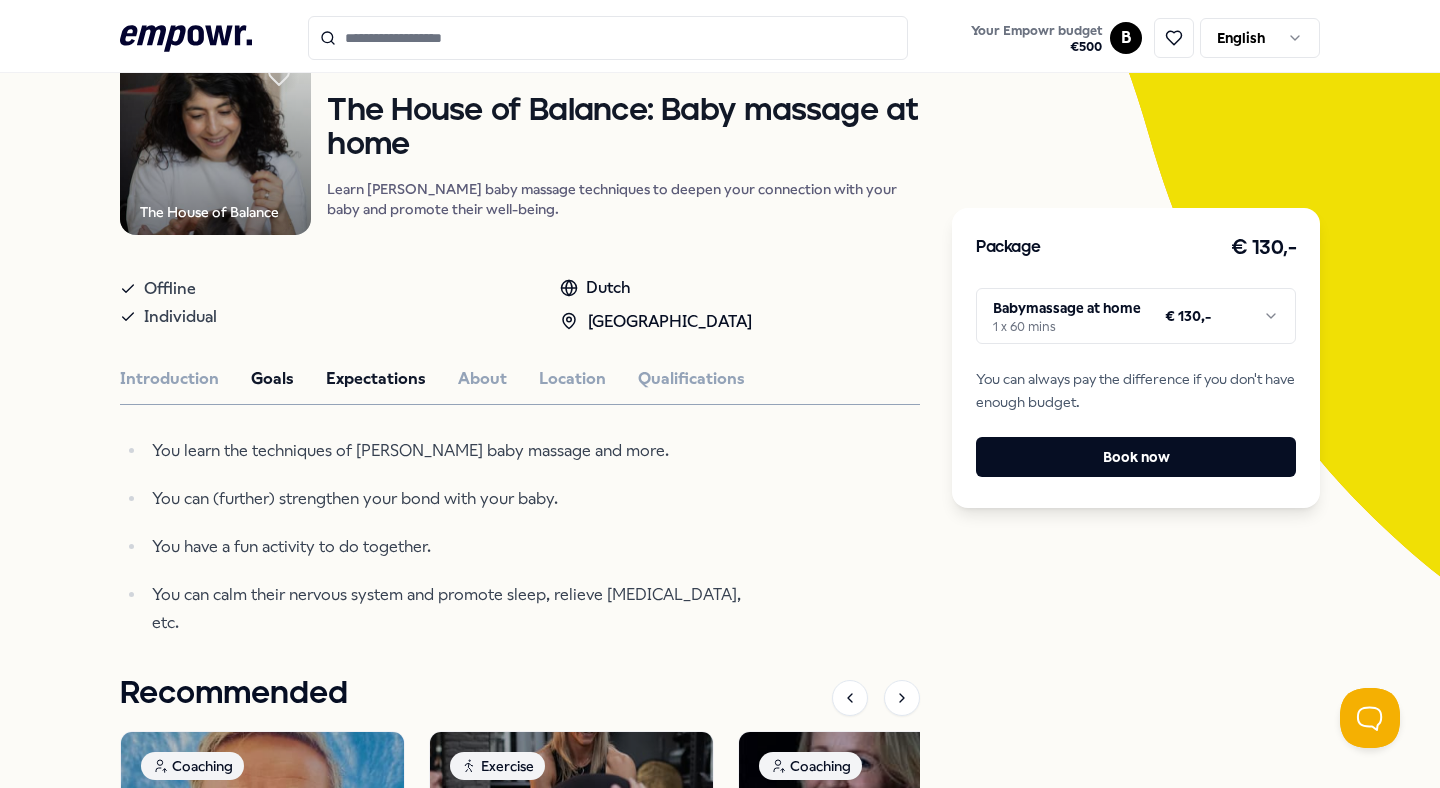 click on "Expectations" at bounding box center (376, 379) 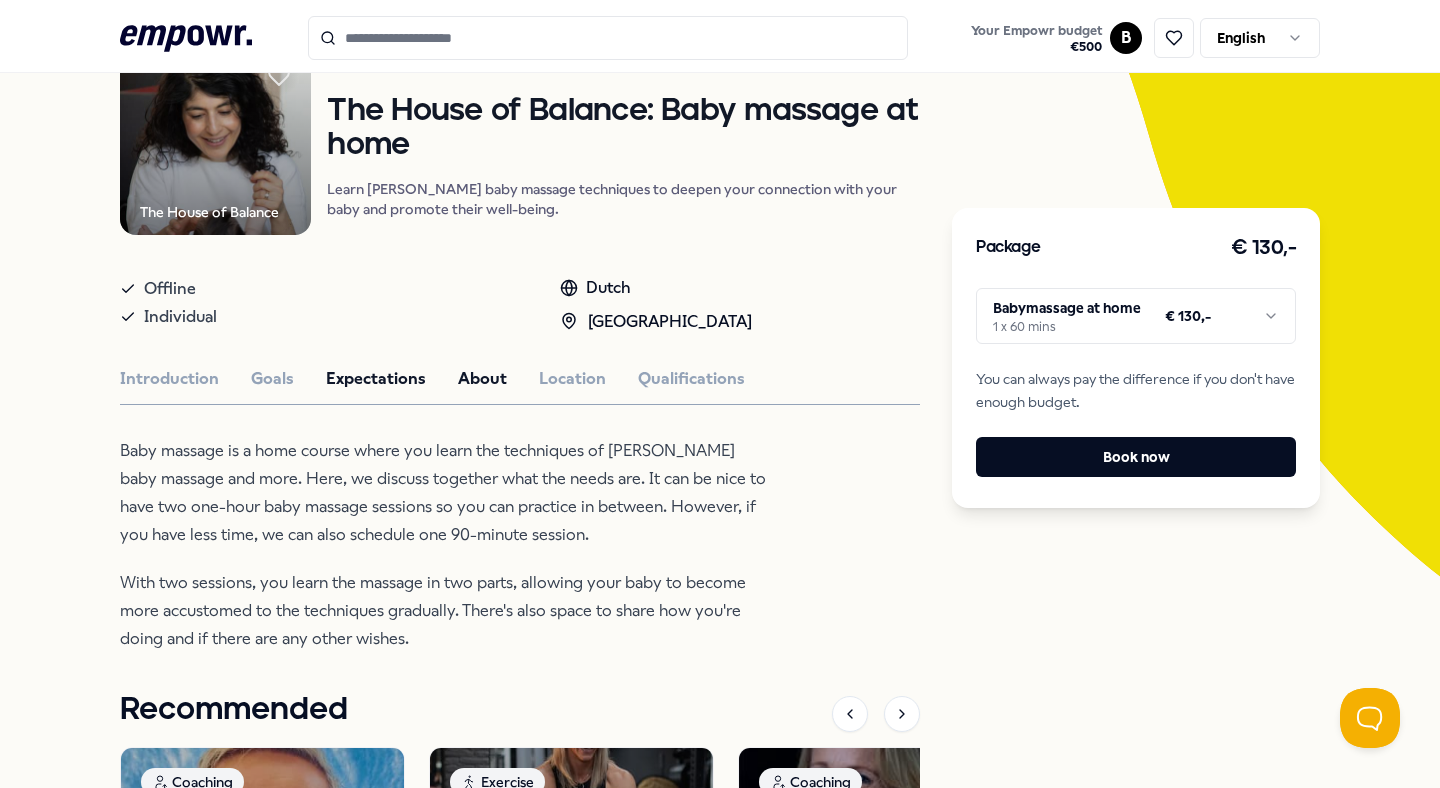 click on "About" at bounding box center (482, 379) 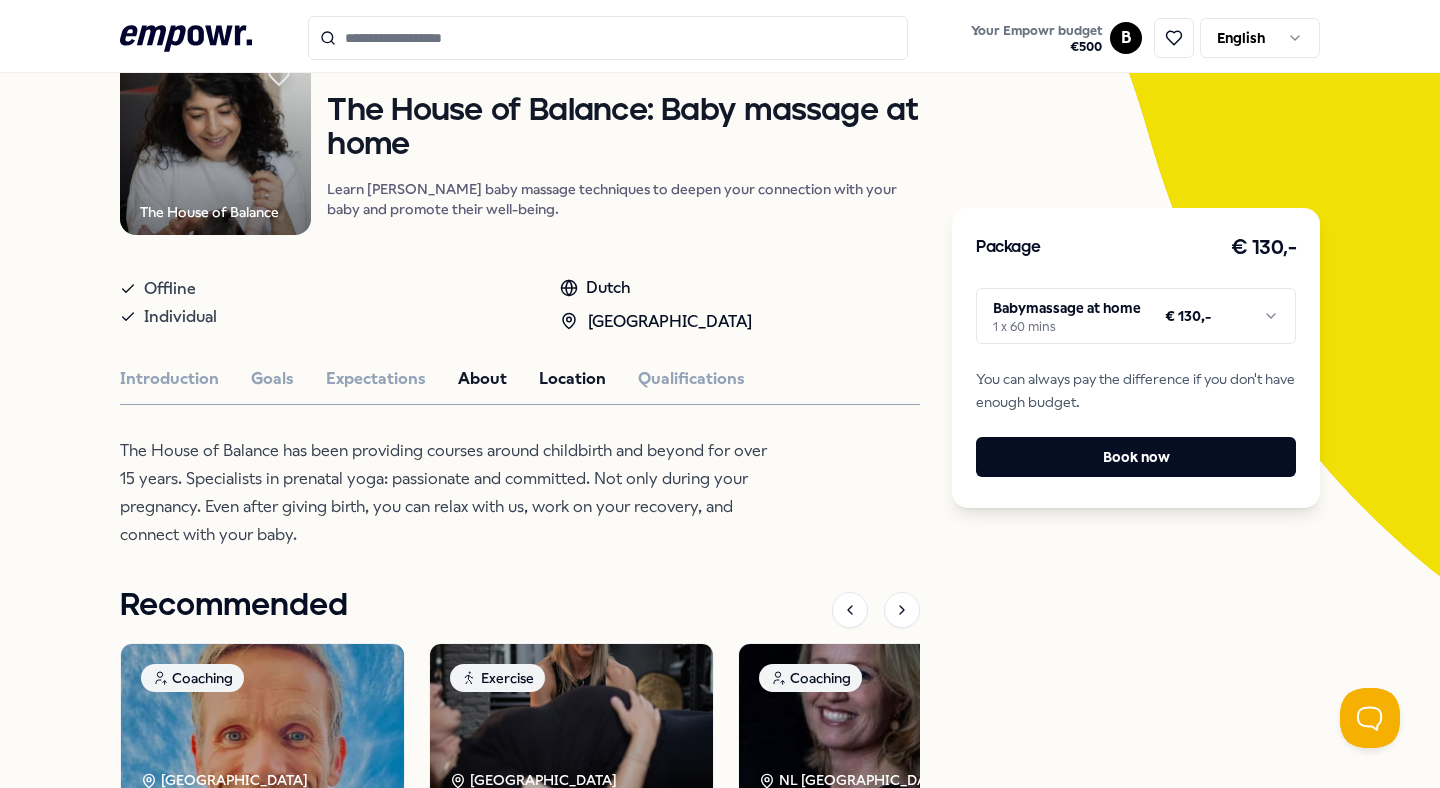 click on "Location" at bounding box center (572, 379) 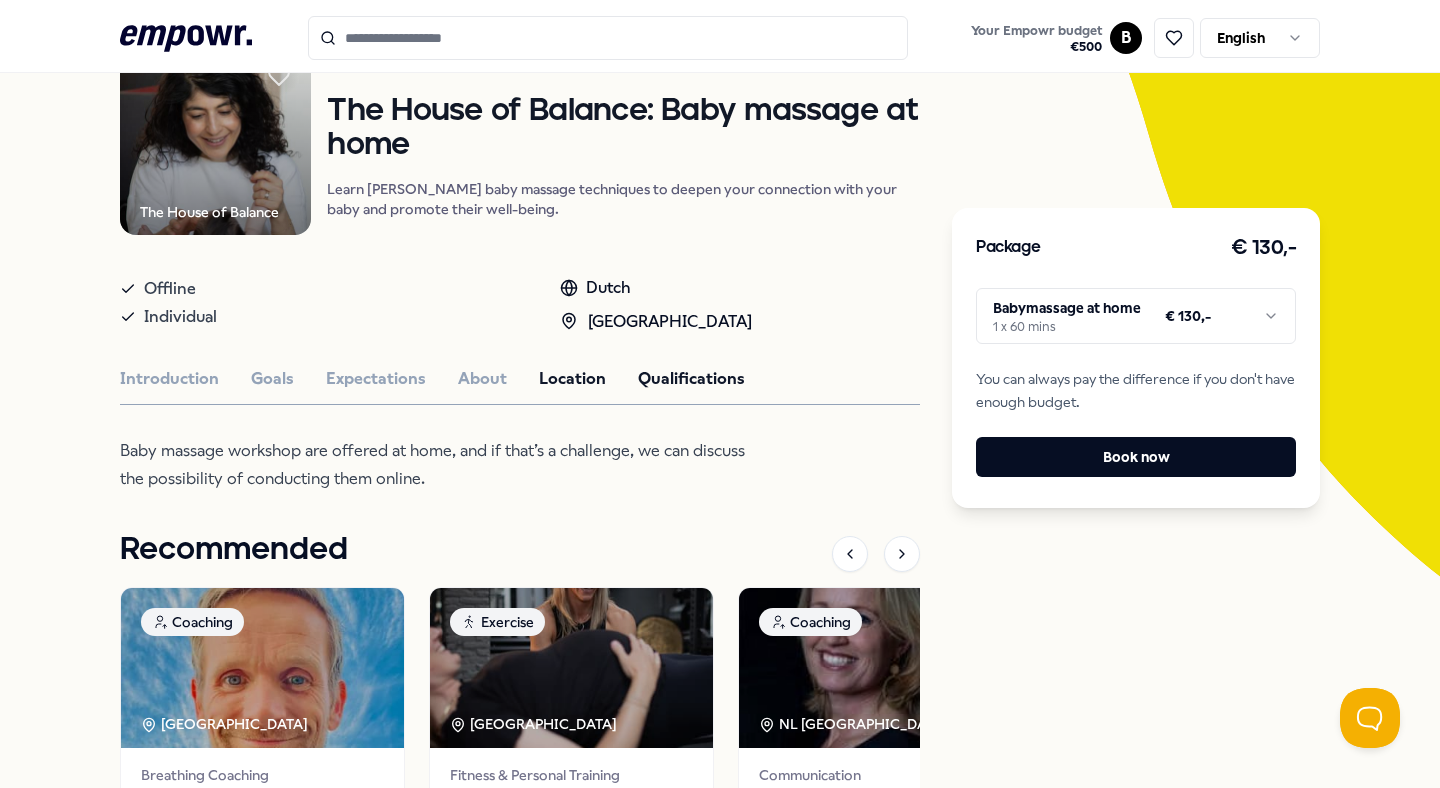 click on "Qualifications" at bounding box center (691, 379) 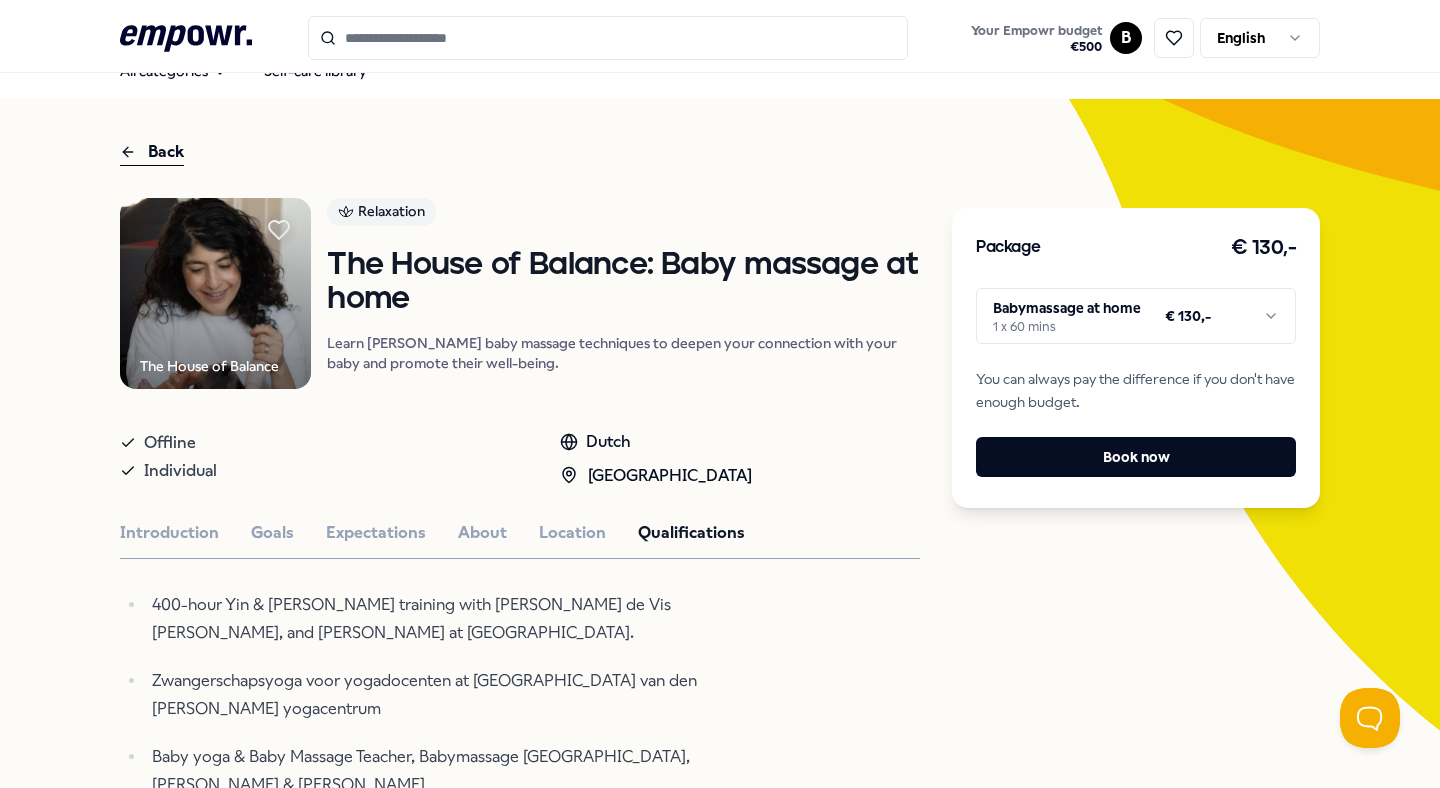 scroll, scrollTop: 0, scrollLeft: 0, axis: both 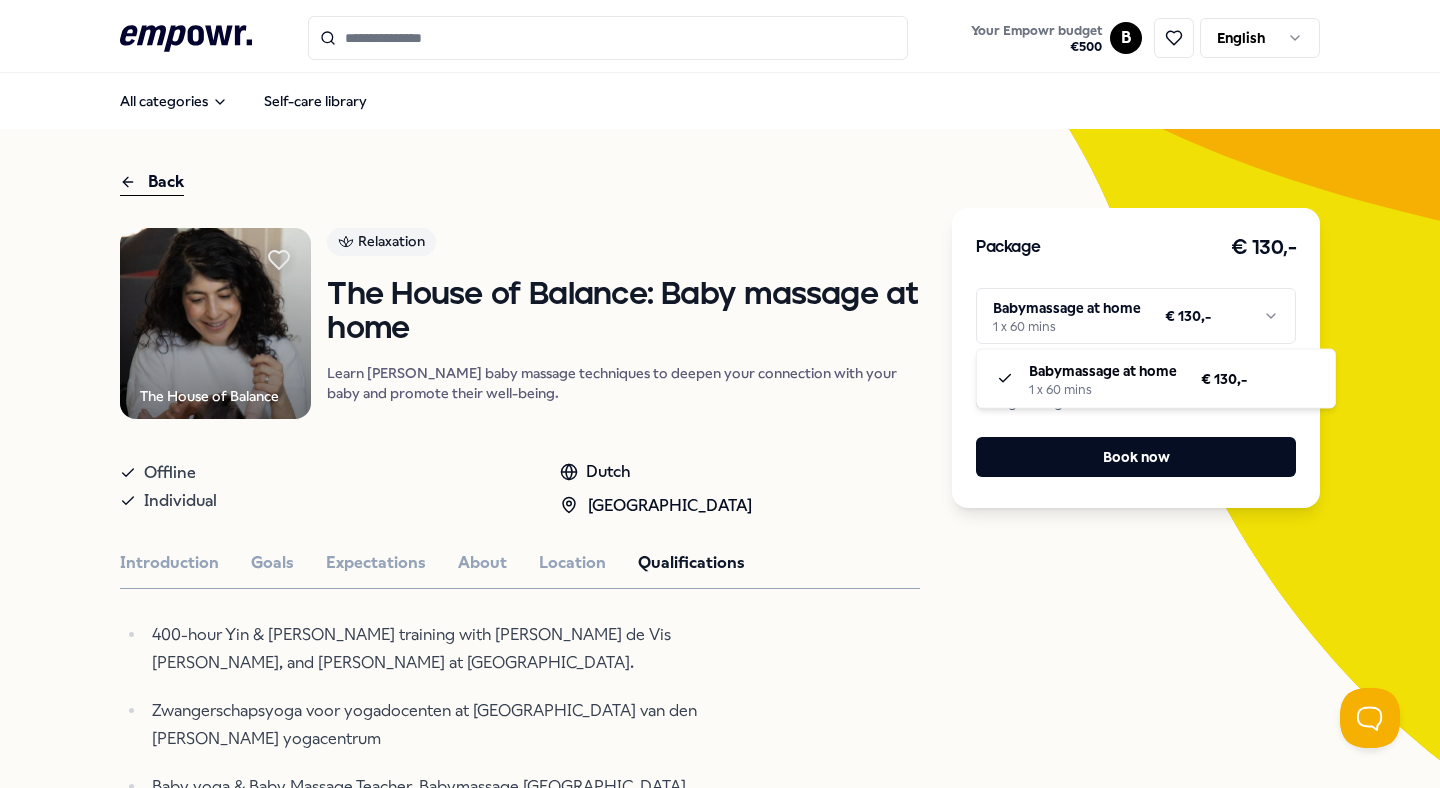 click on ".empowr-logo_svg__cls-1{fill:#03032f} Your Empowr budget € 500 B English All categories   Self-care library Back The House of Balance Relaxation The House of Balance: Baby massage at home Learn Shantala baby massage techniques to deepen your connection with your baby and promote their well-being. Offline Individual Dutch Amsterdam Region Introduction Goals Expectations About Location Qualifications 400-hour Yin & Vinyasa training with Anat Geiger, Marcel de Vis Heil, and Johan Noorloos at Yoga Garden Amsterdam. Zwangerschapsyoga voor yogadocenten at Ishwari van den Berg, Ananda yogacentrum  Baby yoga & Baby Massage Teacher, Babymassage Nederland, Diana van der Laan & Miranda Kester  Recommended Coaching Amsterdam Region   Breathing Coaching All About Your Breath! Explore the power of breath as a mirror and tool for calmness and productivity. English, Dutch From  € 75,- Exercise The Hague Region   Fitness & Personal Training DraagKracht: Personal Training English, Dutch From  € 90,- Coaching   + 2" at bounding box center [720, 394] 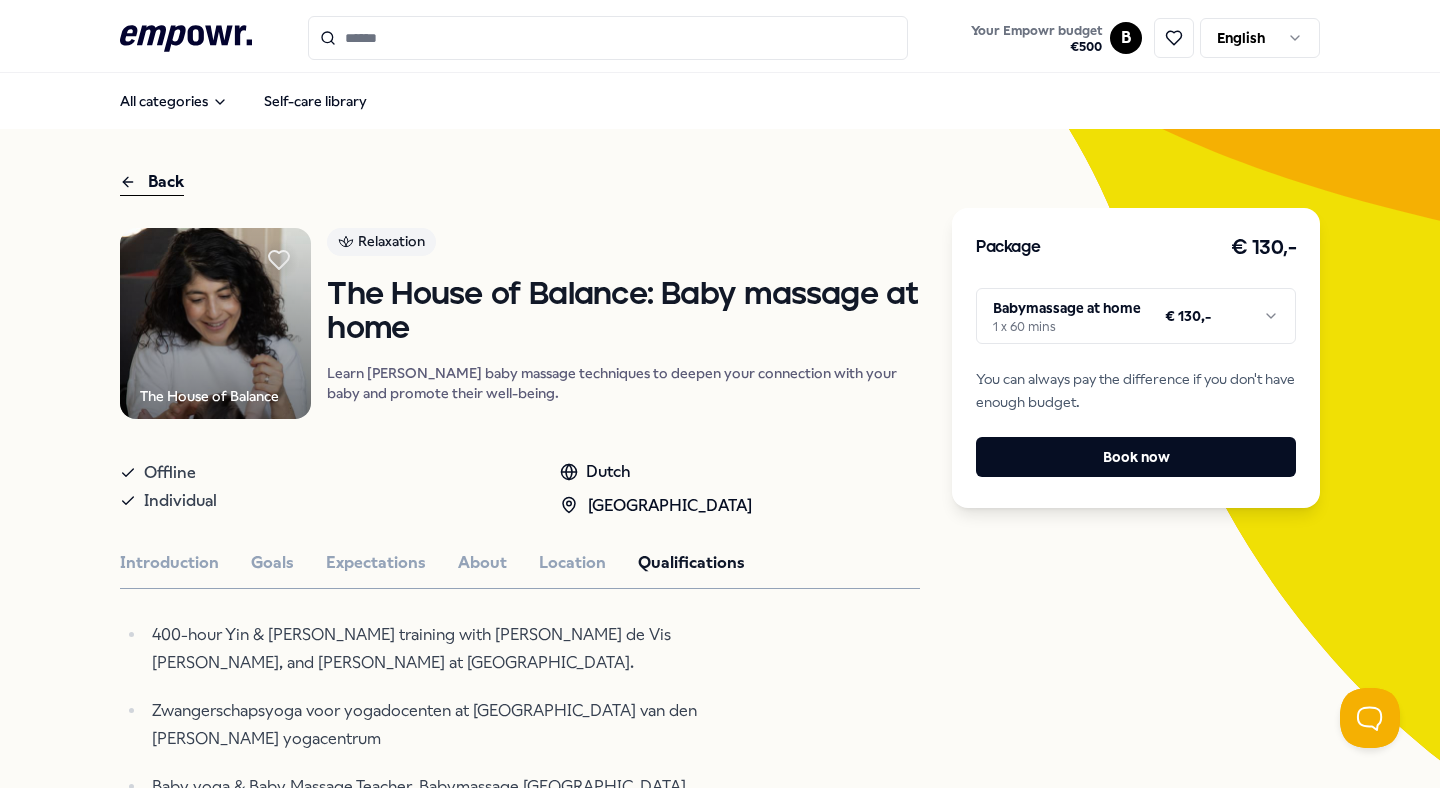 click on ".empowr-logo_svg__cls-1{fill:#03032f} Your Empowr budget € 500 B English All categories   Self-care library Back The House of Balance Relaxation The House of Balance: Baby massage at home Learn Shantala baby massage techniques to deepen your connection with your baby and promote their well-being. Offline Individual Dutch Amsterdam Region Introduction Goals Expectations About Location Qualifications 400-hour Yin & Vinyasa training with Anat Geiger, Marcel de Vis Heil, and Johan Noorloos at Yoga Garden Amsterdam. Zwangerschapsyoga voor yogadocenten at Ishwari van den Berg, Ananda yogacentrum  Baby yoga & Baby Massage Teacher, Babymassage Nederland, Diana van der Laan & Miranda Kester  Recommended Coaching Amsterdam Region   Breathing Coaching All About Your Breath! Explore the power of breath as a mirror and tool for calmness and productivity. English, Dutch From  € 75,- Exercise The Hague Region   Fitness & Personal Training DraagKracht: Personal Training English, Dutch From  € 90,- Coaching   + 2" at bounding box center (720, 394) 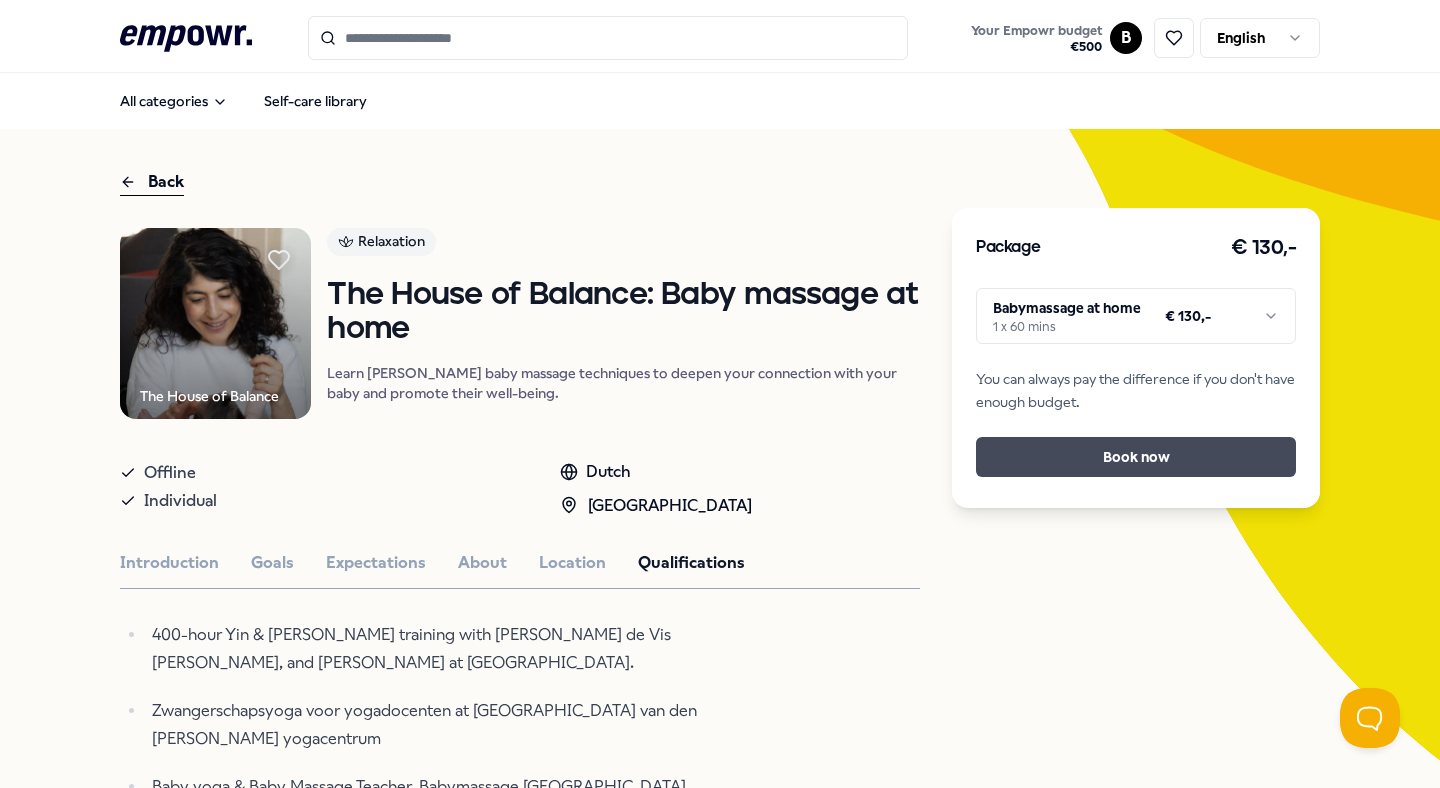 click on "Book now" at bounding box center [1136, 457] 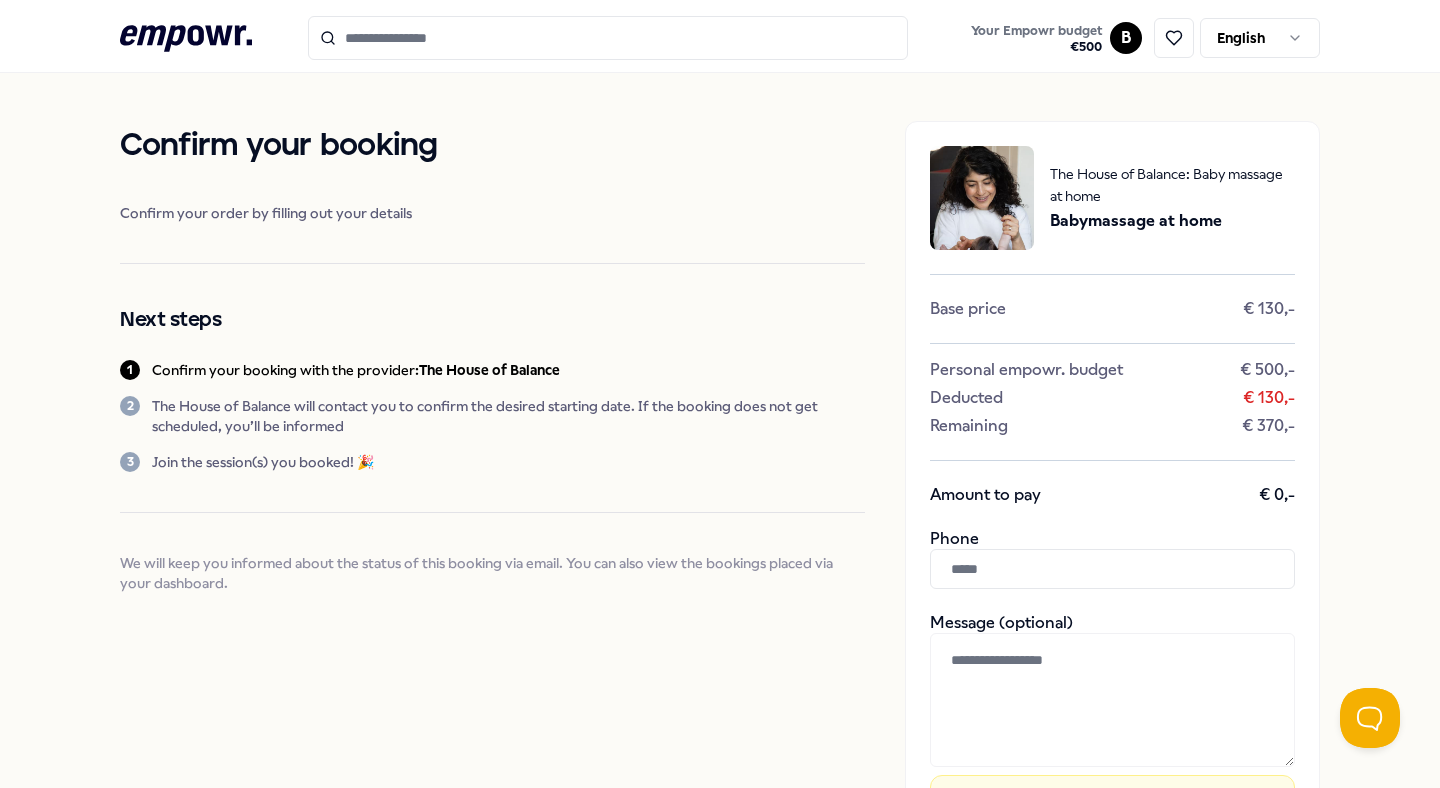 click at bounding box center (1112, 569) 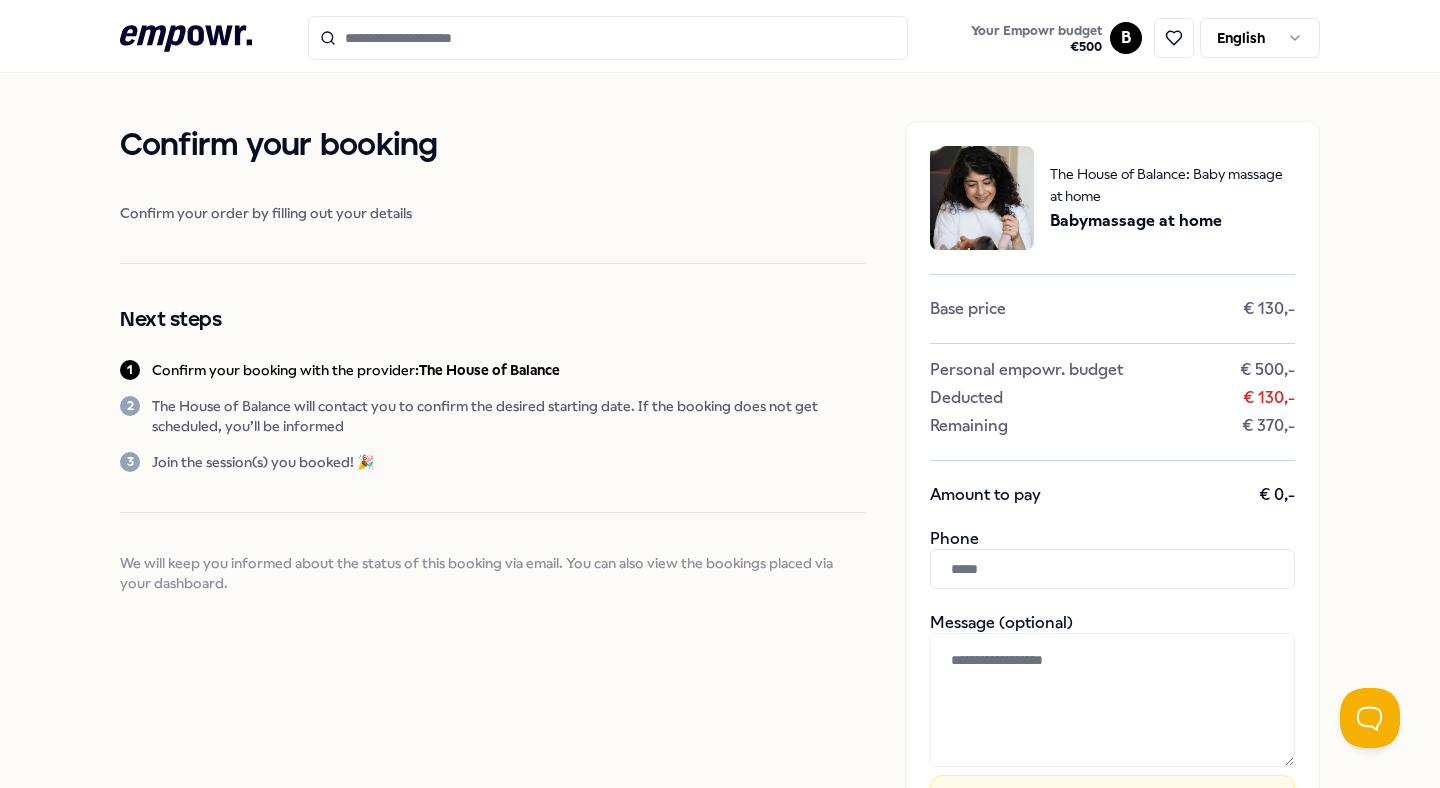 click on "Confirm your booking Confirm your order by filling out your details Next steps 1 Confirm your booking with the provider:  The House of Balance 2 The House of Balance will contact you to confirm the desired starting date. If the booking does not get scheduled, you’ll be informed 3 Join the session(s) you booked! 🎉 We will keep you informed about the status of this booking via email. You can also view the bookings placed via your dashboard." at bounding box center [492, 357] 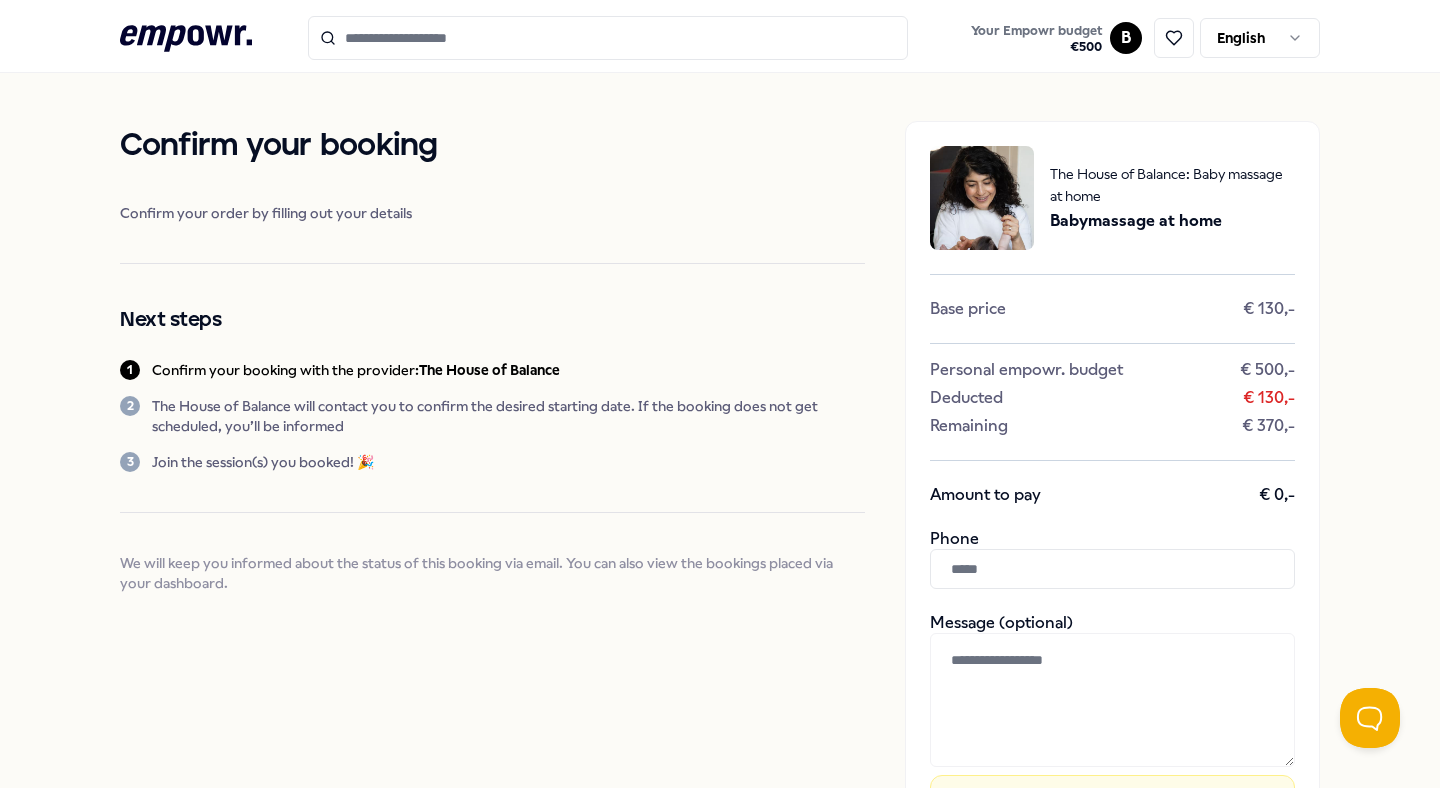 click at bounding box center [1112, 569] 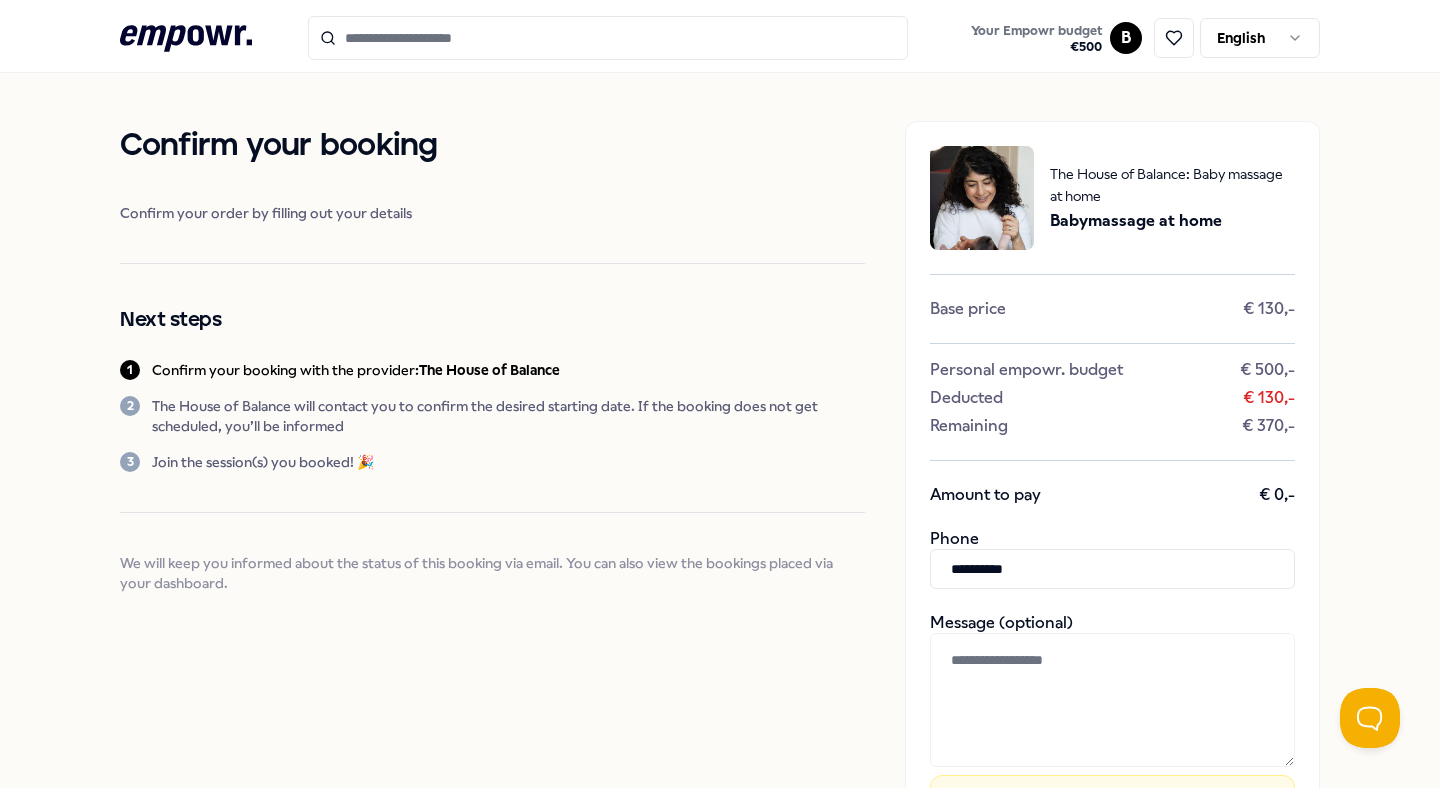 type on "**********" 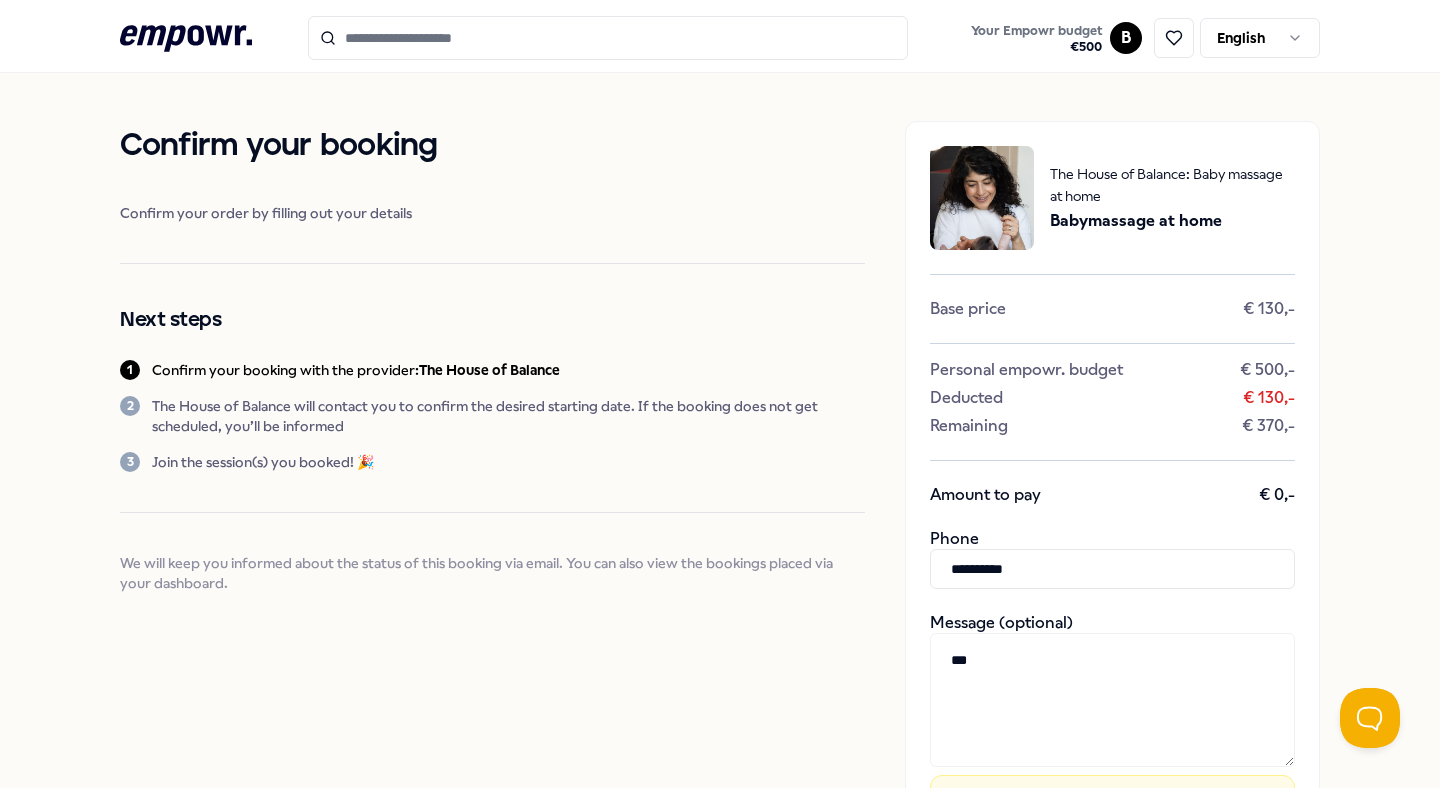 type on "**" 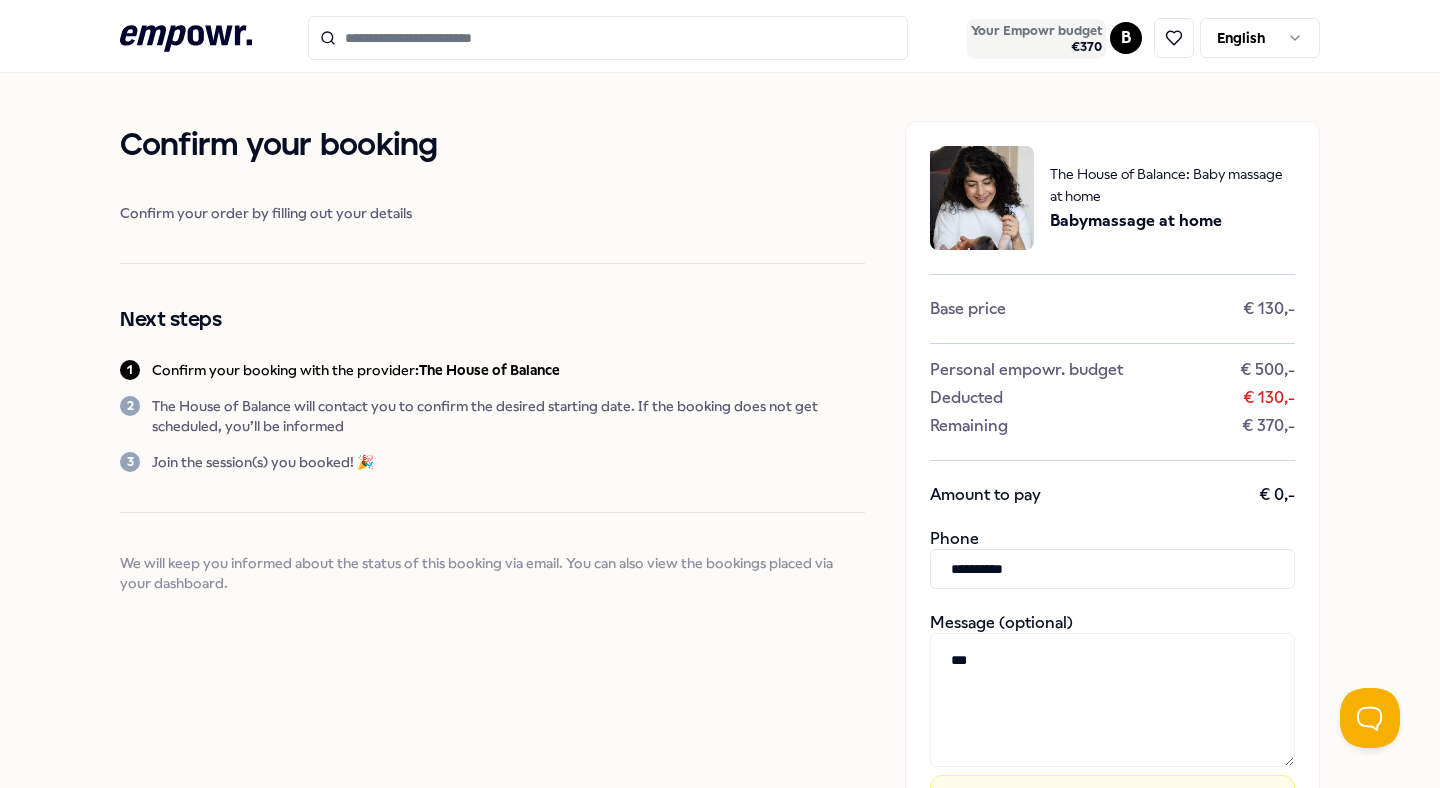 click on "Your Empowr budget" at bounding box center (1036, 31) 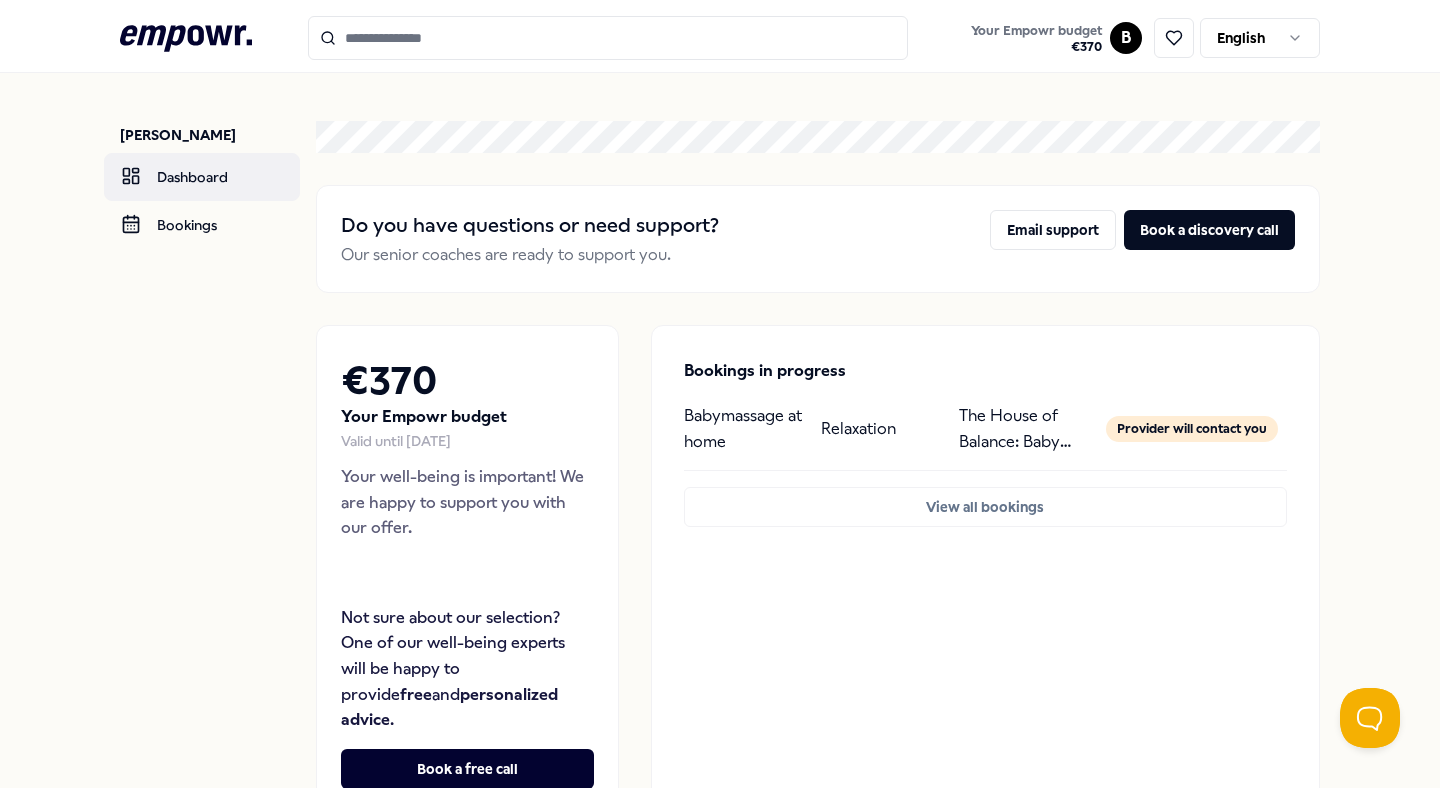 click on "Dashboard" at bounding box center [202, 177] 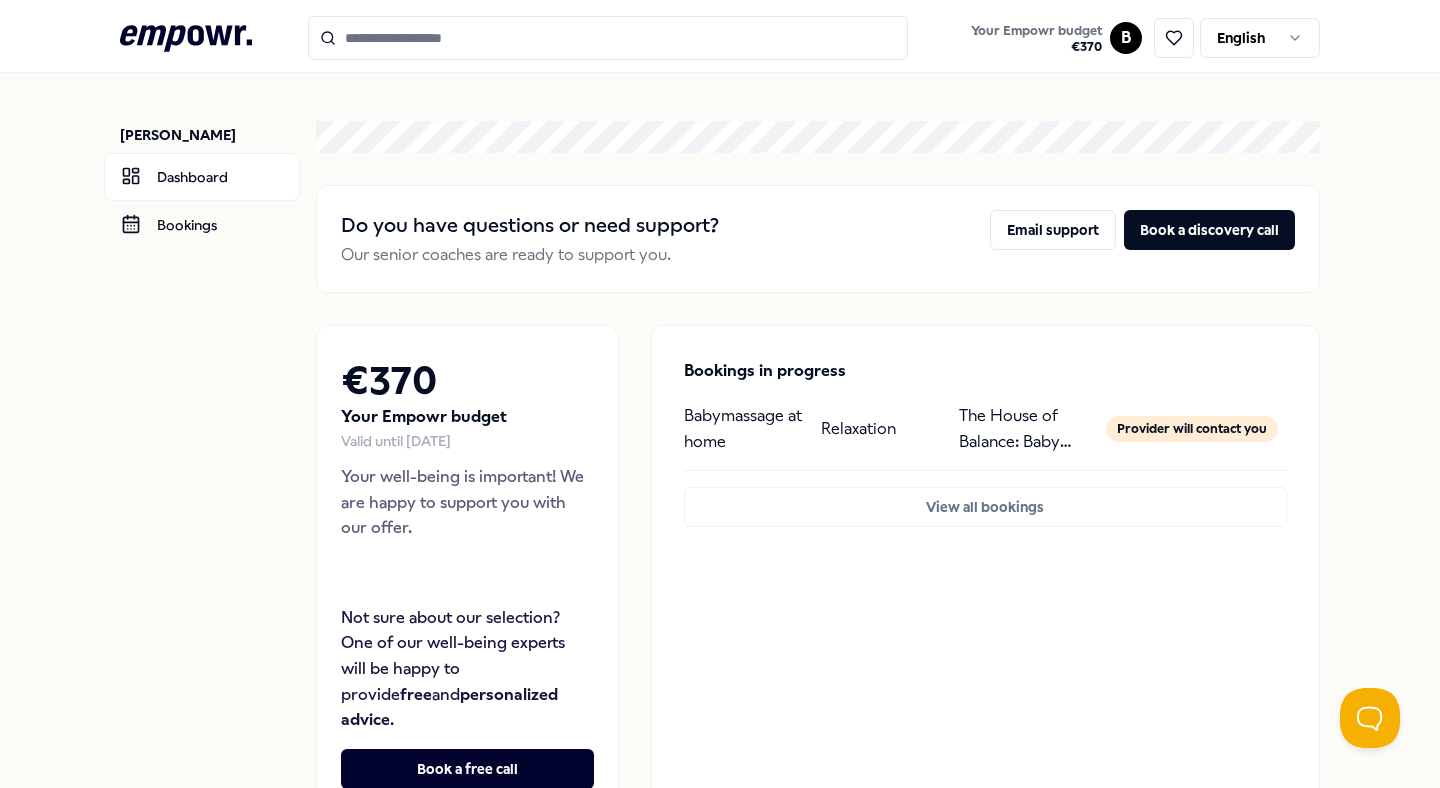 scroll, scrollTop: 147, scrollLeft: 0, axis: vertical 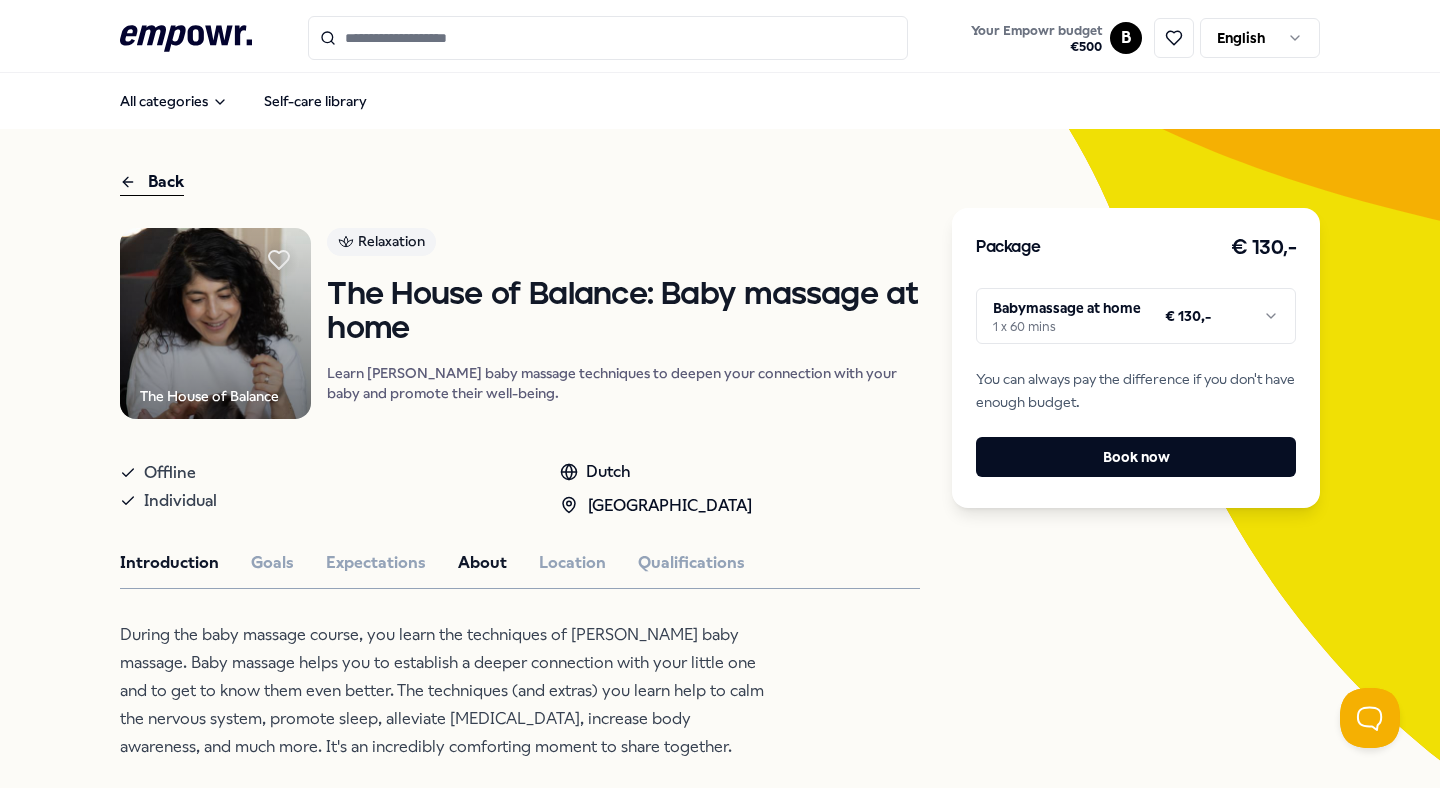 click on "About" at bounding box center [482, 563] 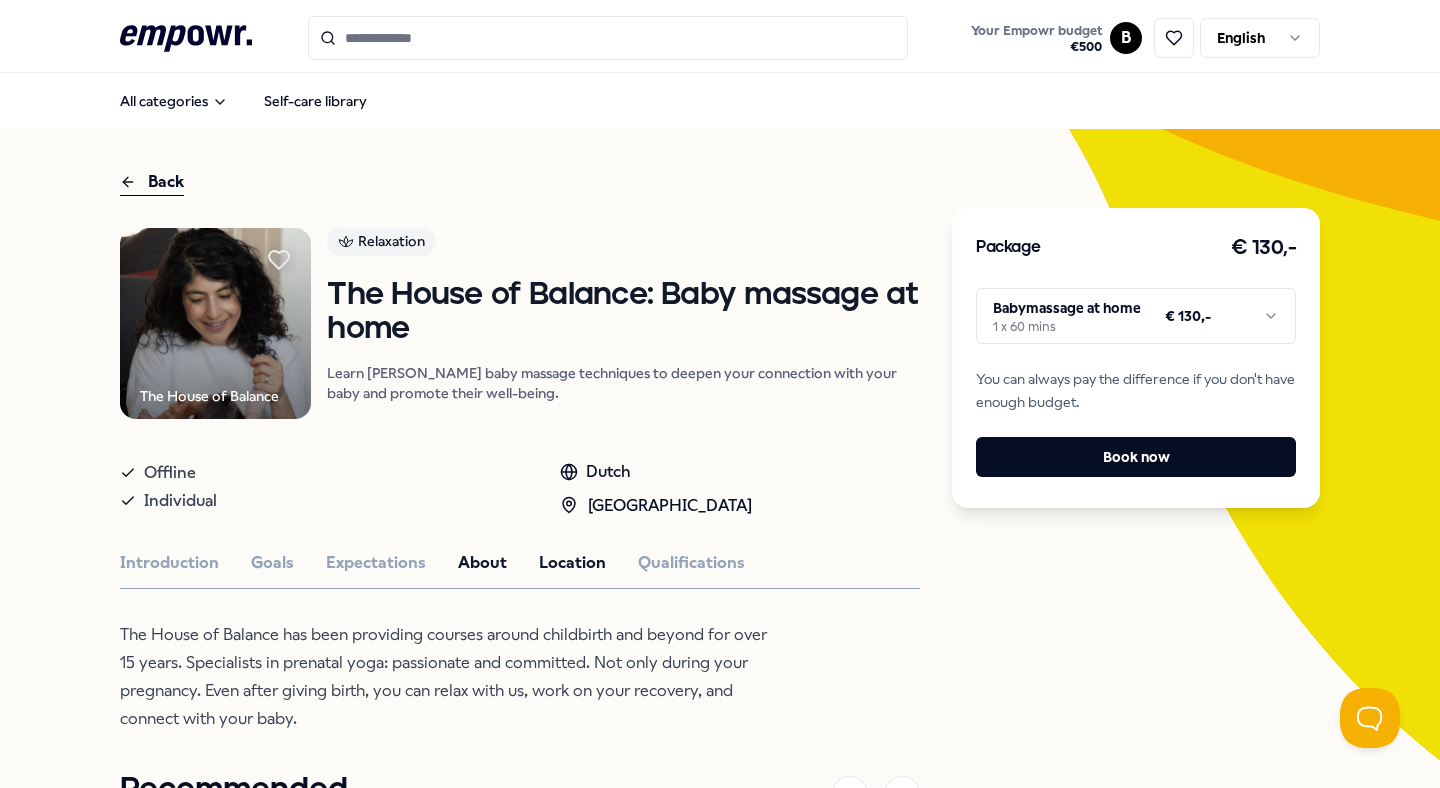 click on "Location" at bounding box center [572, 563] 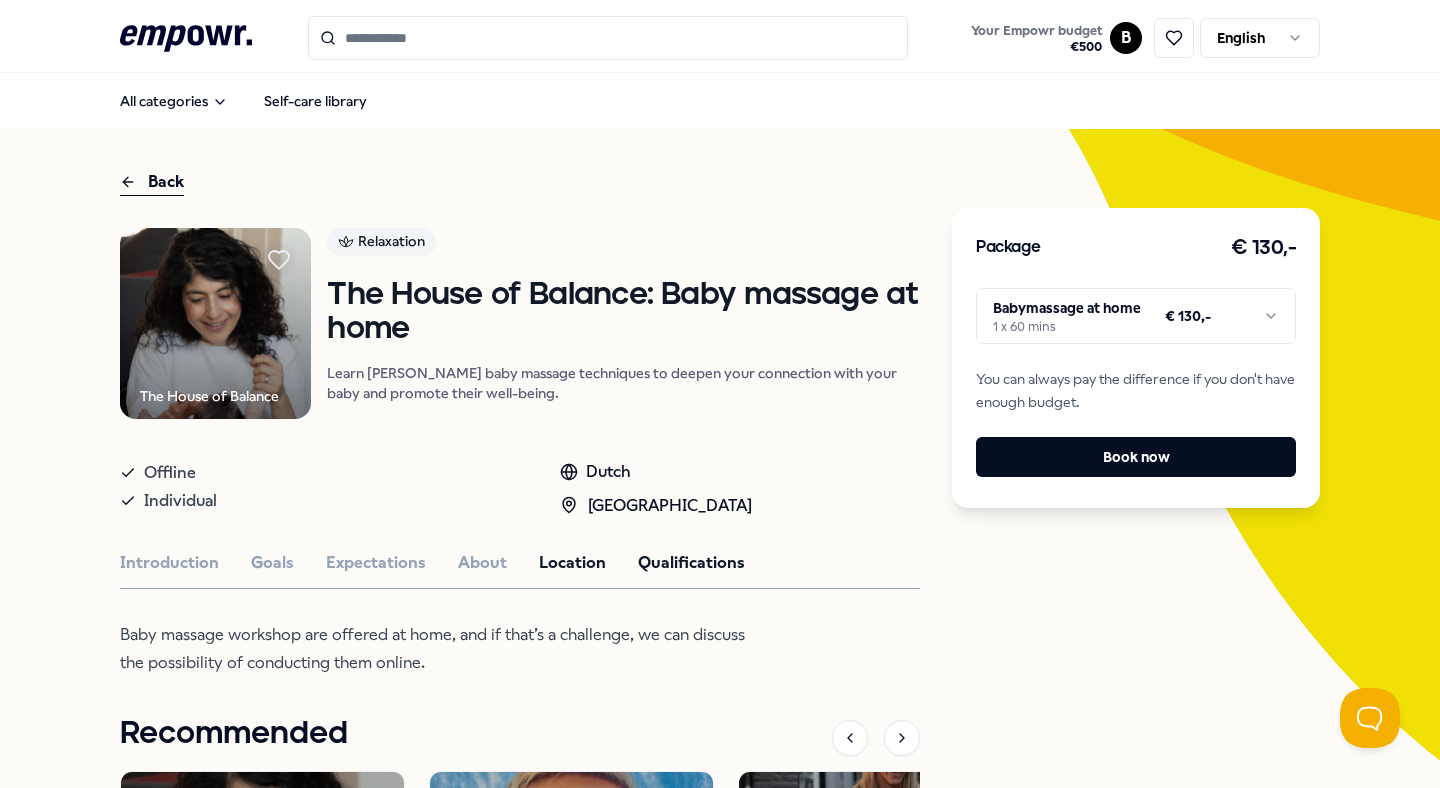 click on "Qualifications" at bounding box center (691, 563) 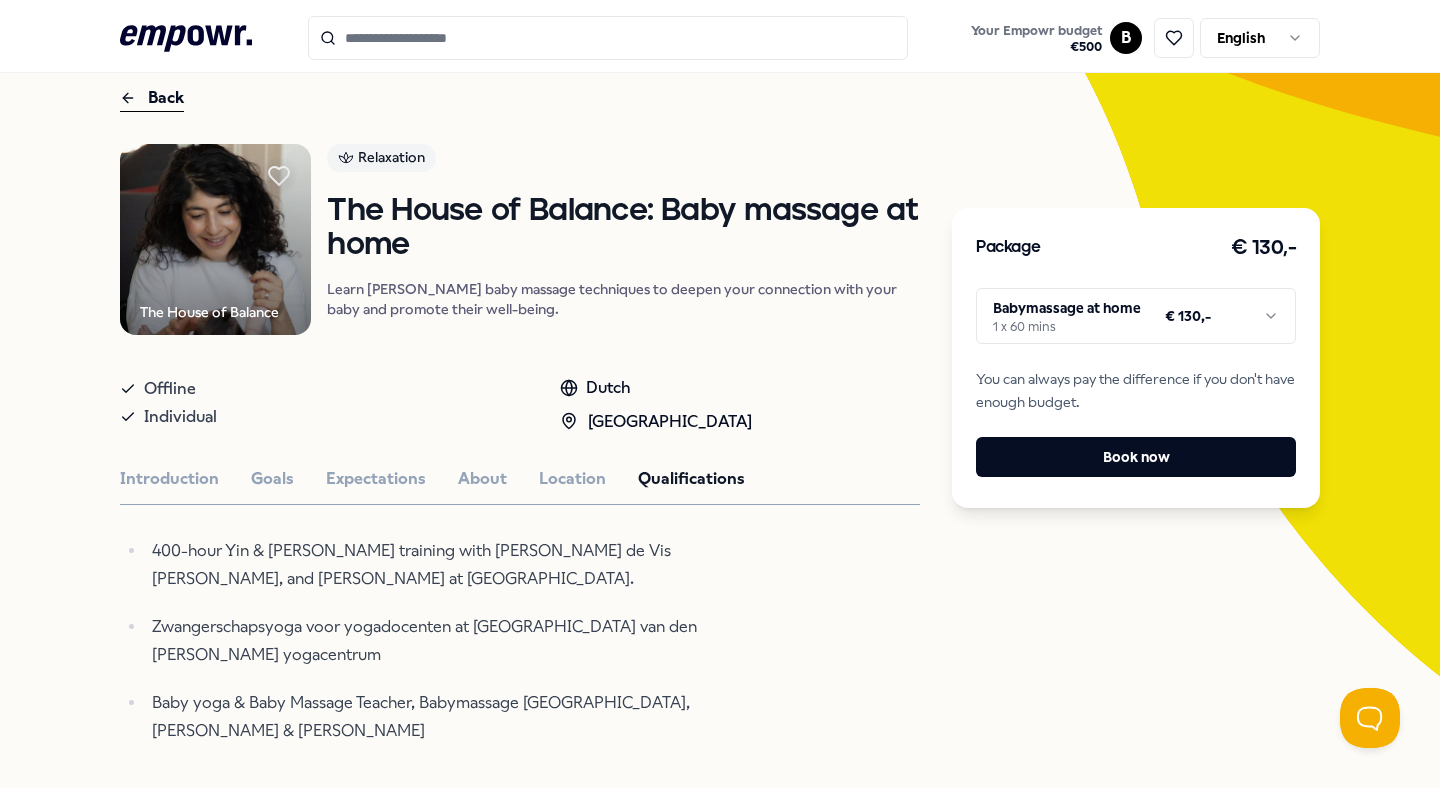 scroll, scrollTop: 82, scrollLeft: 0, axis: vertical 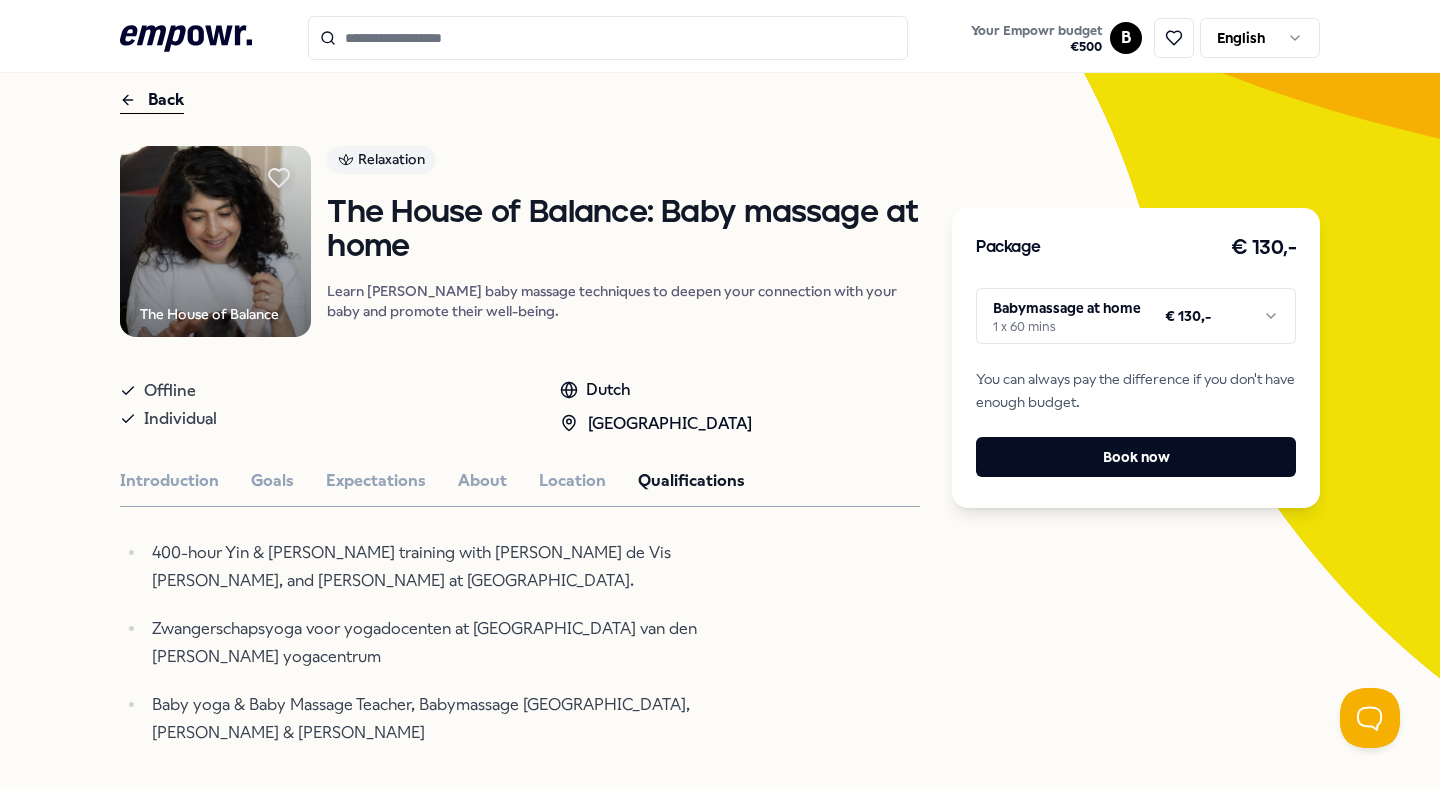 click on "The House of Balance Relaxation The House of Balance: Baby massage at home Learn [PERSON_NAME] baby massage techniques to deepen your connection with your baby and promote their well-being. Offline Individual Dutch [GEOGRAPHIC_DATA] Region Introduction Goals Expectations About Location Qualifications 400-hour Yin & [PERSON_NAME] training with [PERSON_NAME] de Vis [PERSON_NAME], and [PERSON_NAME] at [GEOGRAPHIC_DATA]. Zwangerschapsyoga voor yogadocenten at [GEOGRAPHIC_DATA] van den [PERSON_NAME] yogacentrum  Baby yoga & Baby Massage Teacher, Babymassage Nederland, [PERSON_NAME] & [PERSON_NAME]  Recommended Relaxation [GEOGRAPHIC_DATA]   Wellness The House of Balance: Baby massage at home Learn [PERSON_NAME] baby massage techniques to deepen your connection with your baby
and promote their well-being. Dutch From  € 130,- Coaching [GEOGRAPHIC_DATA]   Breathing Coaching All About Your Breath! Explore the power of breath as a mirror and tool for calmness and productivity. English, Dutch From  € 75,- Exercise [GEOGRAPHIC_DATA] Region   From" at bounding box center (520, 712) 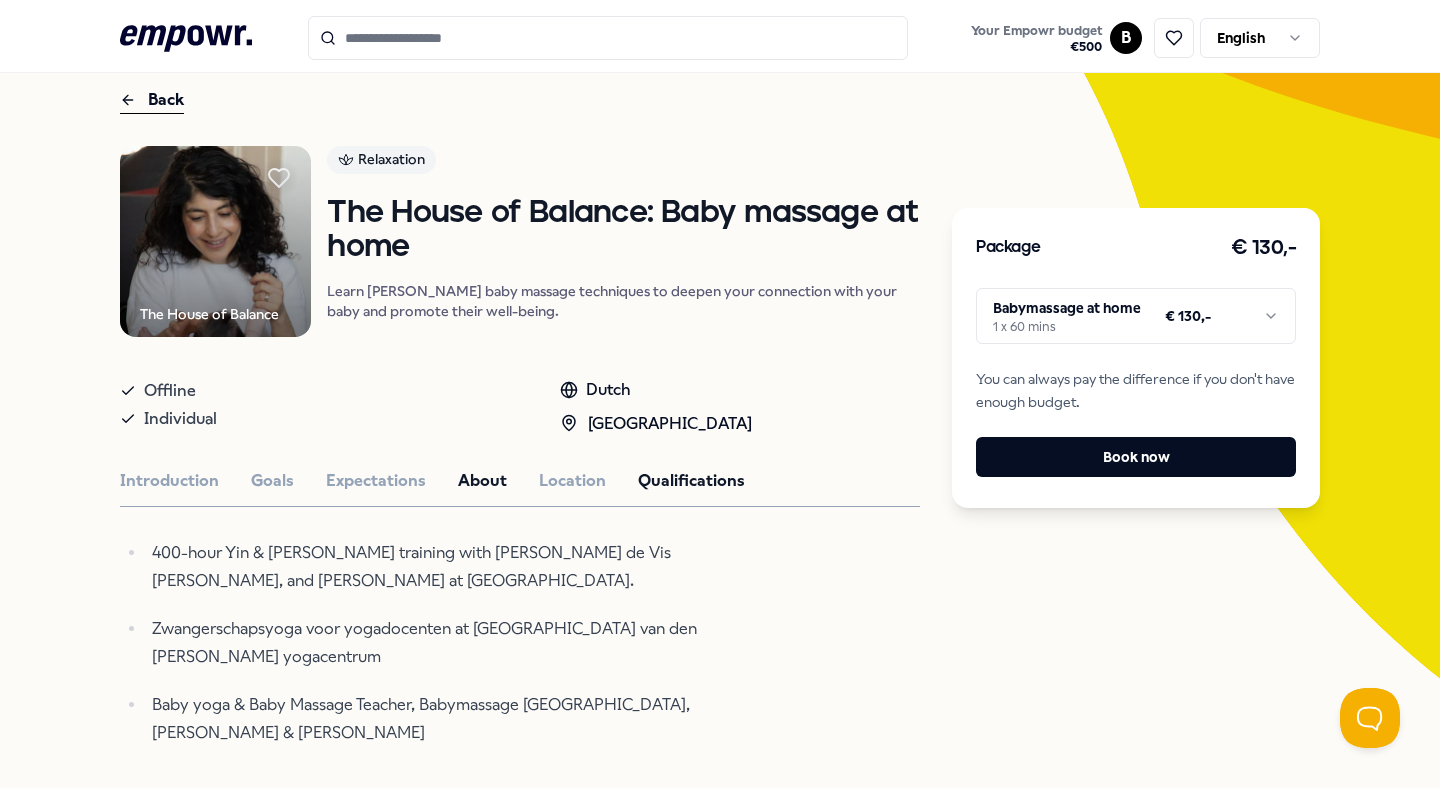 click on "About" at bounding box center (482, 481) 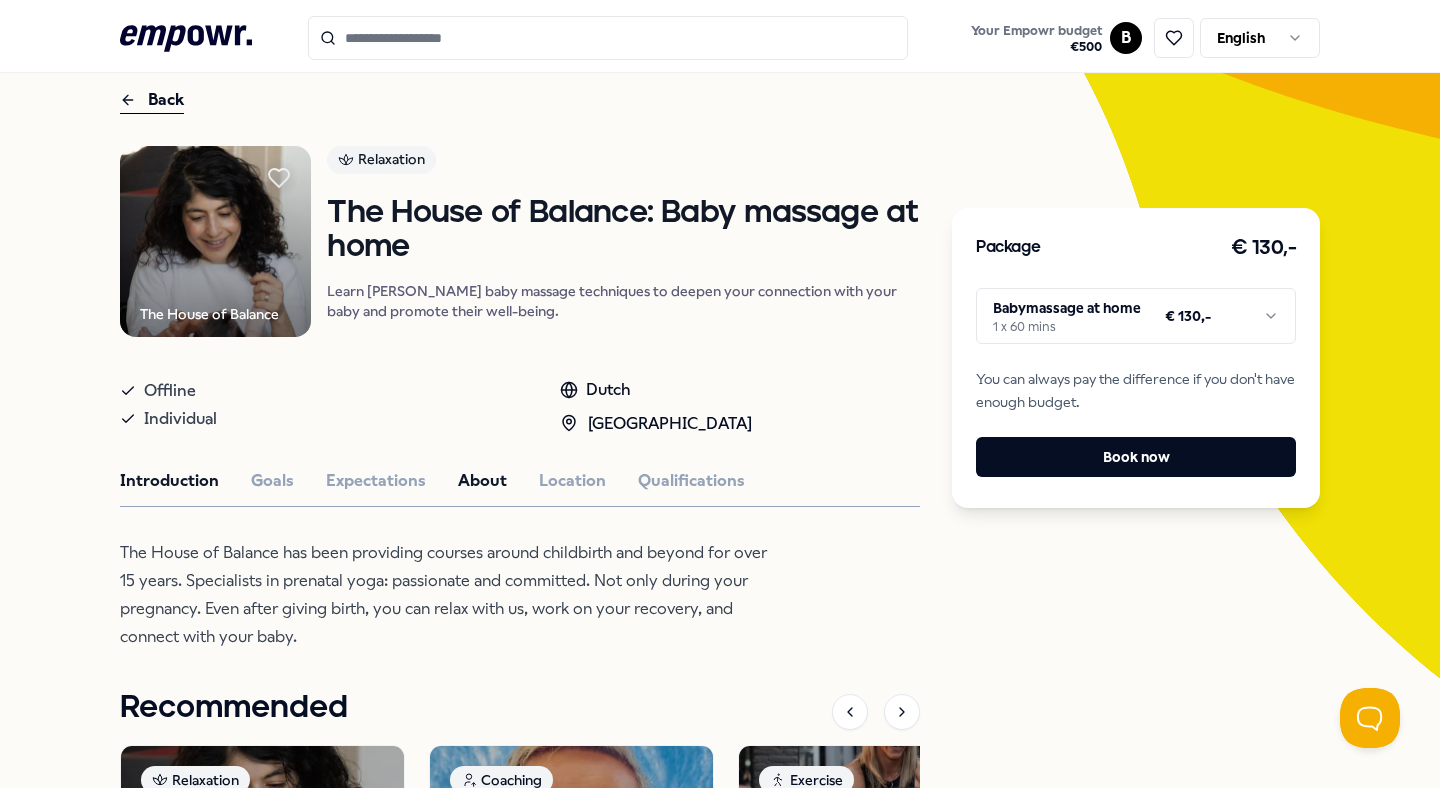 click on "Introduction" at bounding box center [169, 481] 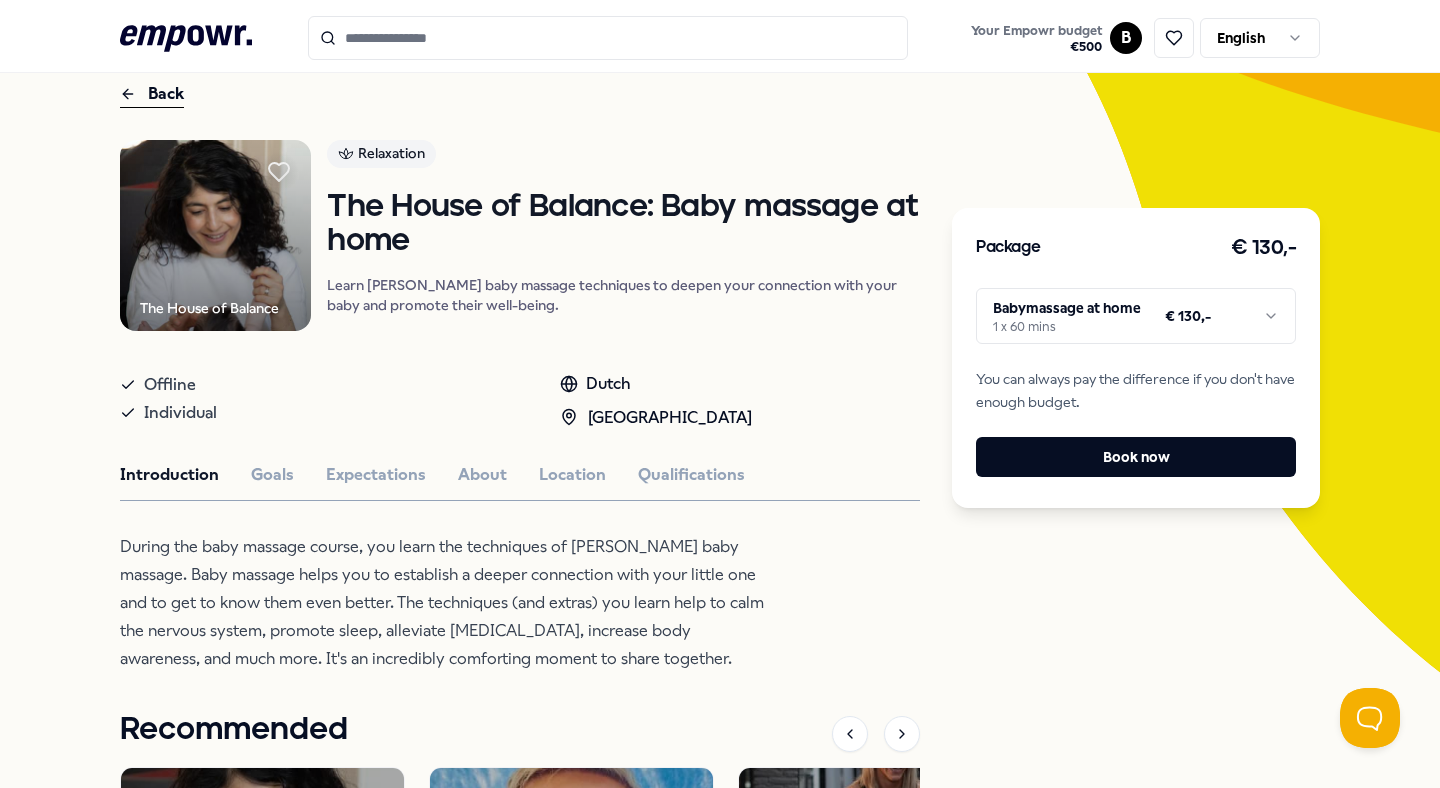 scroll, scrollTop: 96, scrollLeft: 0, axis: vertical 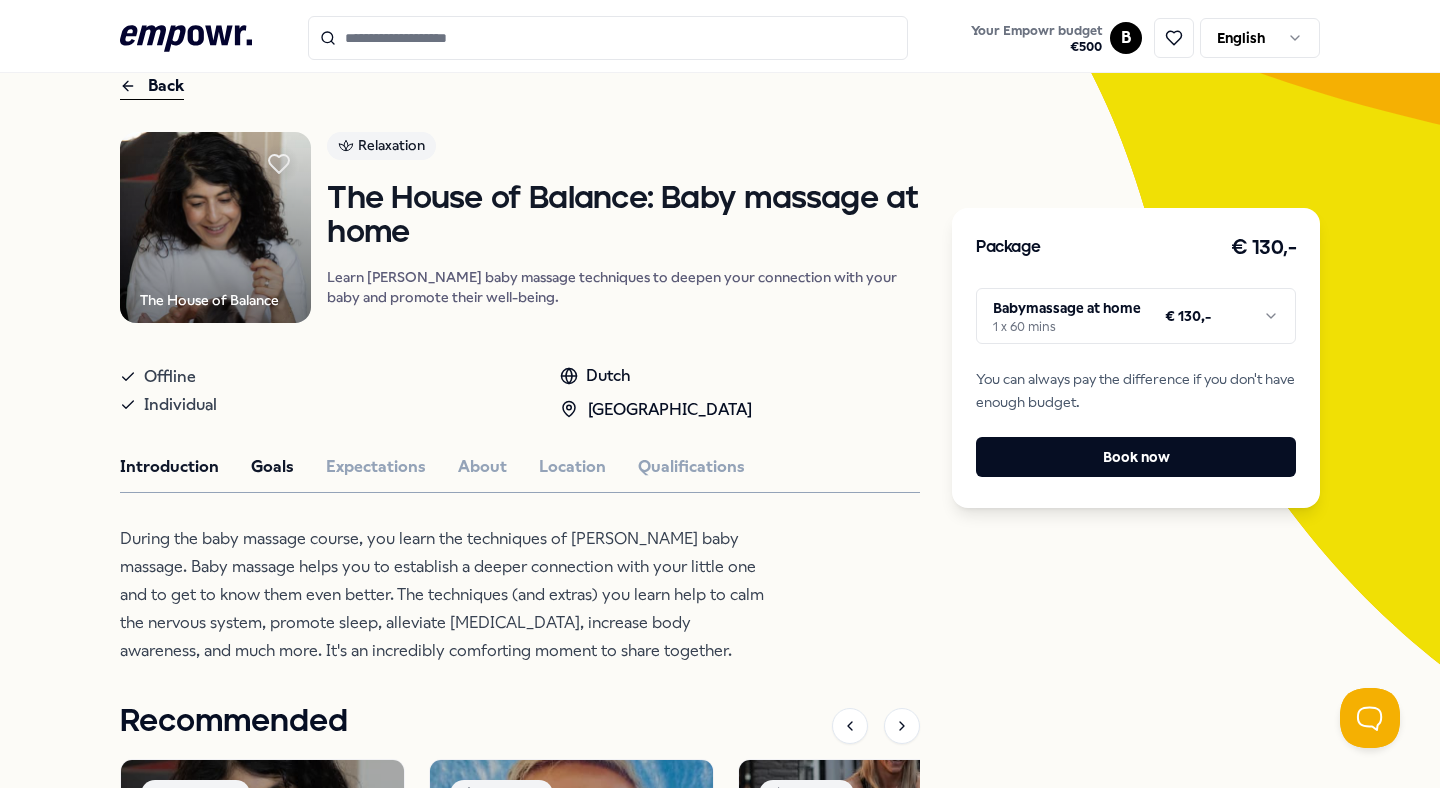 click on "Goals" at bounding box center [272, 467] 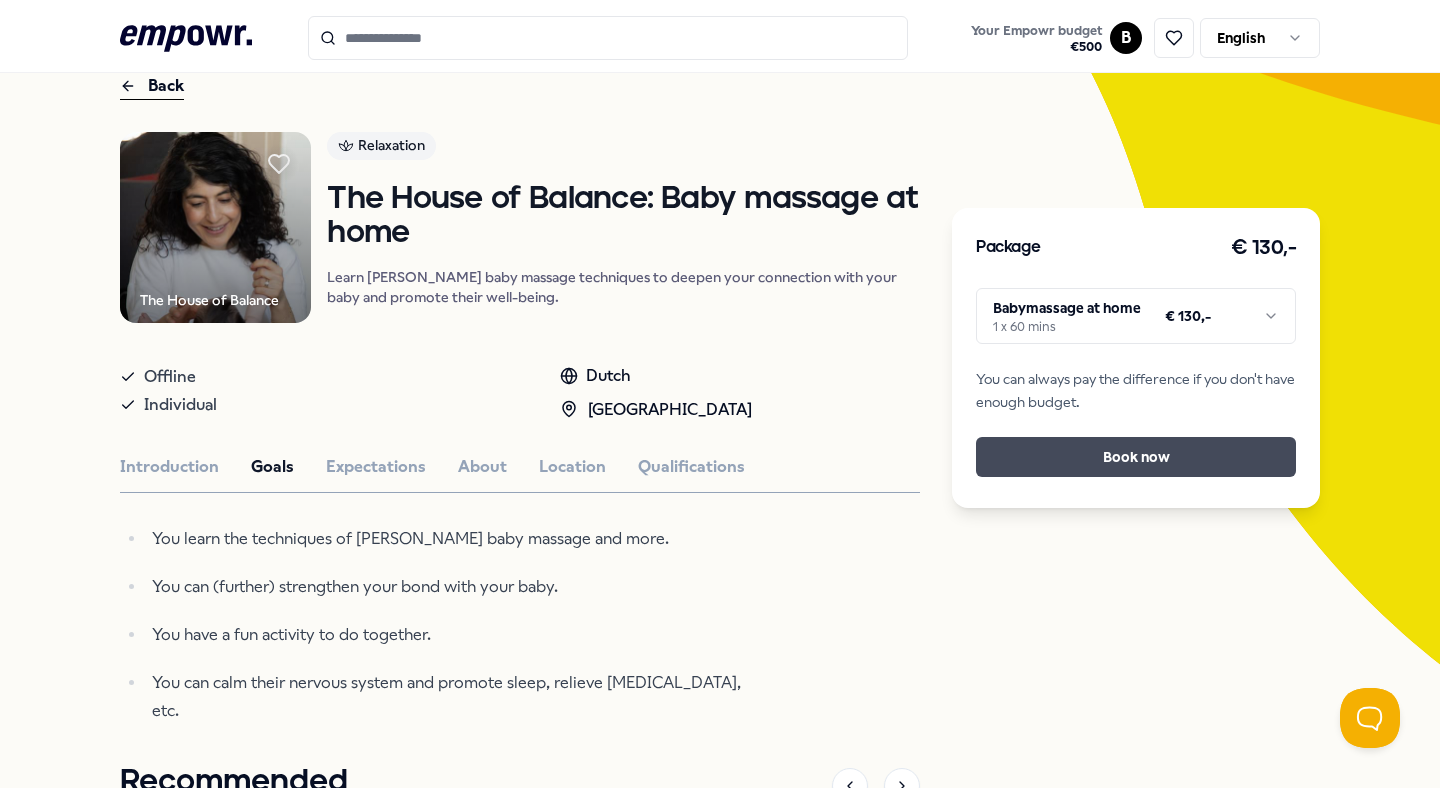 click on "Book now" at bounding box center (1136, 457) 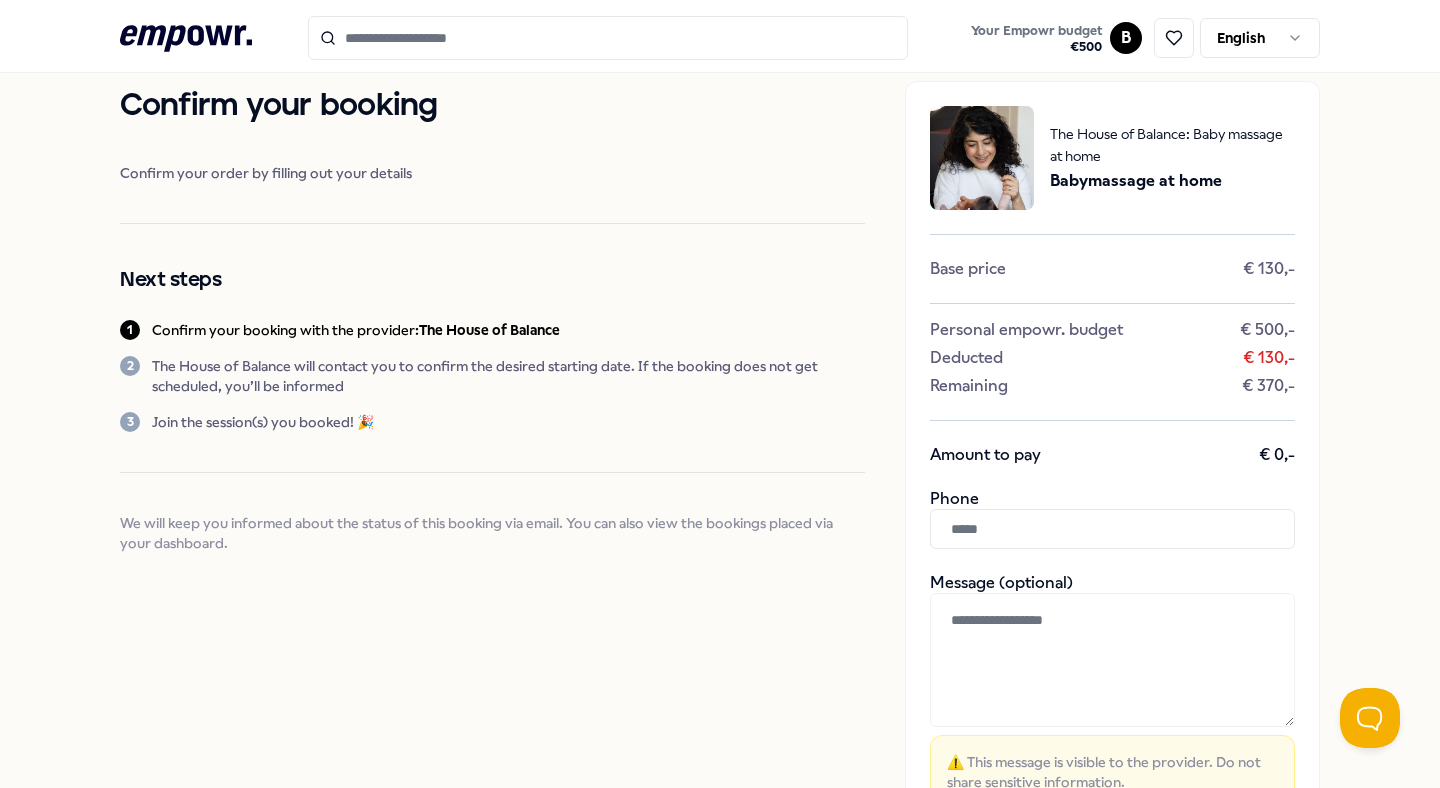 scroll, scrollTop: 79, scrollLeft: 0, axis: vertical 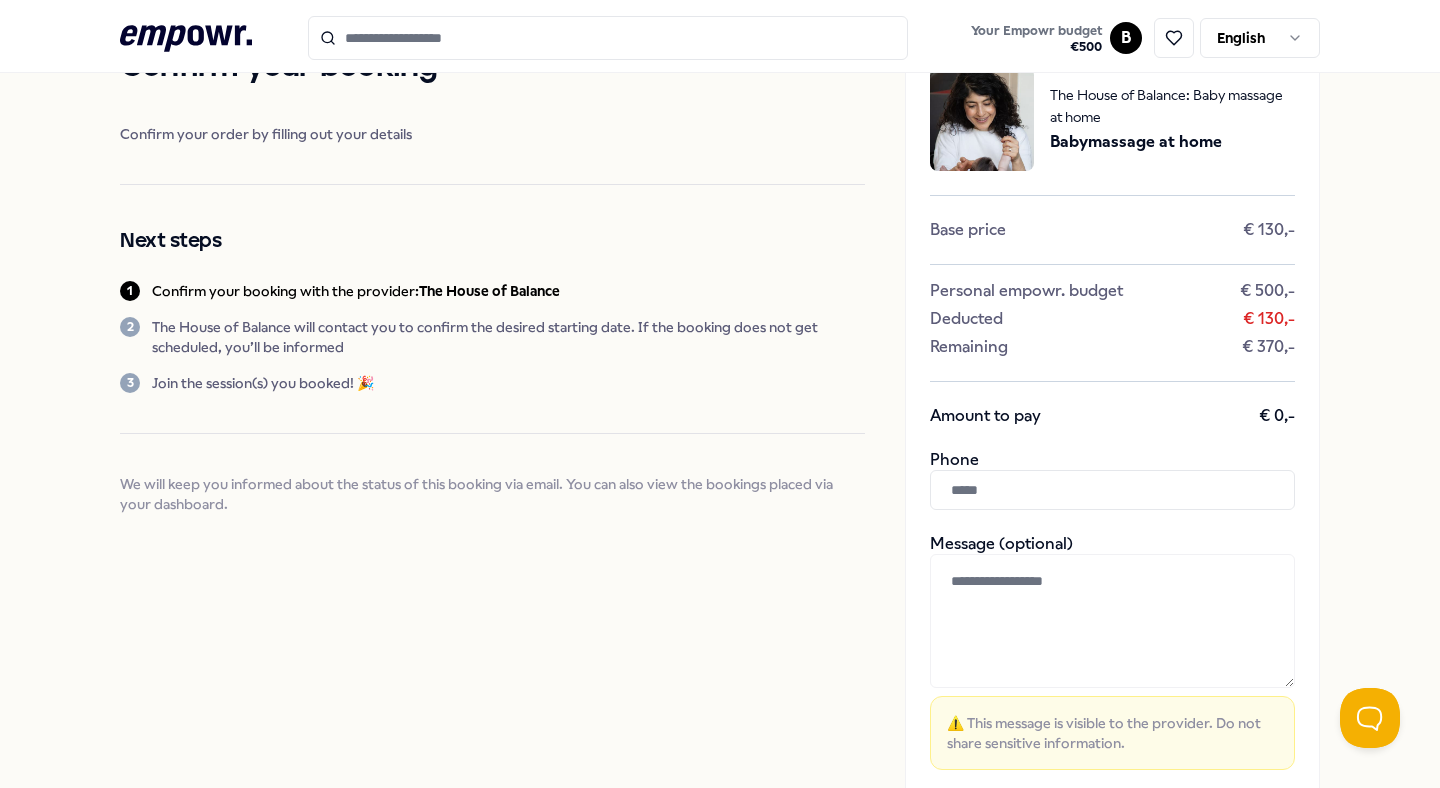click at bounding box center (1112, 490) 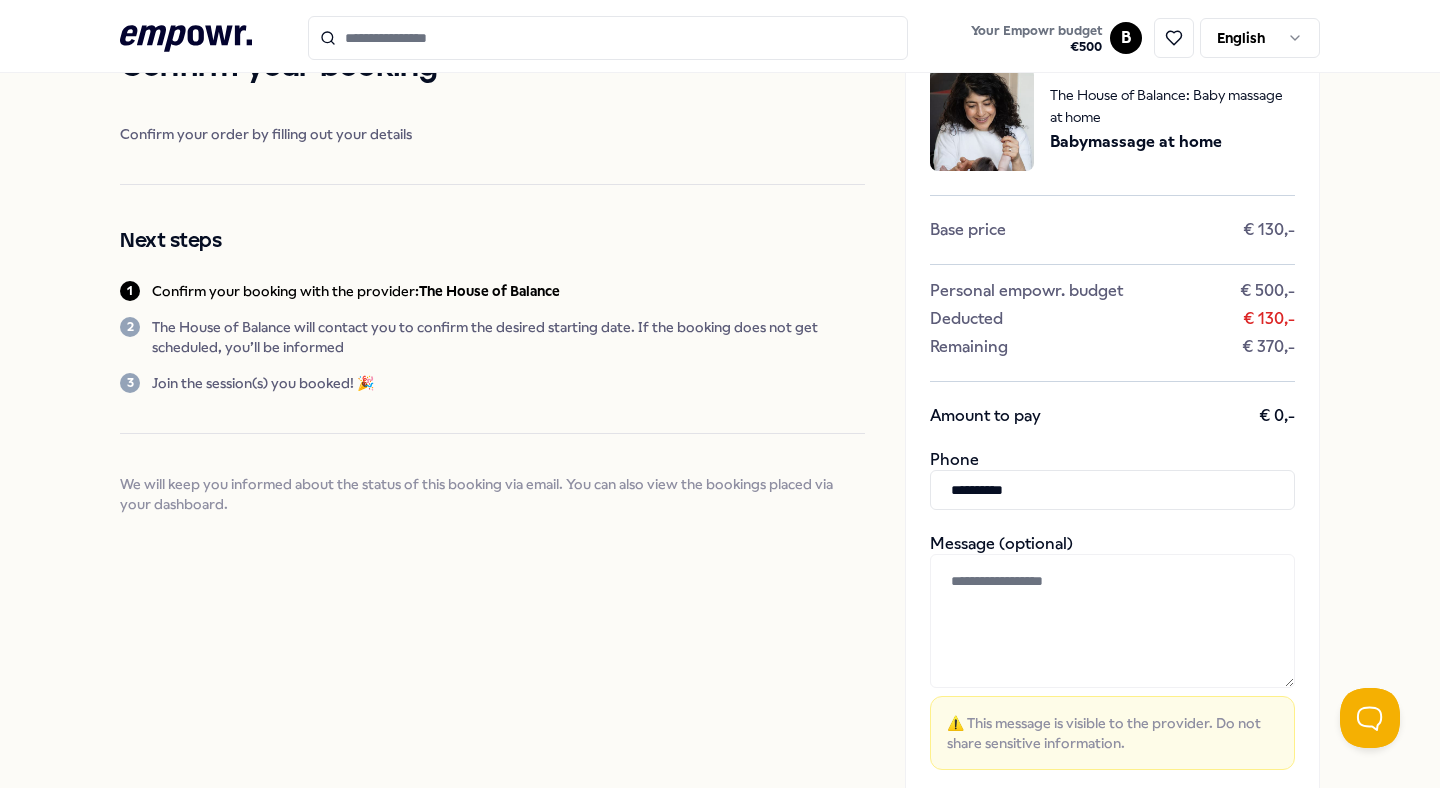 type on "**********" 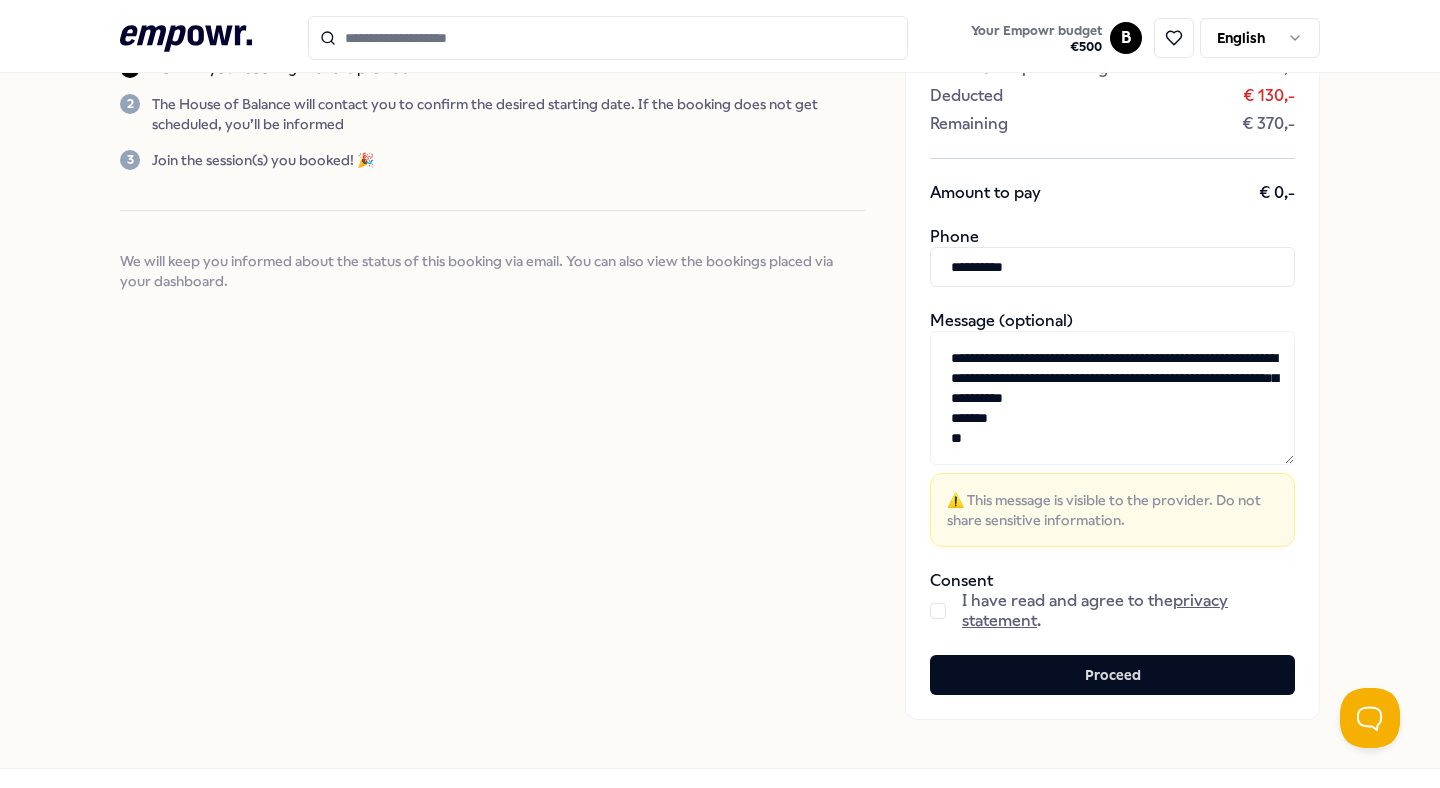 scroll, scrollTop: 303, scrollLeft: 0, axis: vertical 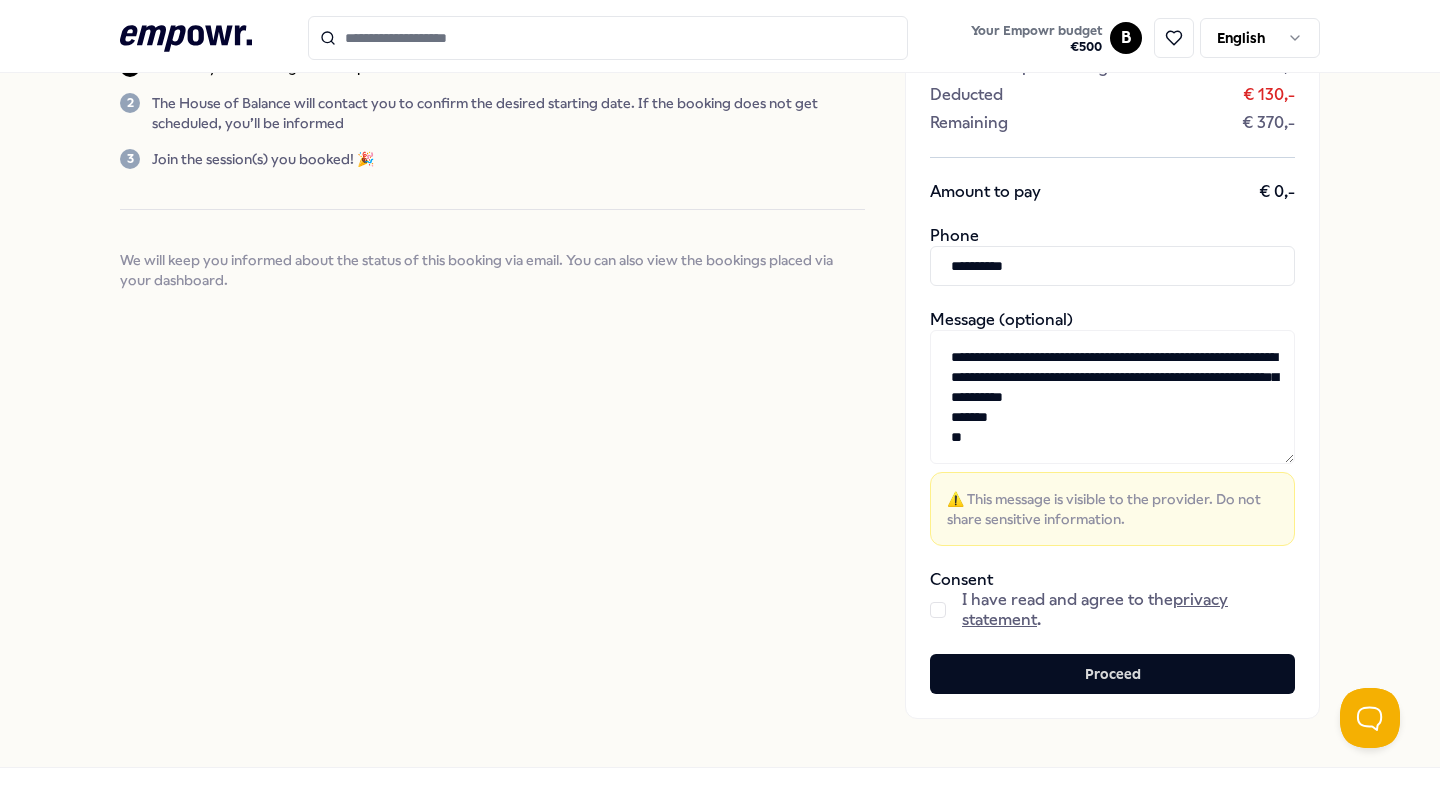 type on "**********" 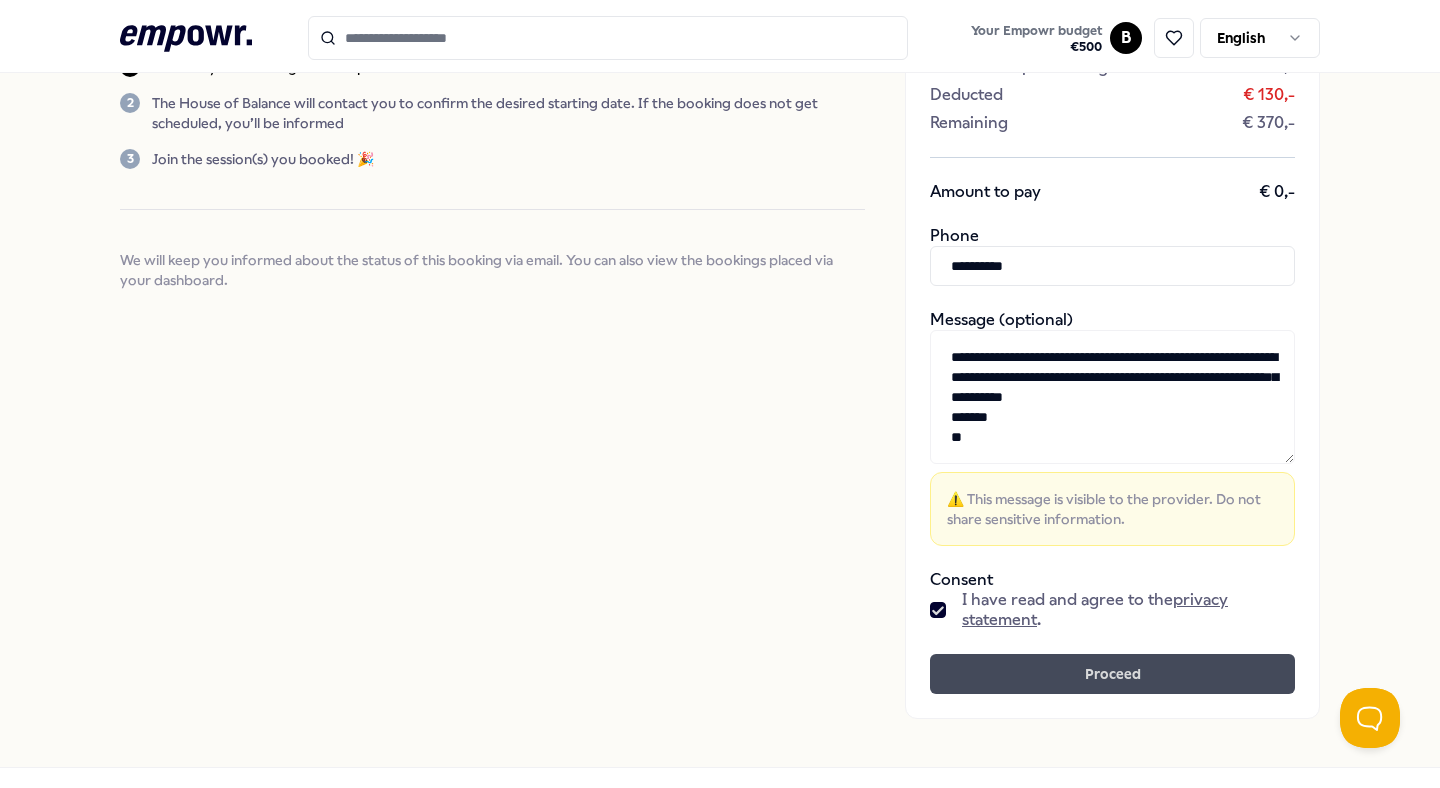 click on "Proceed" at bounding box center [1112, 674] 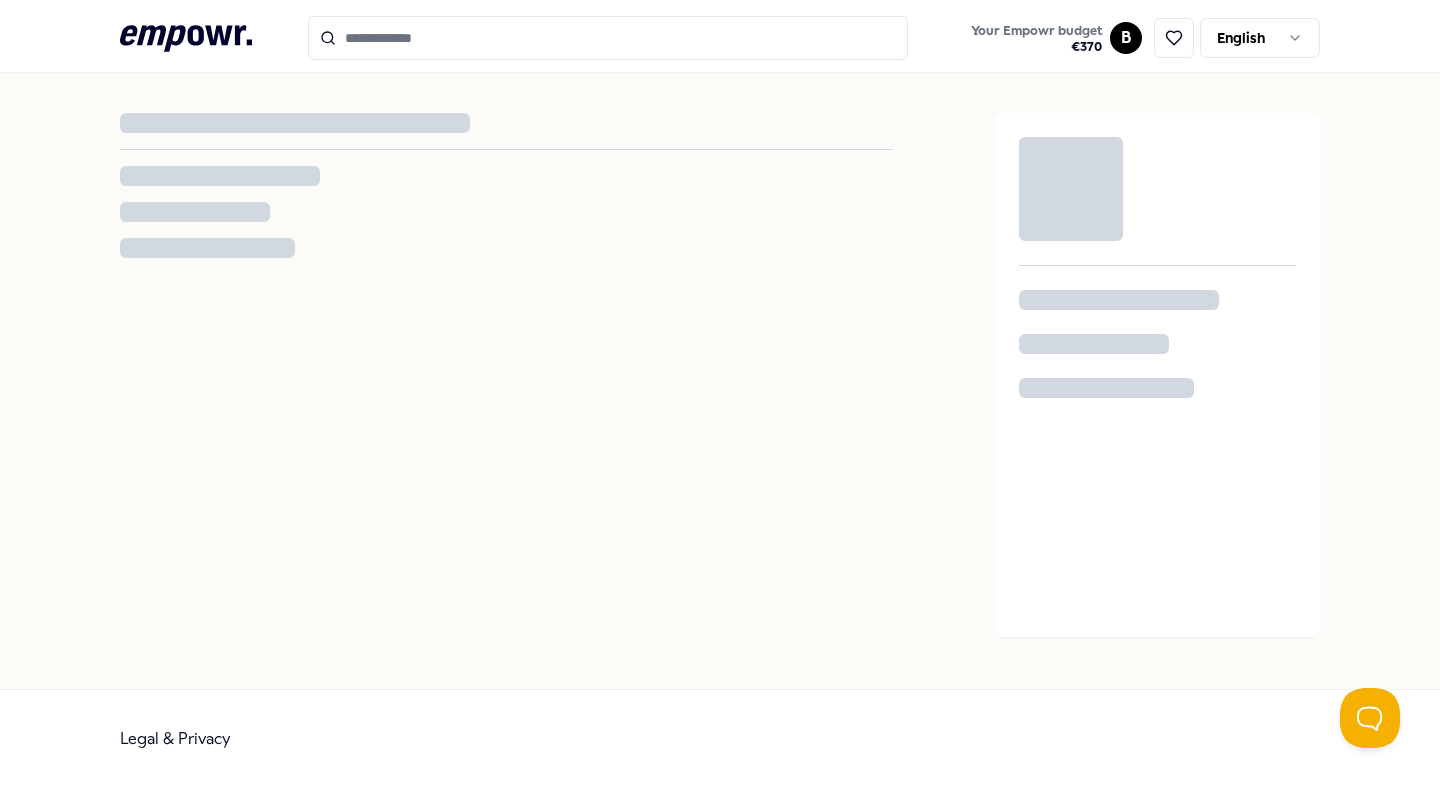 scroll, scrollTop: 0, scrollLeft: 0, axis: both 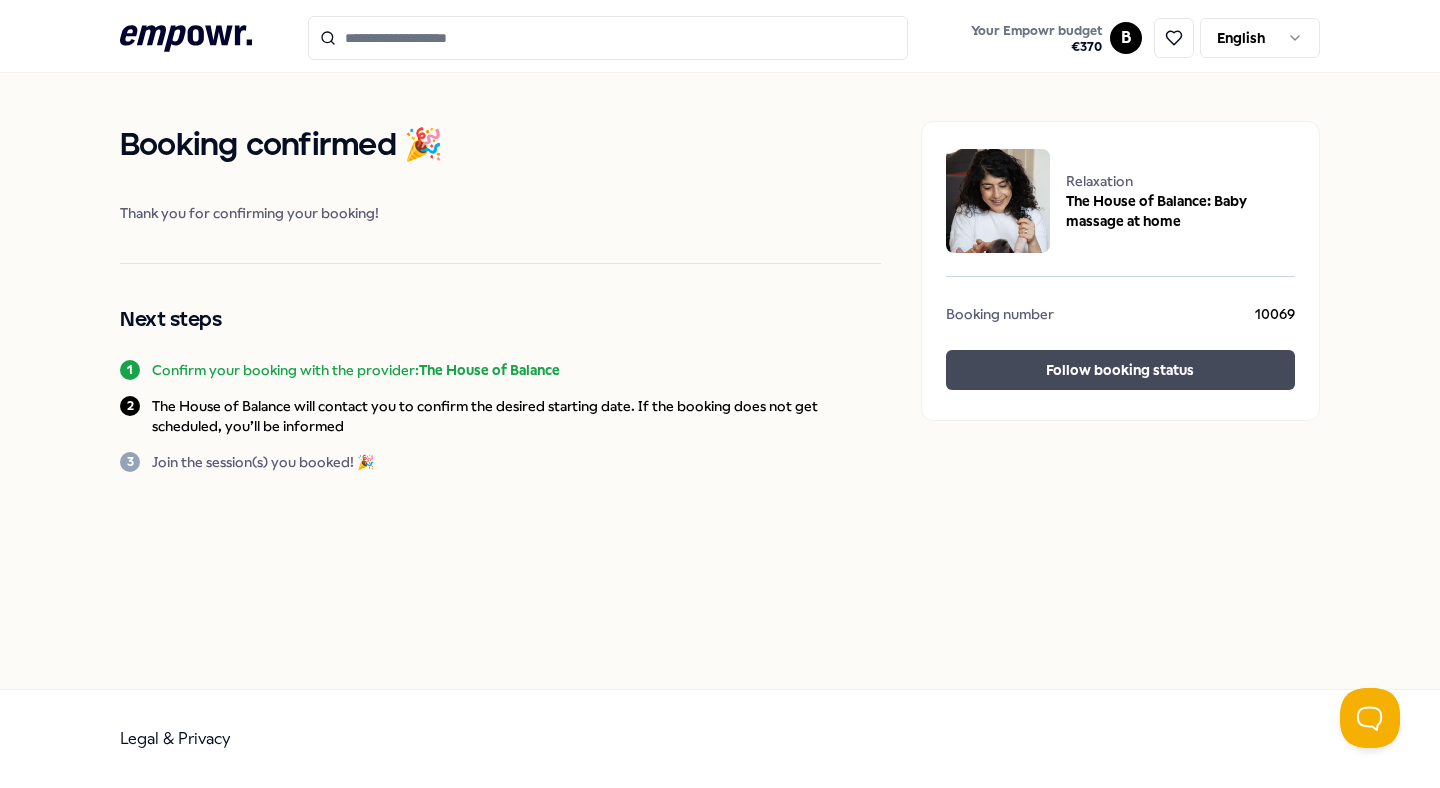 click on "Follow booking status" at bounding box center (1120, 370) 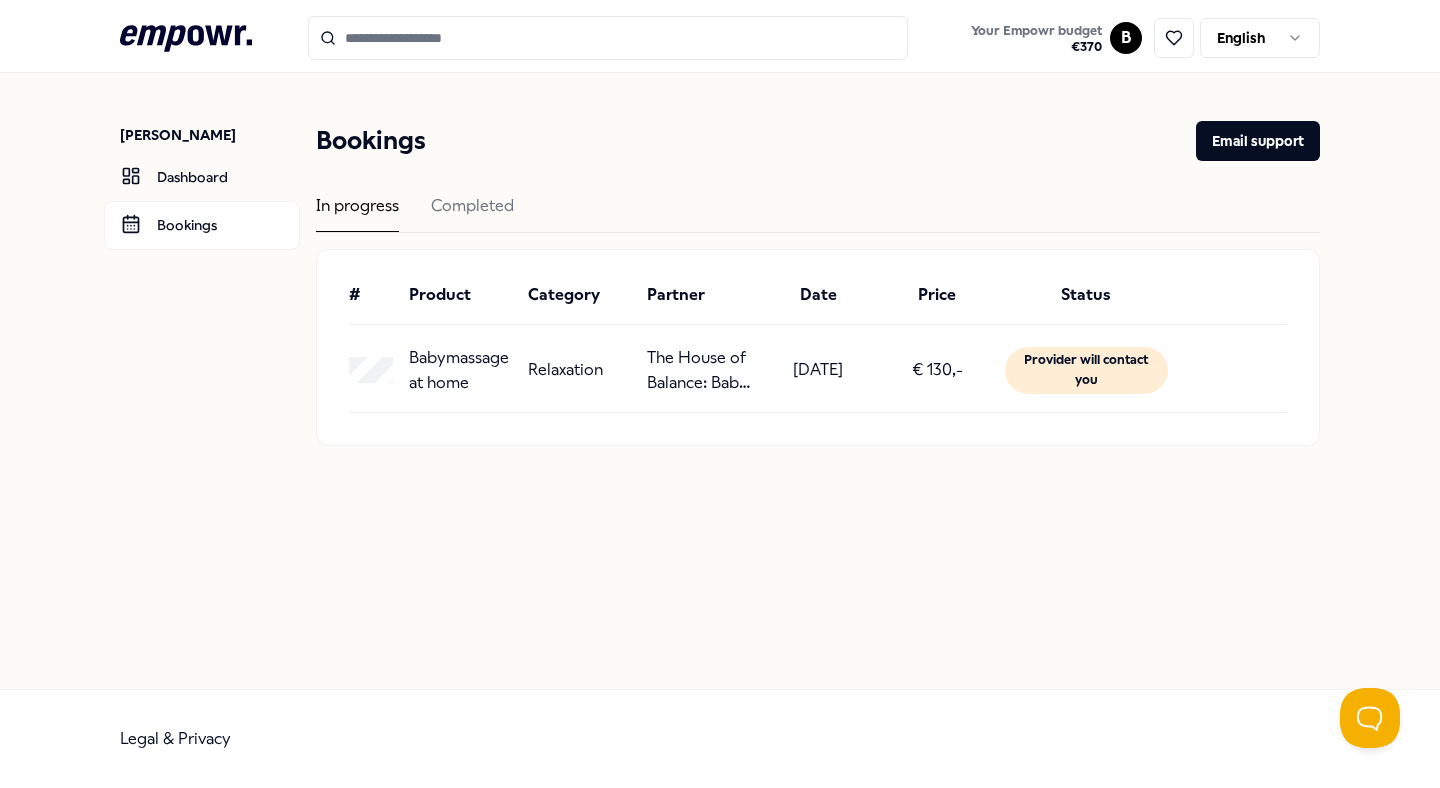 click at bounding box center (608, 38) 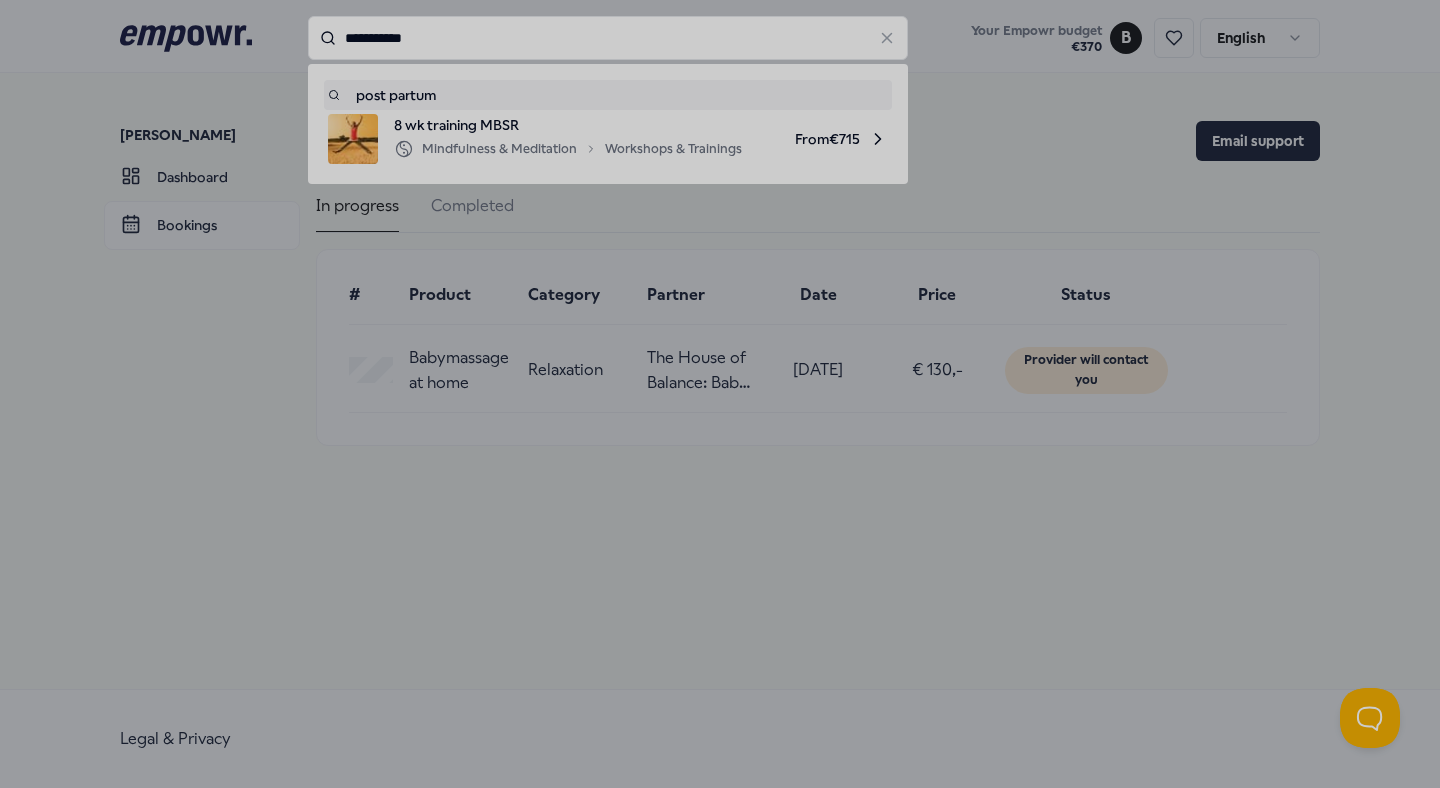 type on "**********" 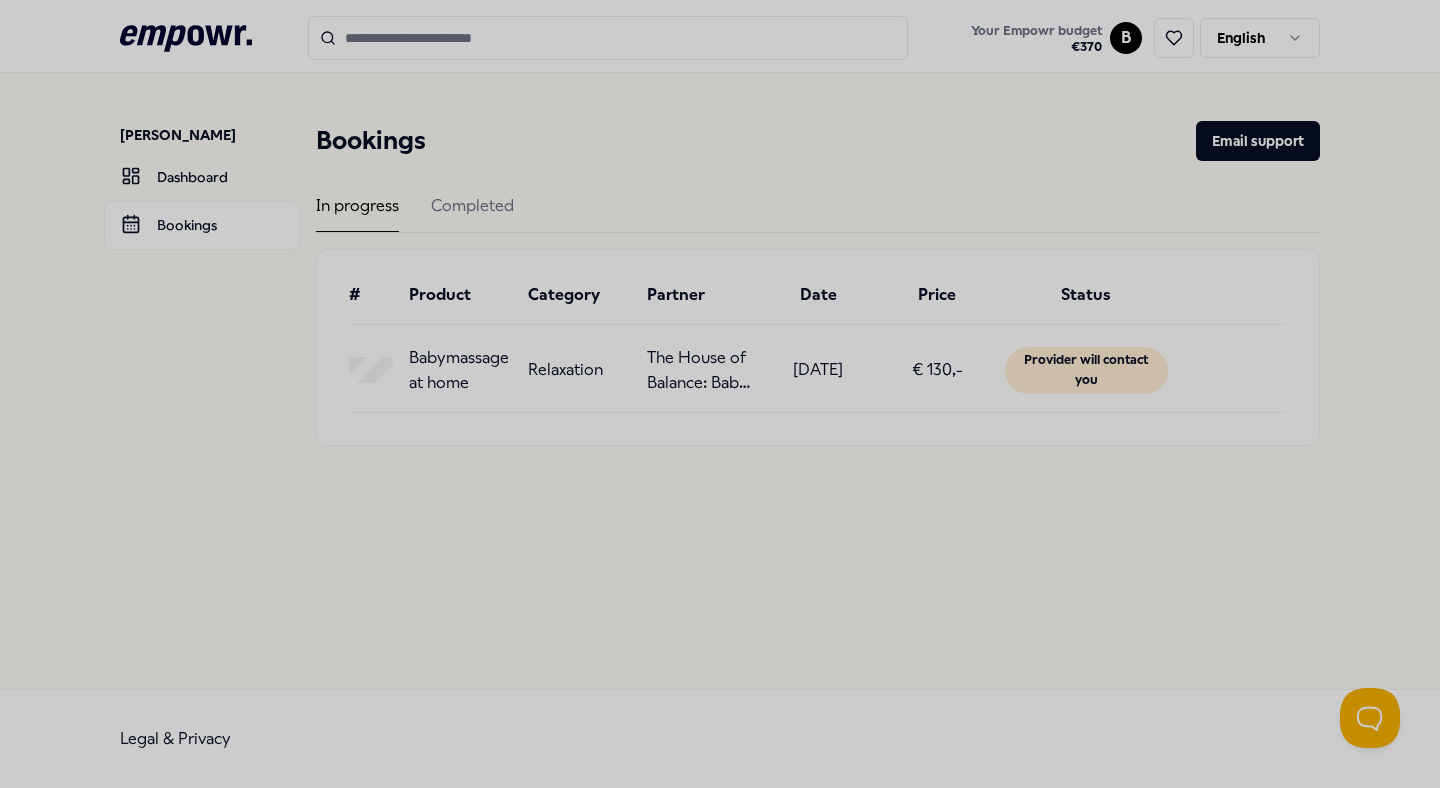 type on "**********" 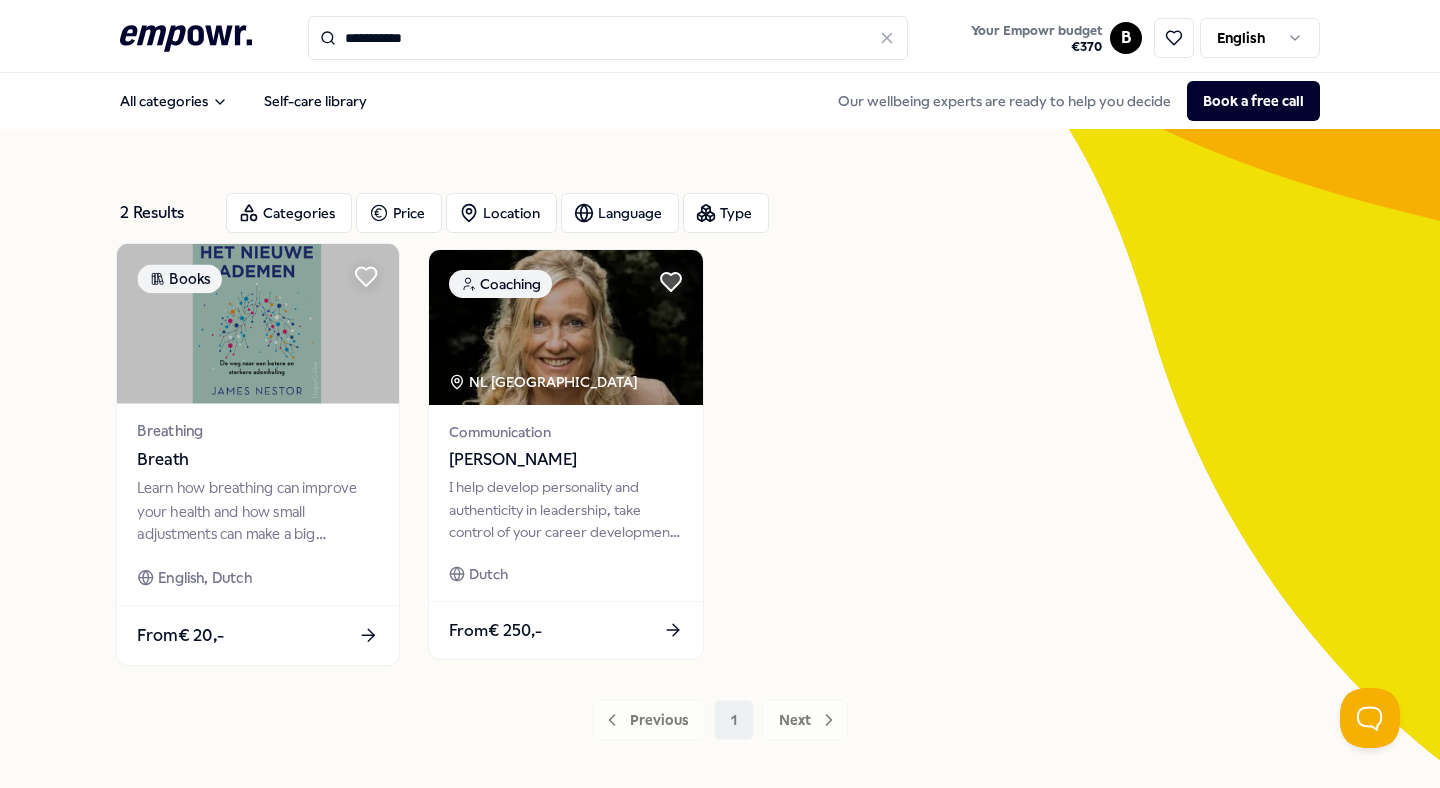 click on "Learn how breathing can improve your health and how small adjustments can make a
big difference." at bounding box center [257, 511] 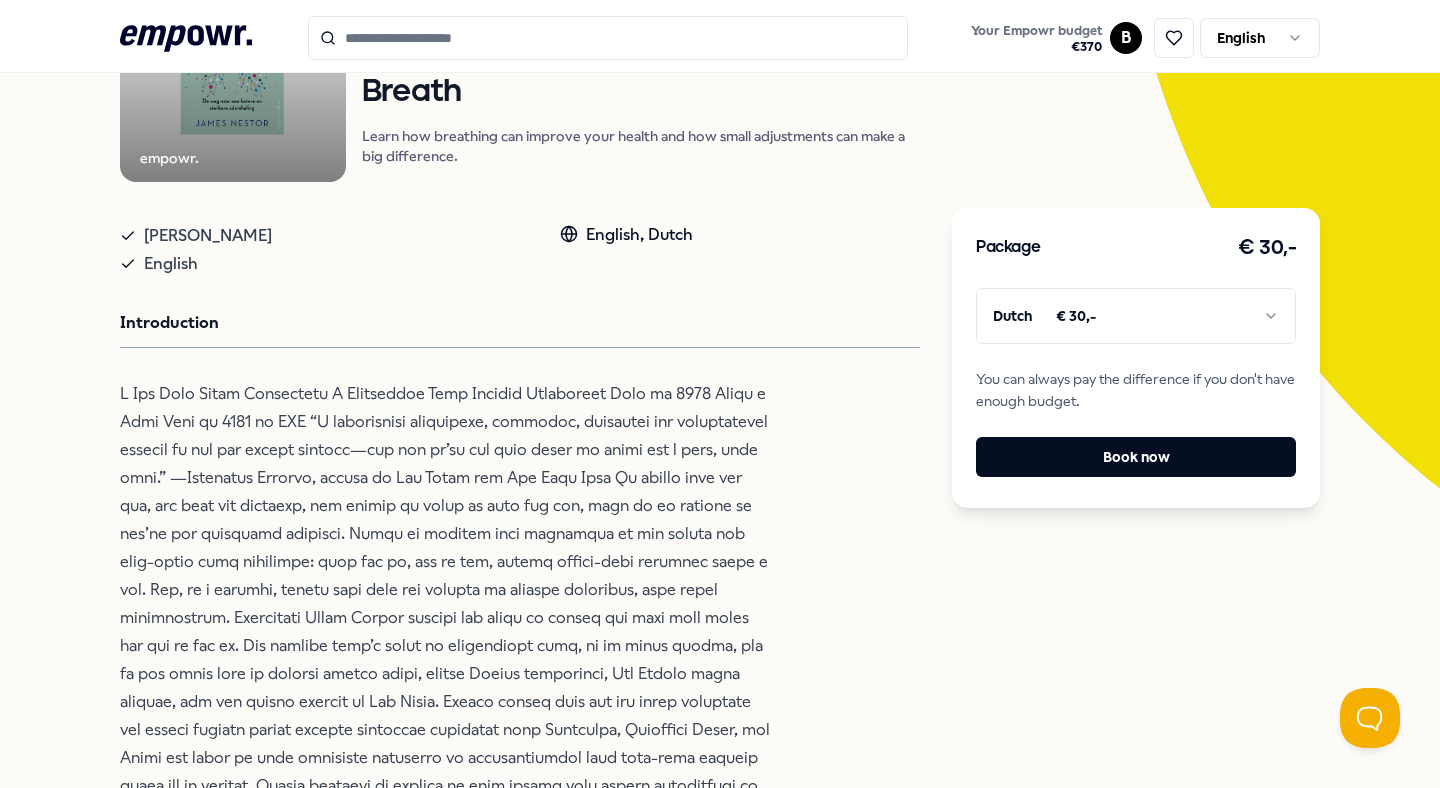 scroll, scrollTop: 275, scrollLeft: 0, axis: vertical 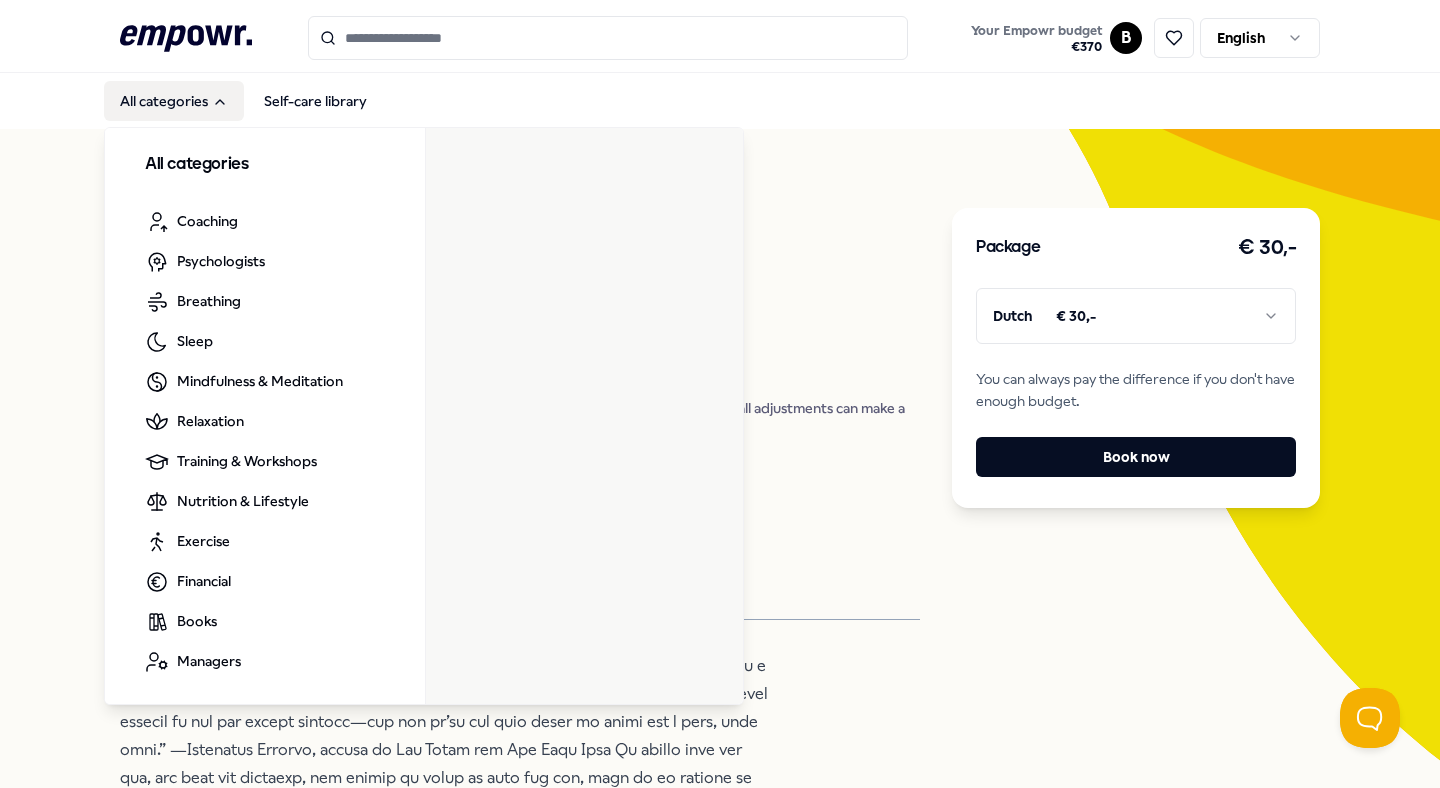 click on "All categories" at bounding box center (174, 101) 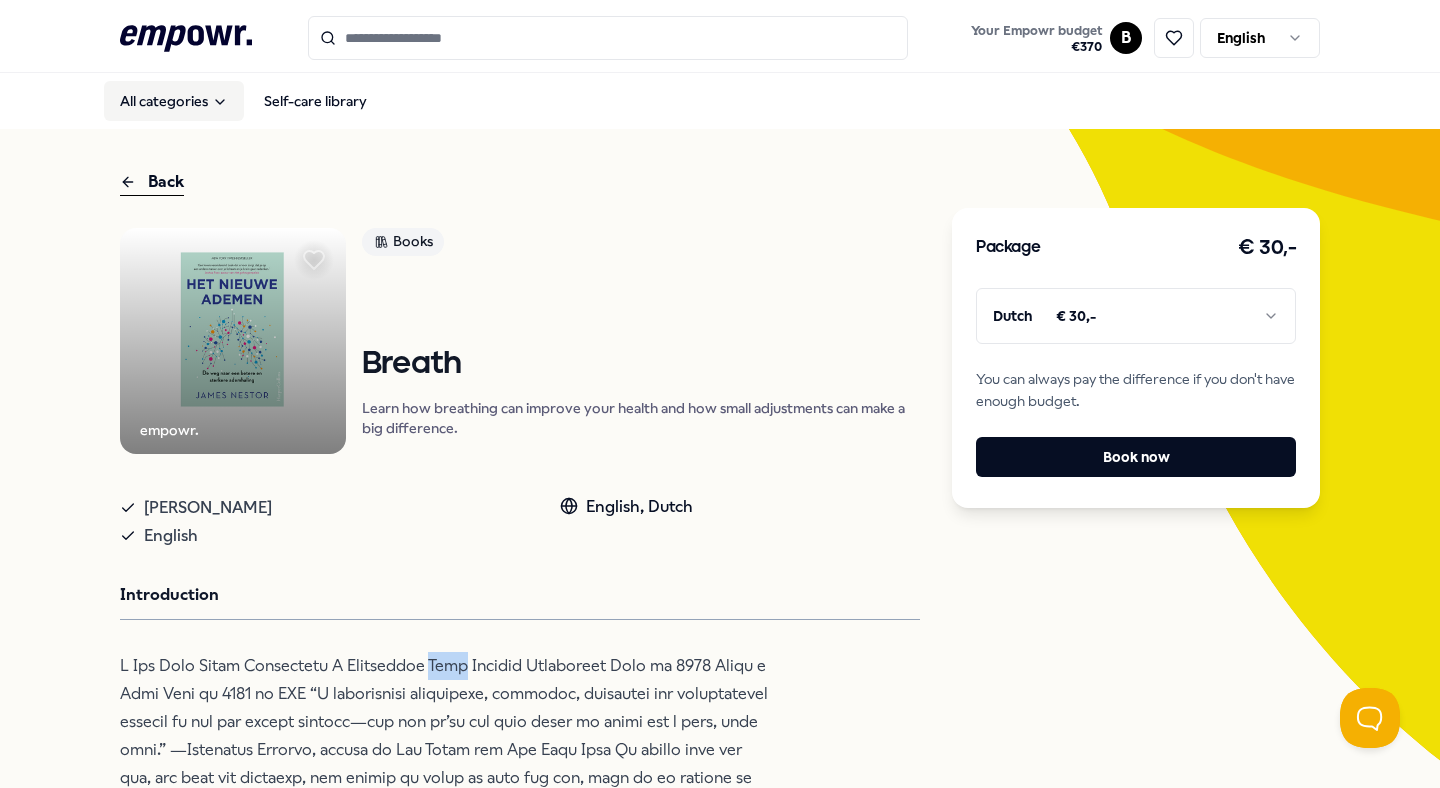 click on "All categories" at bounding box center [174, 101] 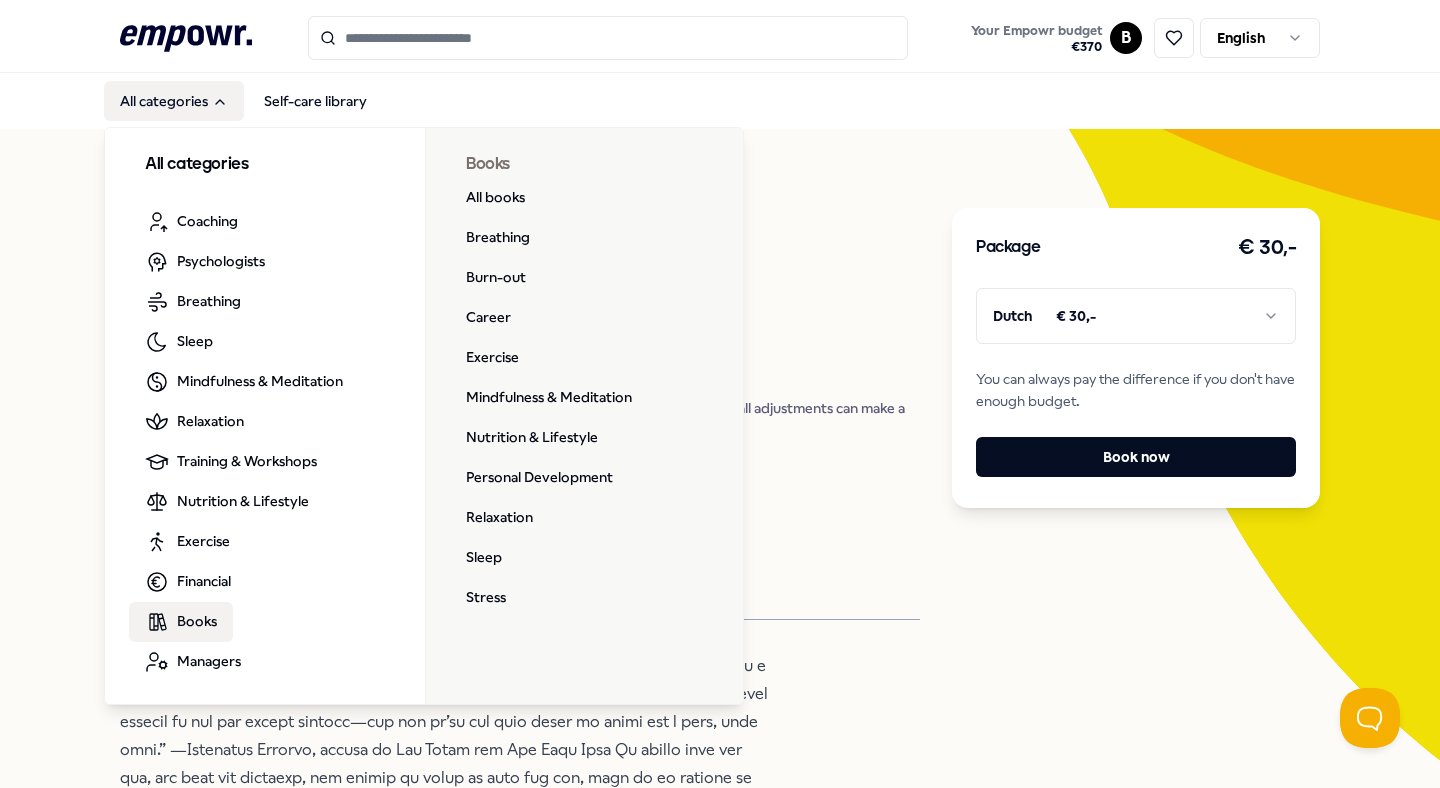 click on "Books" at bounding box center [197, 621] 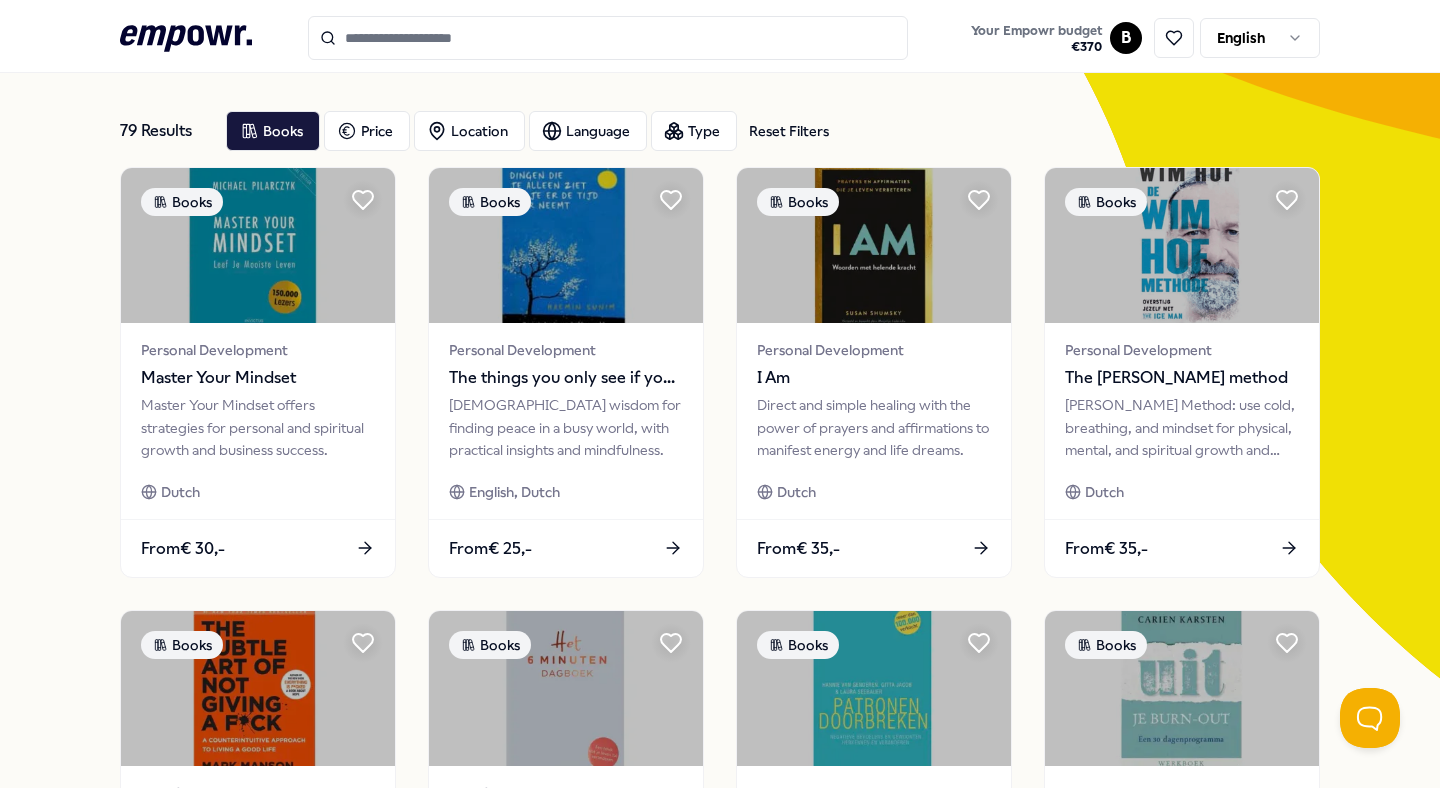 scroll, scrollTop: 78, scrollLeft: 0, axis: vertical 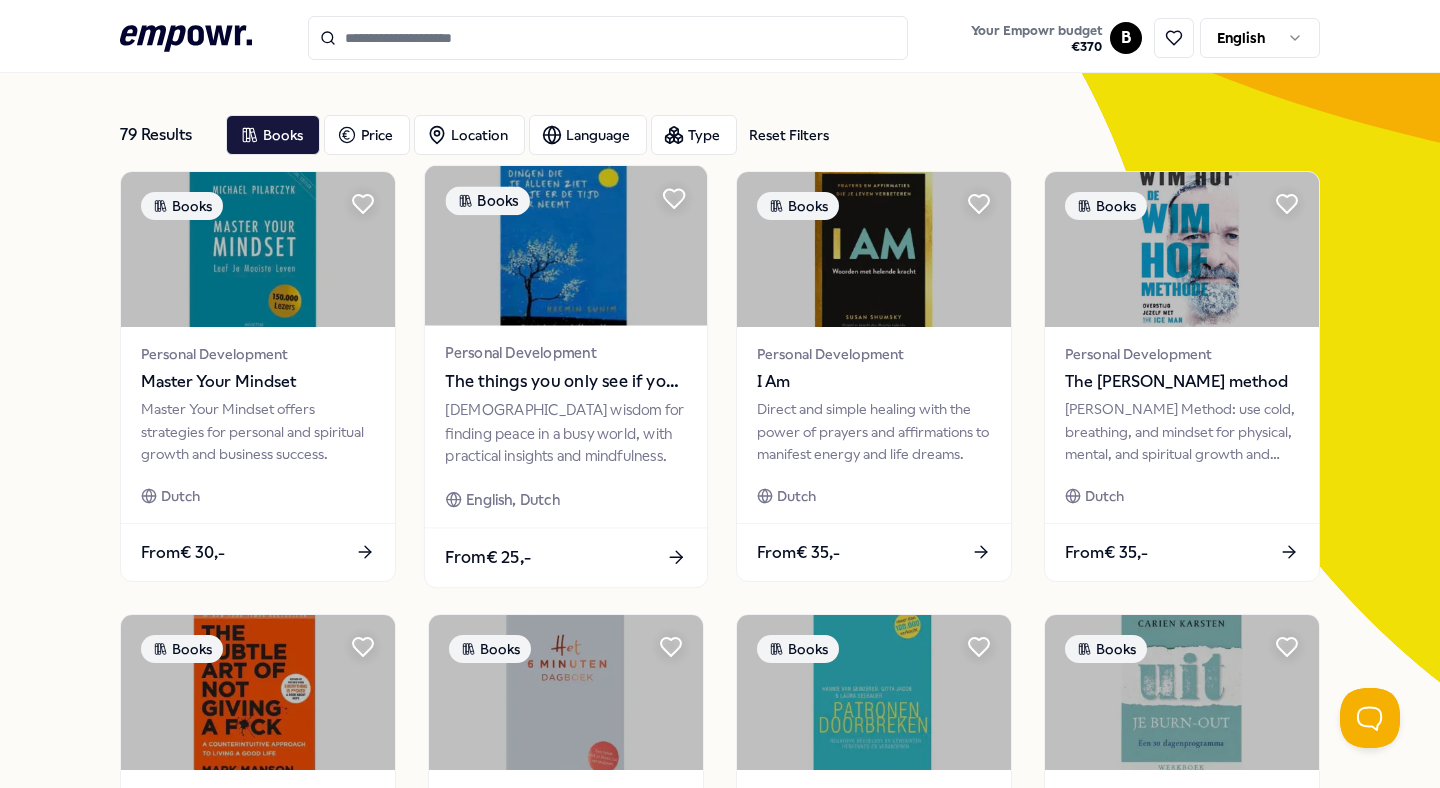 click on "The things you only see if you take your time" at bounding box center [565, 382] 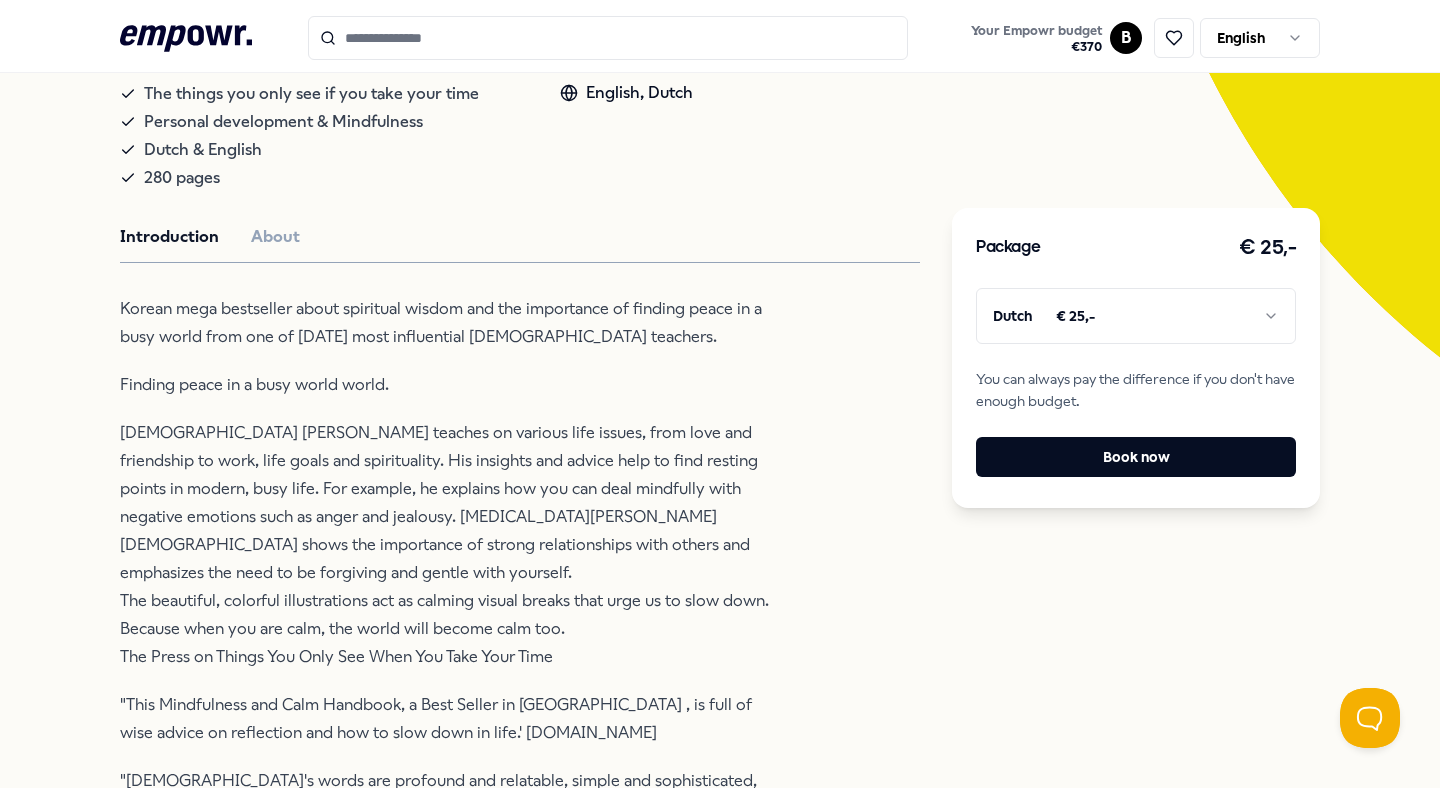 scroll, scrollTop: 487, scrollLeft: 0, axis: vertical 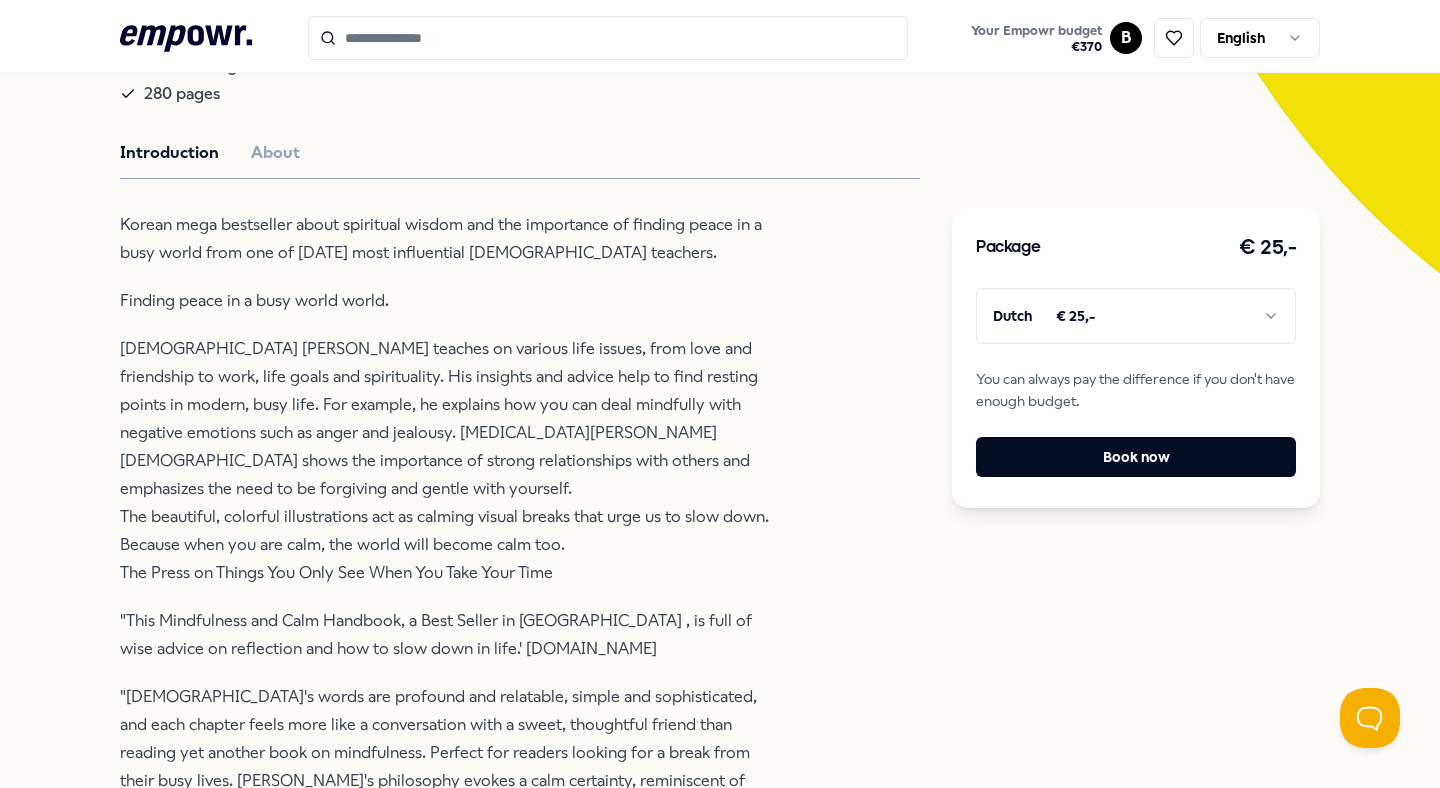 click on ".empowr-logo_svg__cls-1{fill:#03032f} Your Empowr budget € 370 B English All categories   Self-care library Back empowr. Books The things you only see if you take your time [DEMOGRAPHIC_DATA] wisdom for finding peace in a busy world, with practical insights and mindfulness. The things you only see if you take your time Personal development & Mindfulness Dutch & English 280 pages English, Dutch Introduction About Korean mega bestseller about spiritual wisdom and the importance of finding peace in a busy world from one of [DATE] most influential [DEMOGRAPHIC_DATA] teachers. Finding peace in a busy world world. The beautiful, colorful illustrations act as calming visual breaks that urge us to slow down. Because when you are calm, the world will become calm too. The Press on Things You Only See When You Take Your Time "This Mindfulness and Calm Handbook, a Best Seller in [GEOGRAPHIC_DATA] , is full of wise advice on reflection and how to slow down in life.' [DOMAIN_NAME] Recommended Relaxation [GEOGRAPHIC_DATA]   Wellness Dutch From" at bounding box center [720, 394] 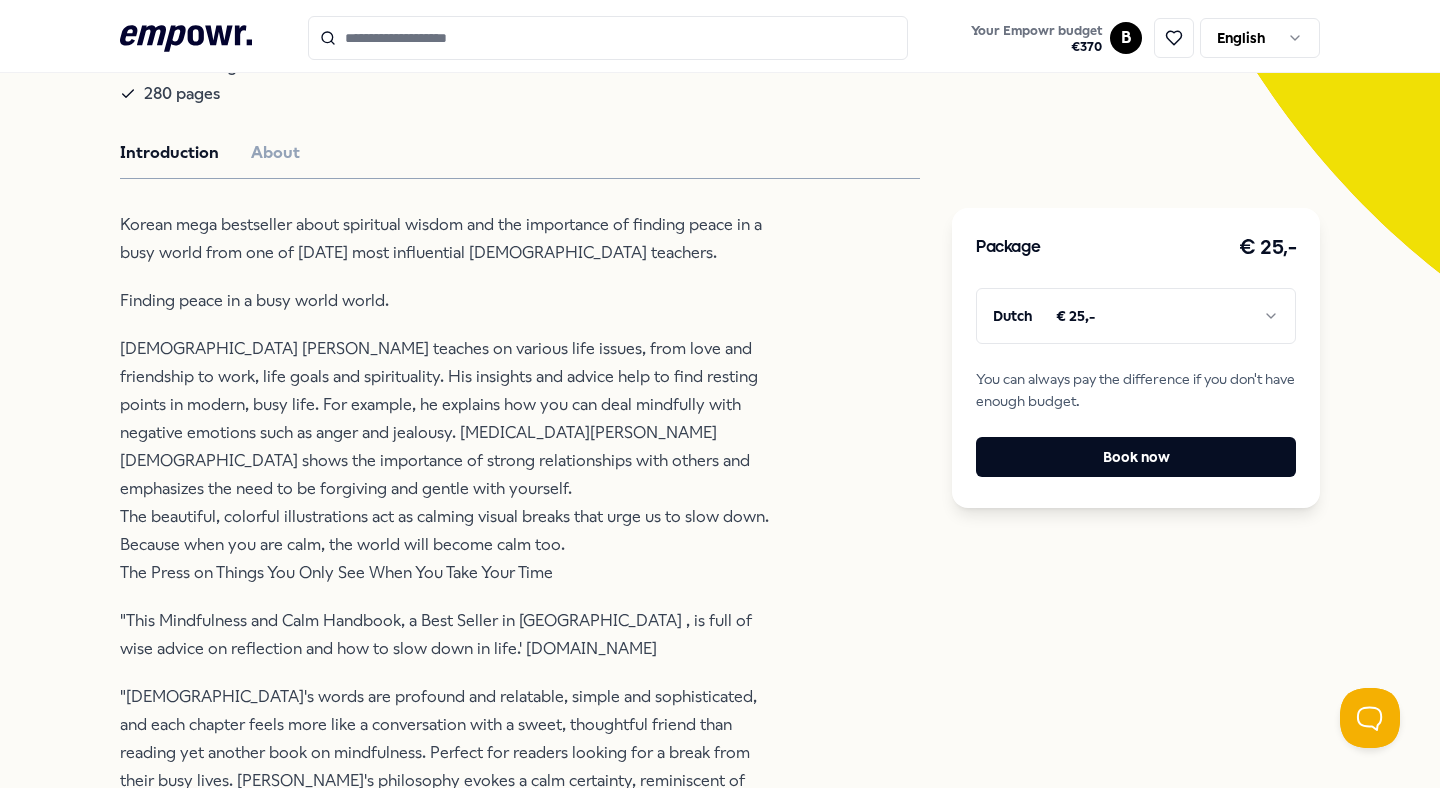 click on ".empowr-logo_svg__cls-1{fill:#03032f} Your Empowr budget € 370 B English All categories   Self-care library Back empowr. Books The things you only see if you take your time [DEMOGRAPHIC_DATA] wisdom for finding peace in a busy world, with practical insights and mindfulness. The things you only see if you take your time Personal development & Mindfulness Dutch & English 280 pages English, Dutch Introduction About Korean mega bestseller about spiritual wisdom and the importance of finding peace in a busy world from one of [DATE] most influential [DEMOGRAPHIC_DATA] teachers. Finding peace in a busy world world. The beautiful, colorful illustrations act as calming visual breaks that urge us to slow down. Because when you are calm, the world will become calm too. The Press on Things You Only See When You Take Your Time "This Mindfulness and Calm Handbook, a Best Seller in [GEOGRAPHIC_DATA] , is full of wise advice on reflection and how to slow down in life.' [DOMAIN_NAME] Recommended Relaxation [GEOGRAPHIC_DATA]   Wellness Dutch From" at bounding box center [720, 394] 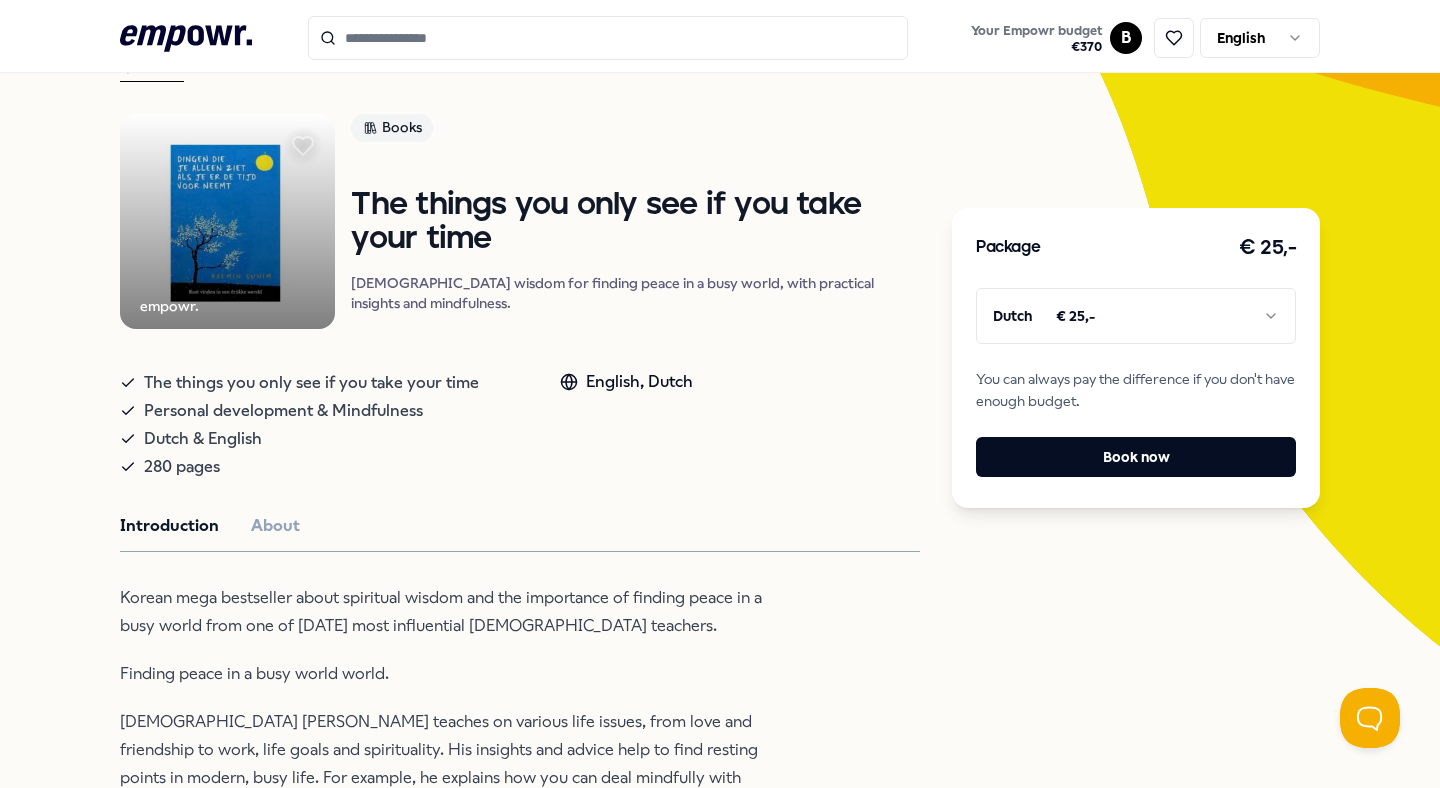 scroll, scrollTop: 96, scrollLeft: 0, axis: vertical 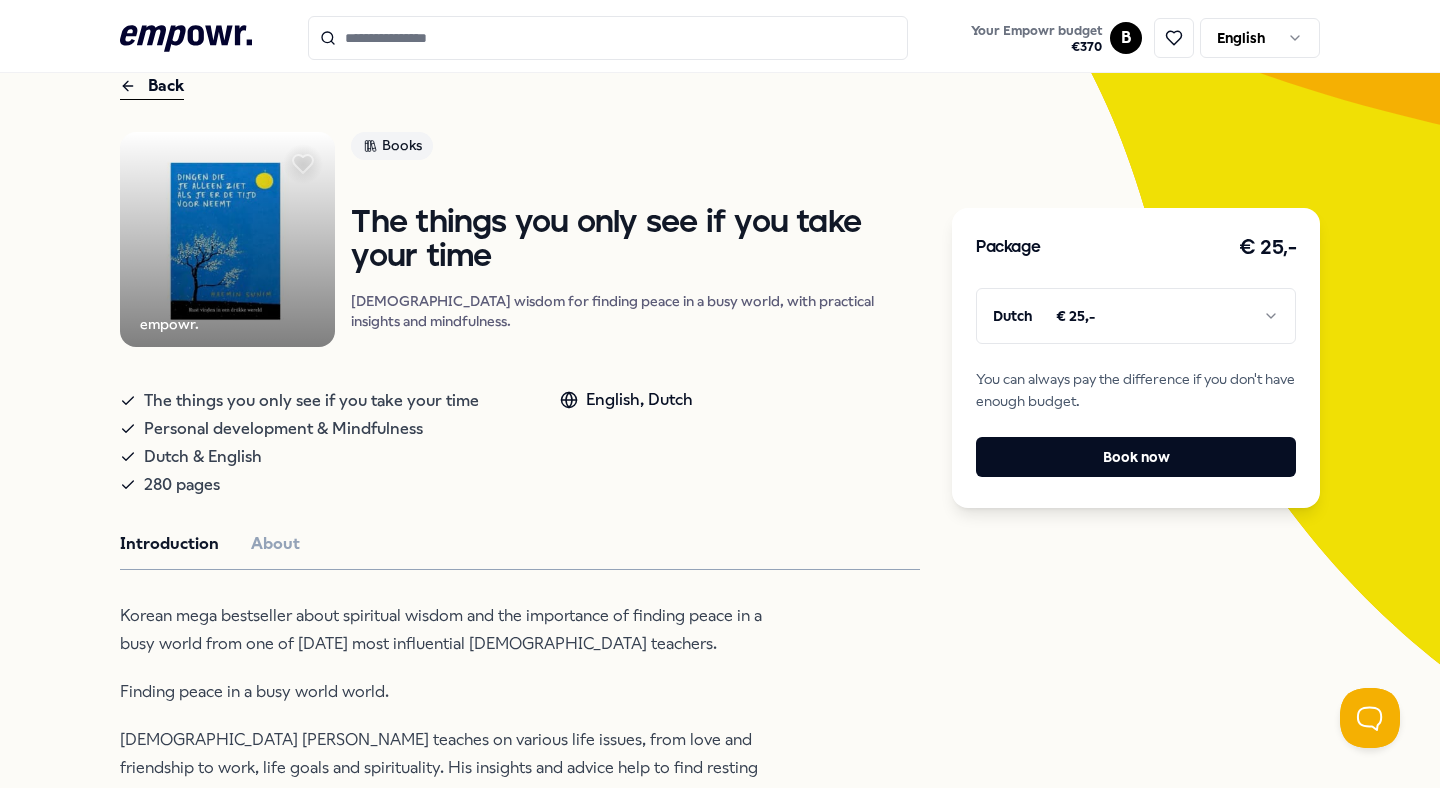 click on "Back" at bounding box center (152, 86) 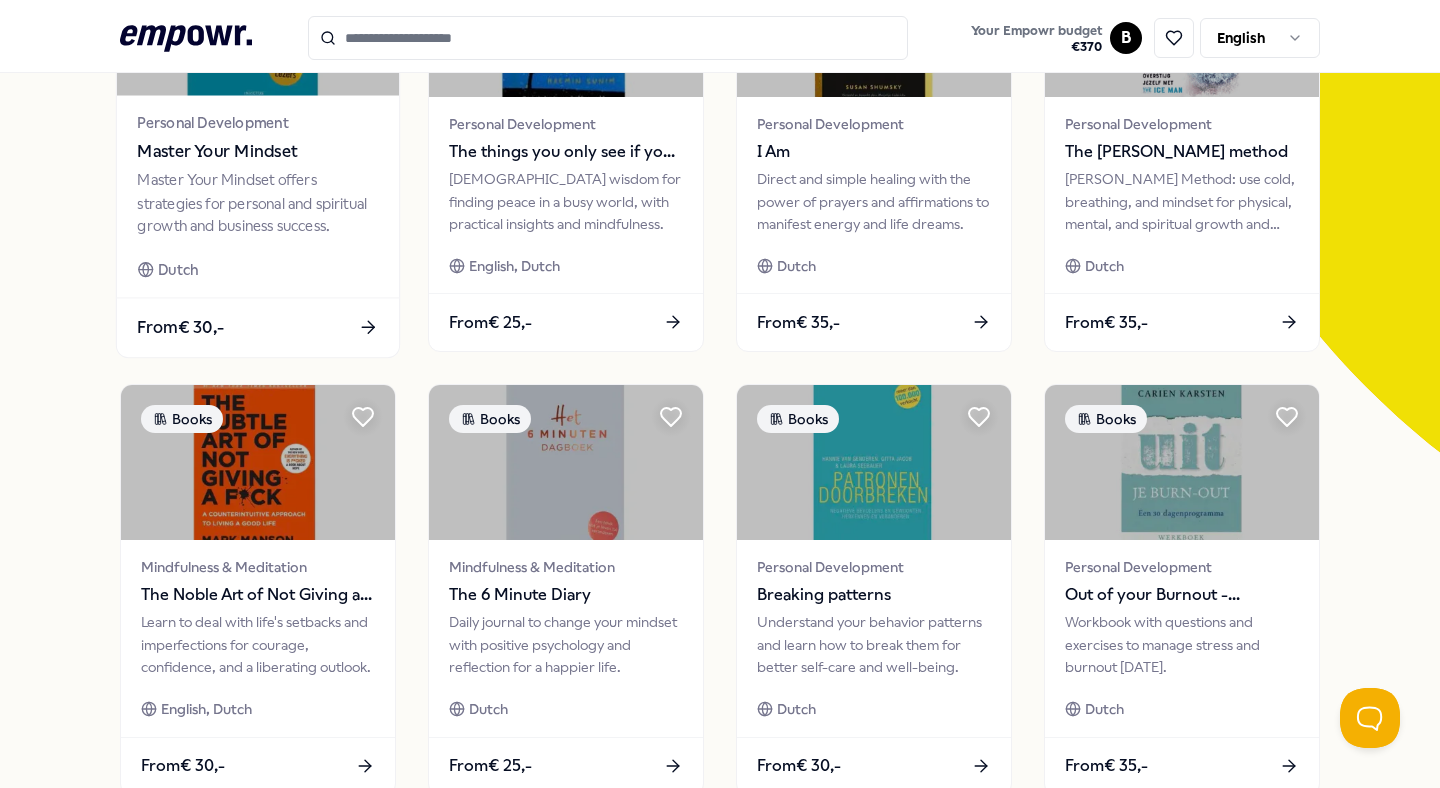 scroll, scrollTop: 0, scrollLeft: 0, axis: both 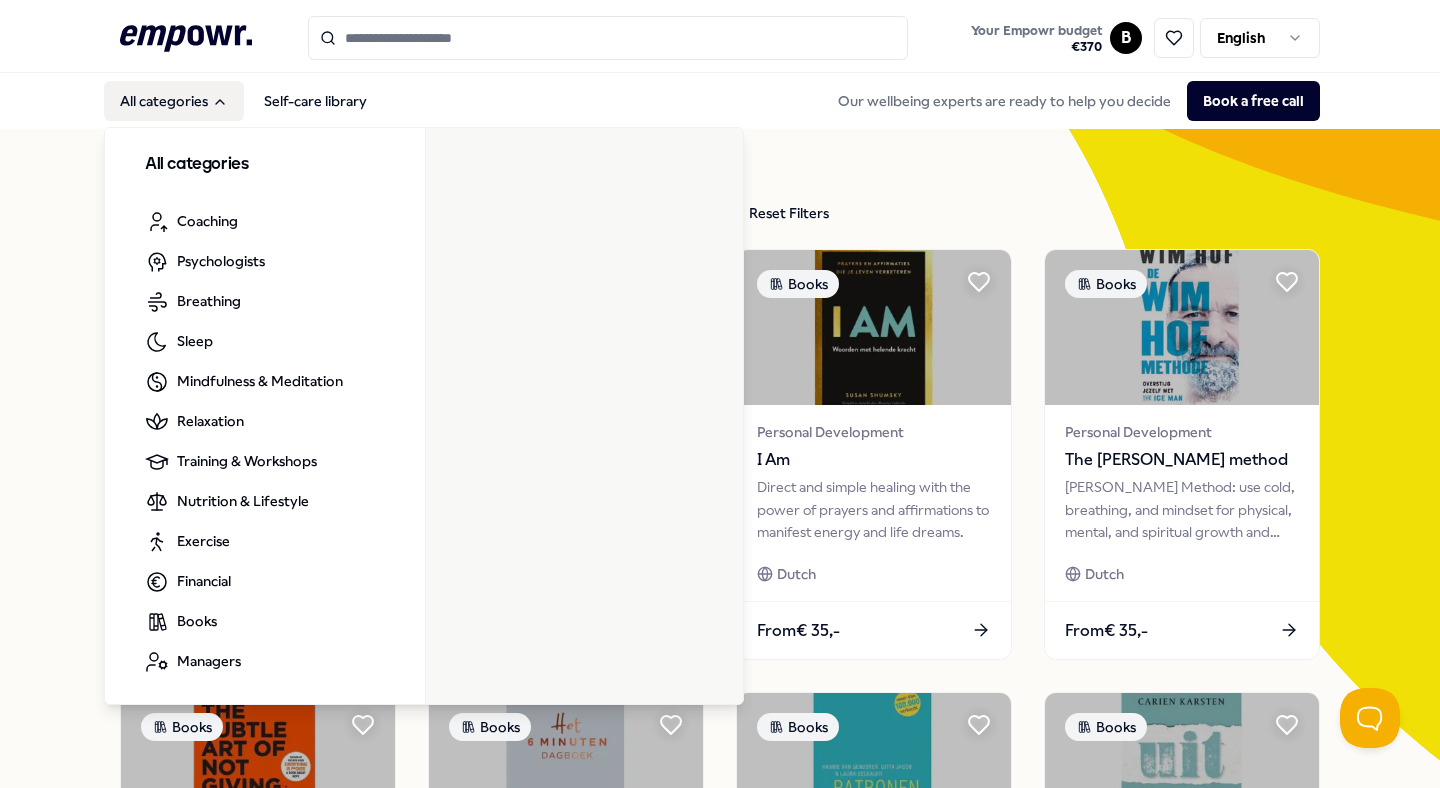 click on "All categories" at bounding box center [174, 101] 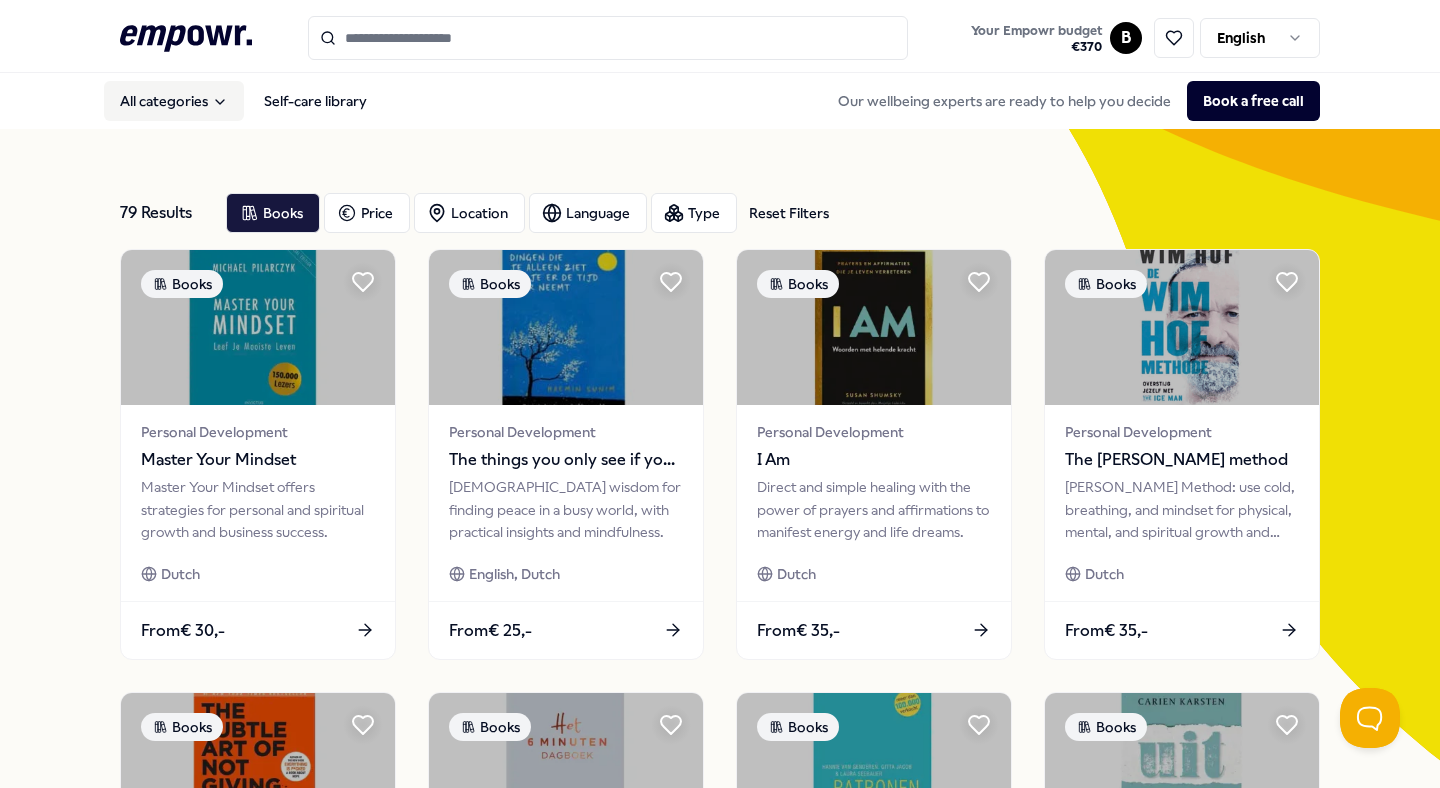 click on "All categories" at bounding box center (174, 101) 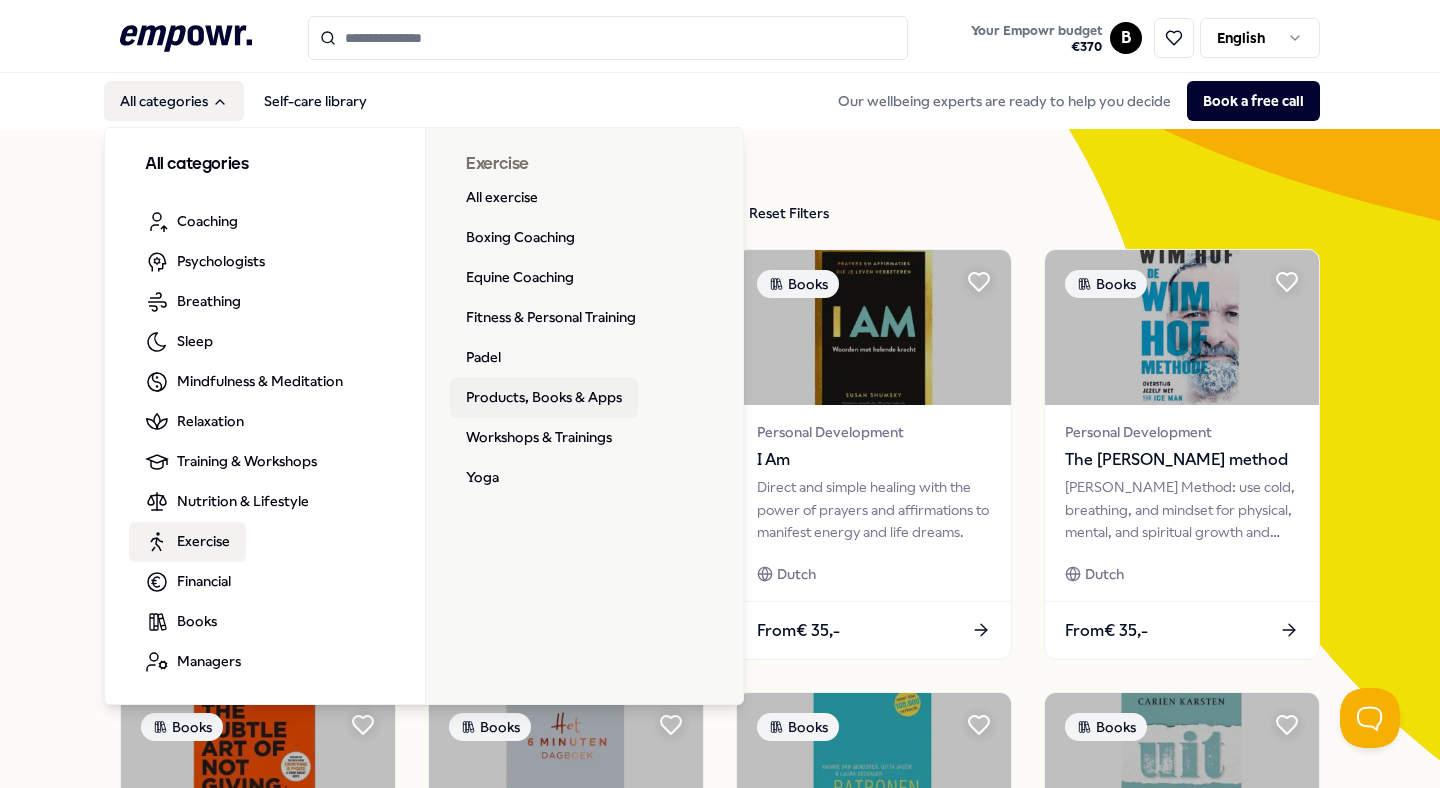 click on "Products, Books & Apps" at bounding box center [544, 398] 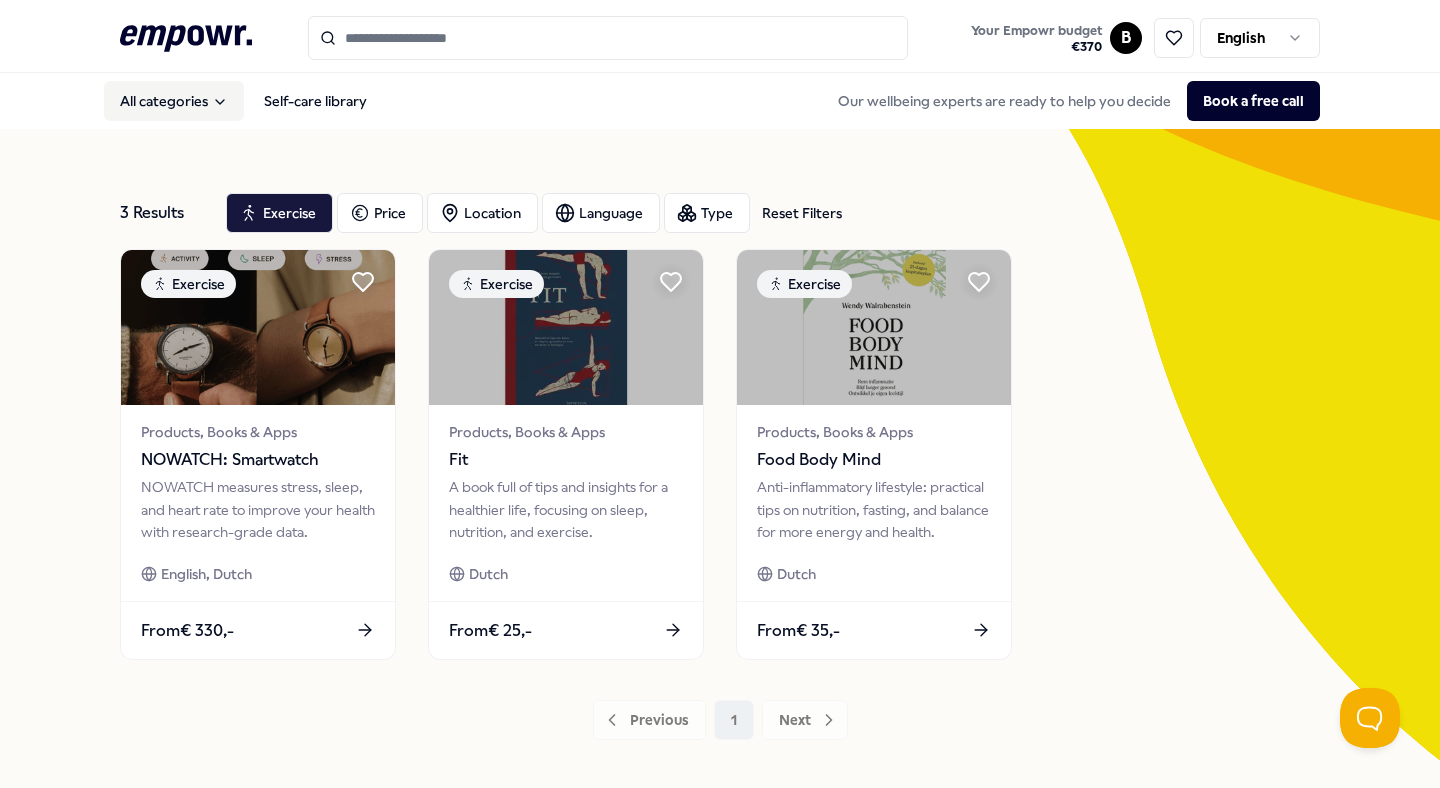 scroll, scrollTop: 65, scrollLeft: 0, axis: vertical 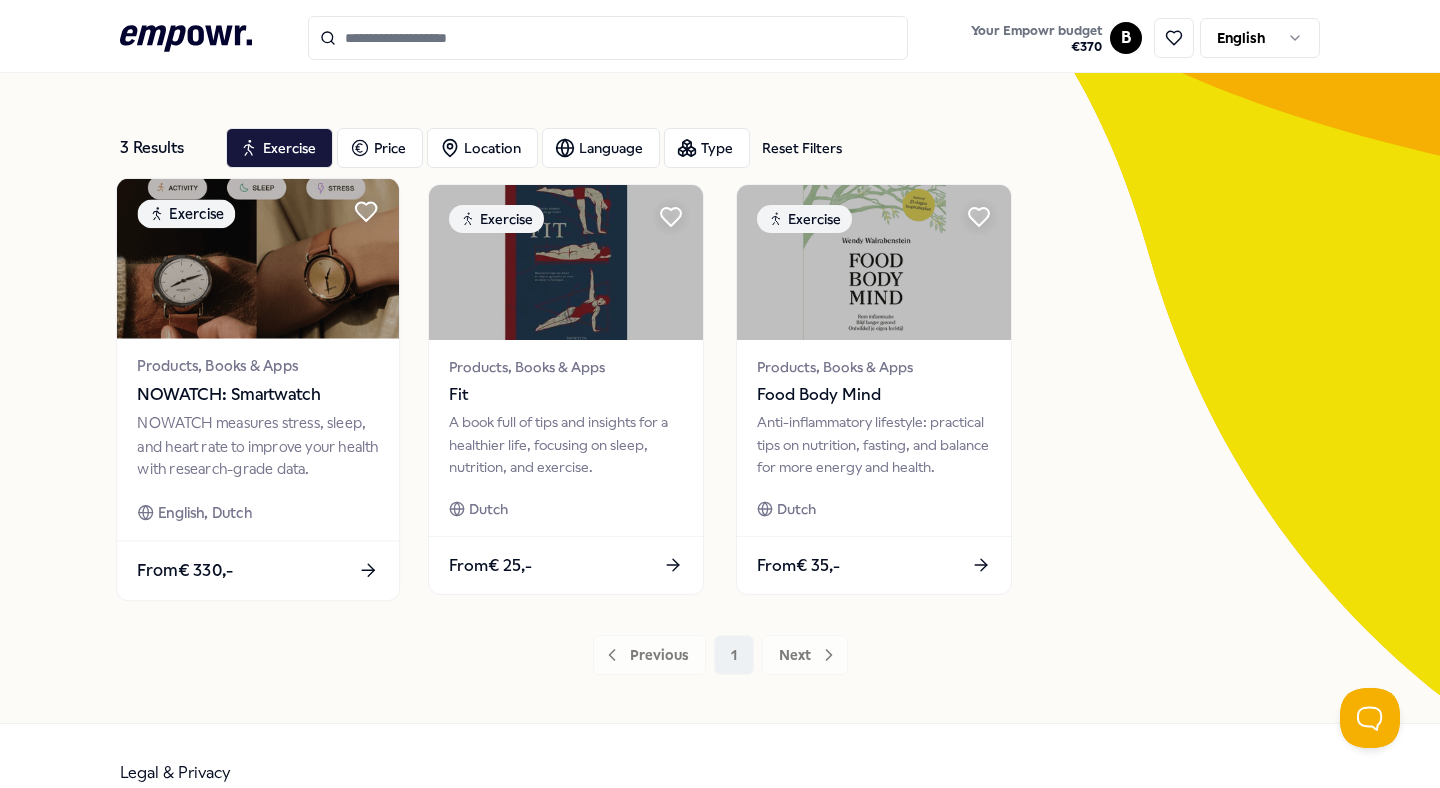 click on "NOWATCH: Smartwatch" at bounding box center (257, 395) 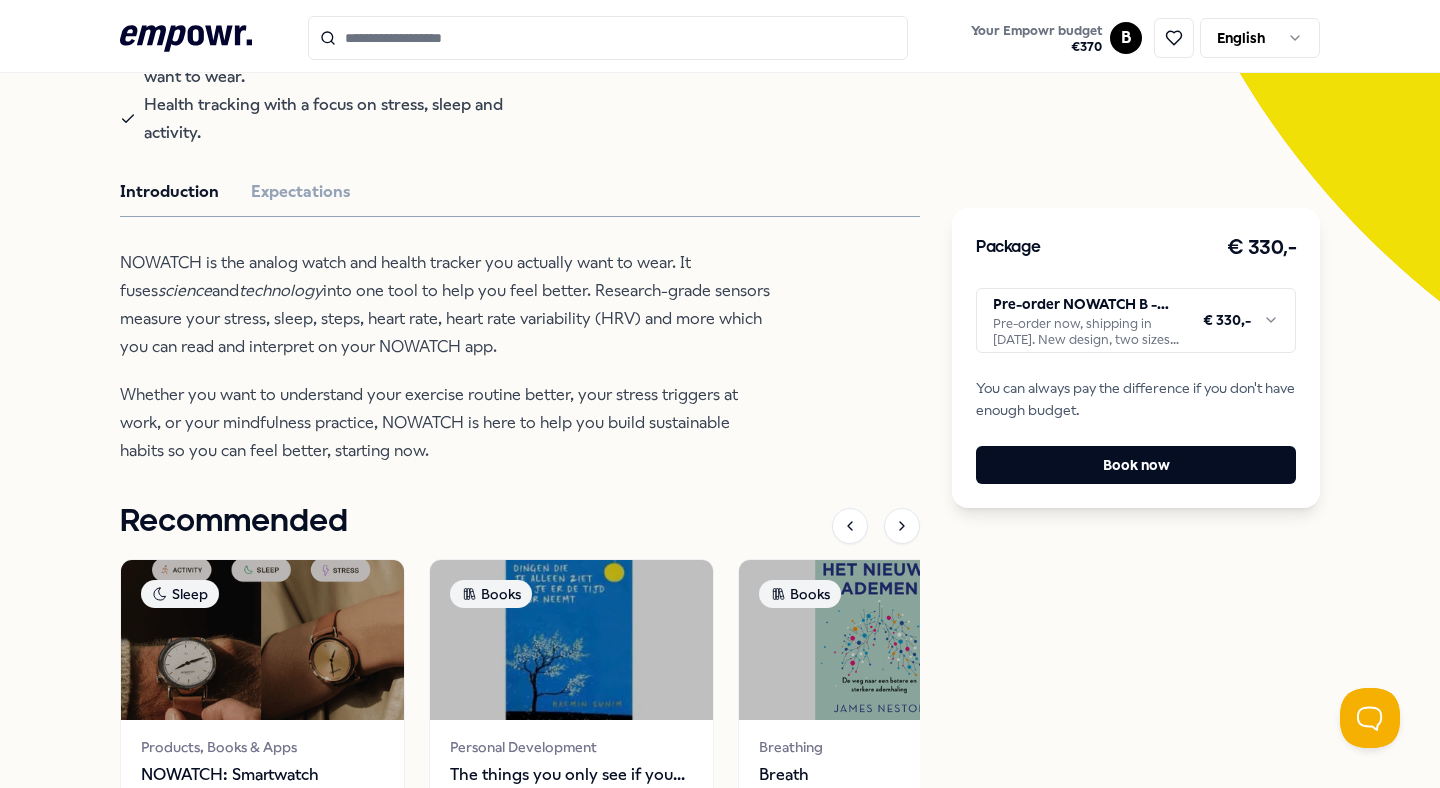 scroll, scrollTop: 443, scrollLeft: 0, axis: vertical 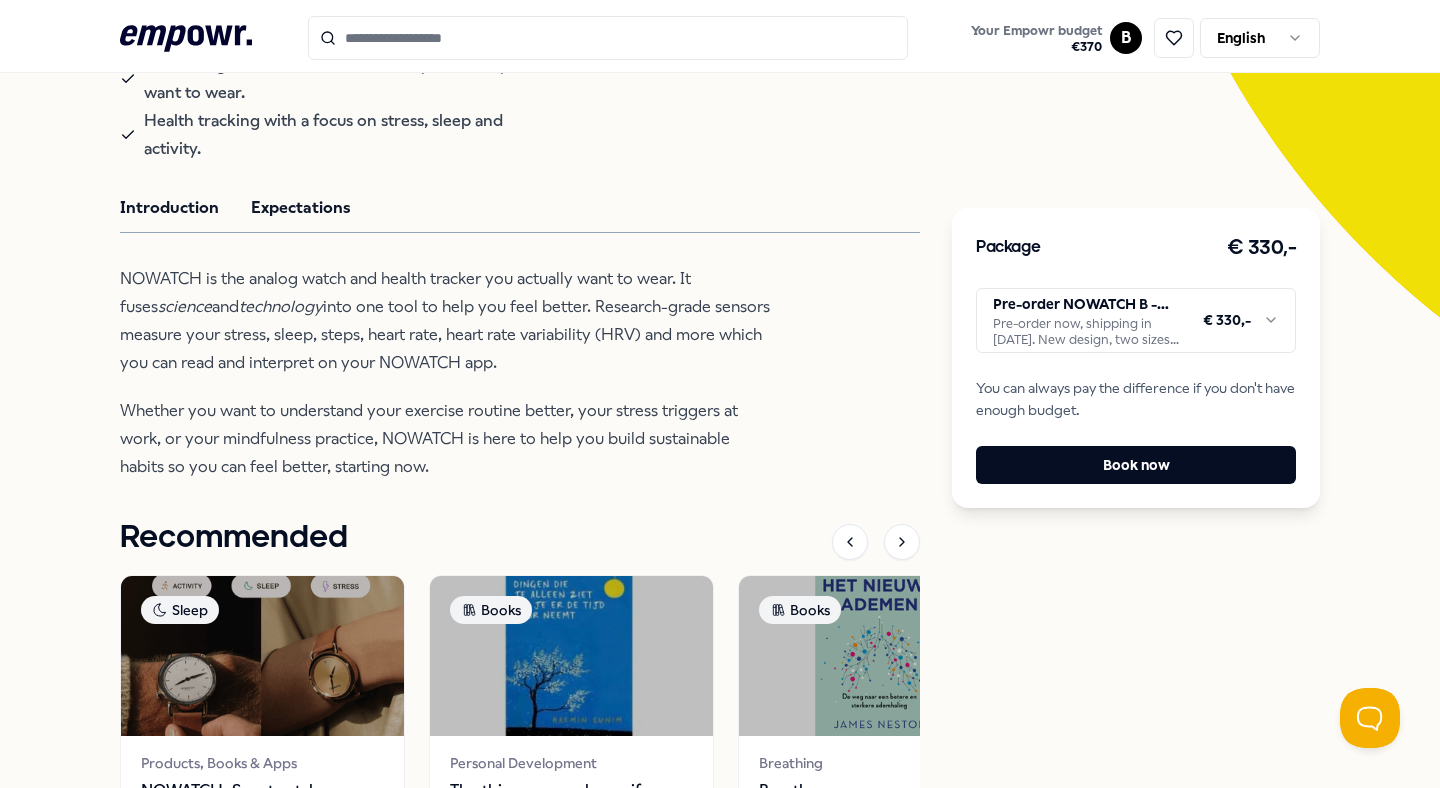 click on "Expectations" at bounding box center [301, 208] 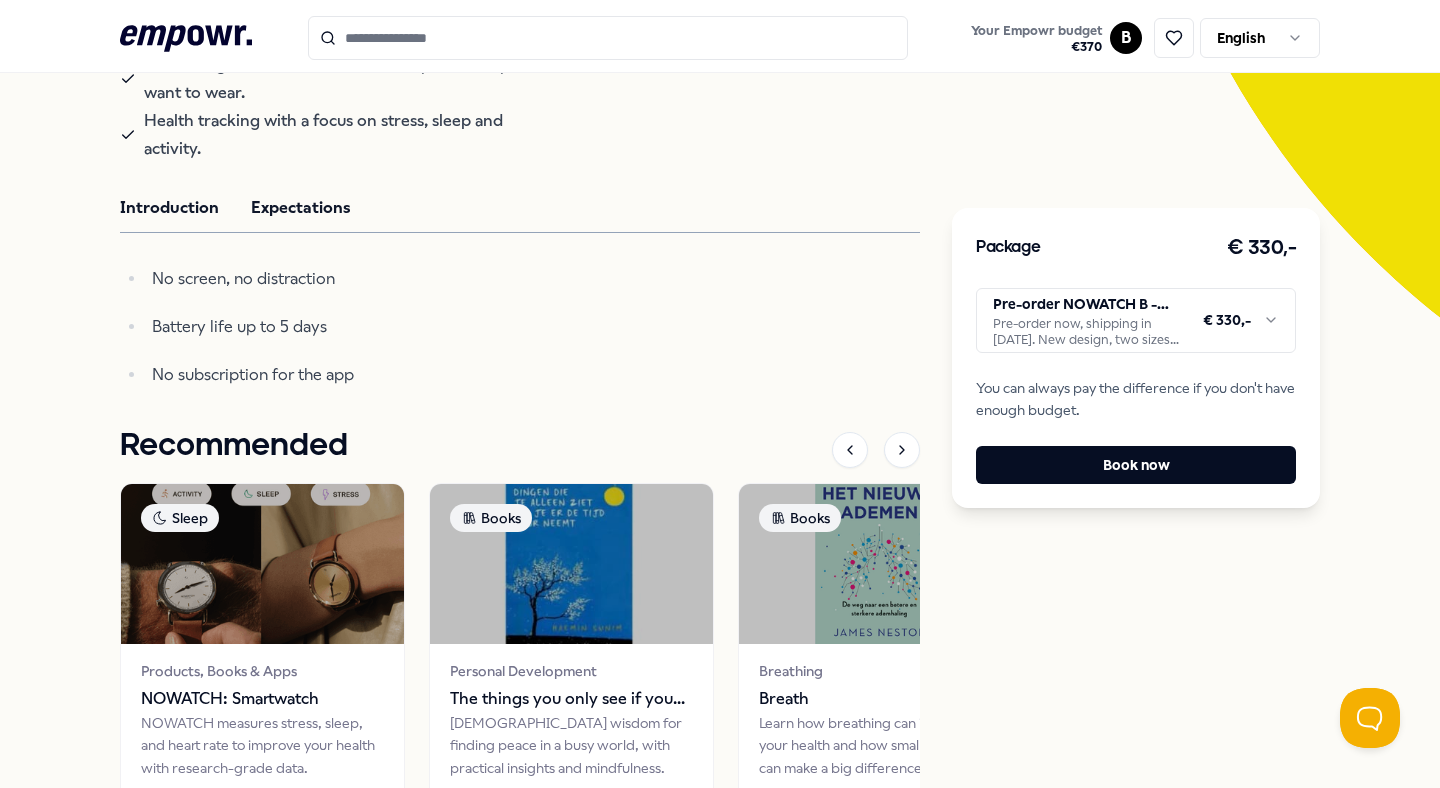 click on "Introduction" at bounding box center [169, 208] 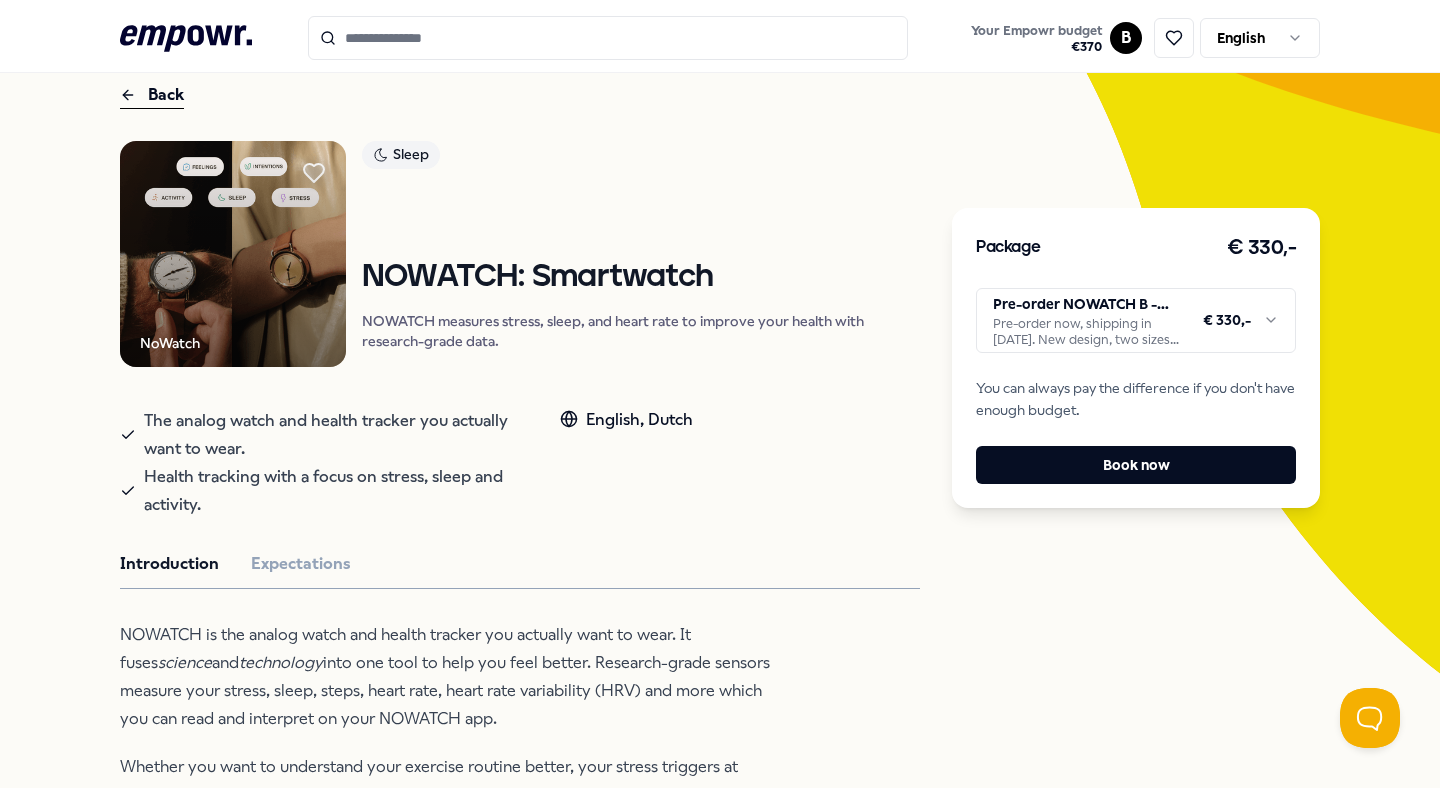 scroll, scrollTop: 0, scrollLeft: 0, axis: both 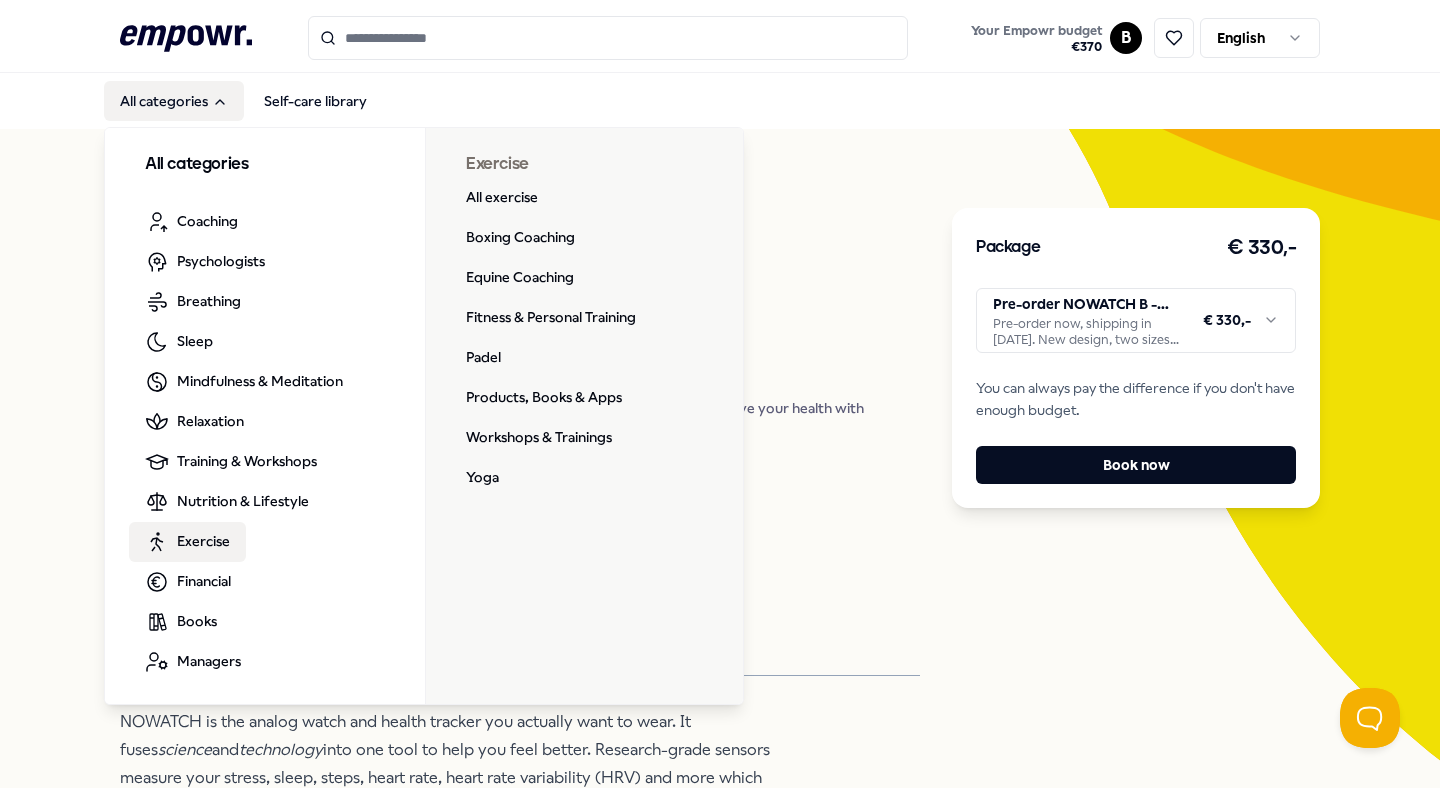 click on "Exercise" at bounding box center [203, 541] 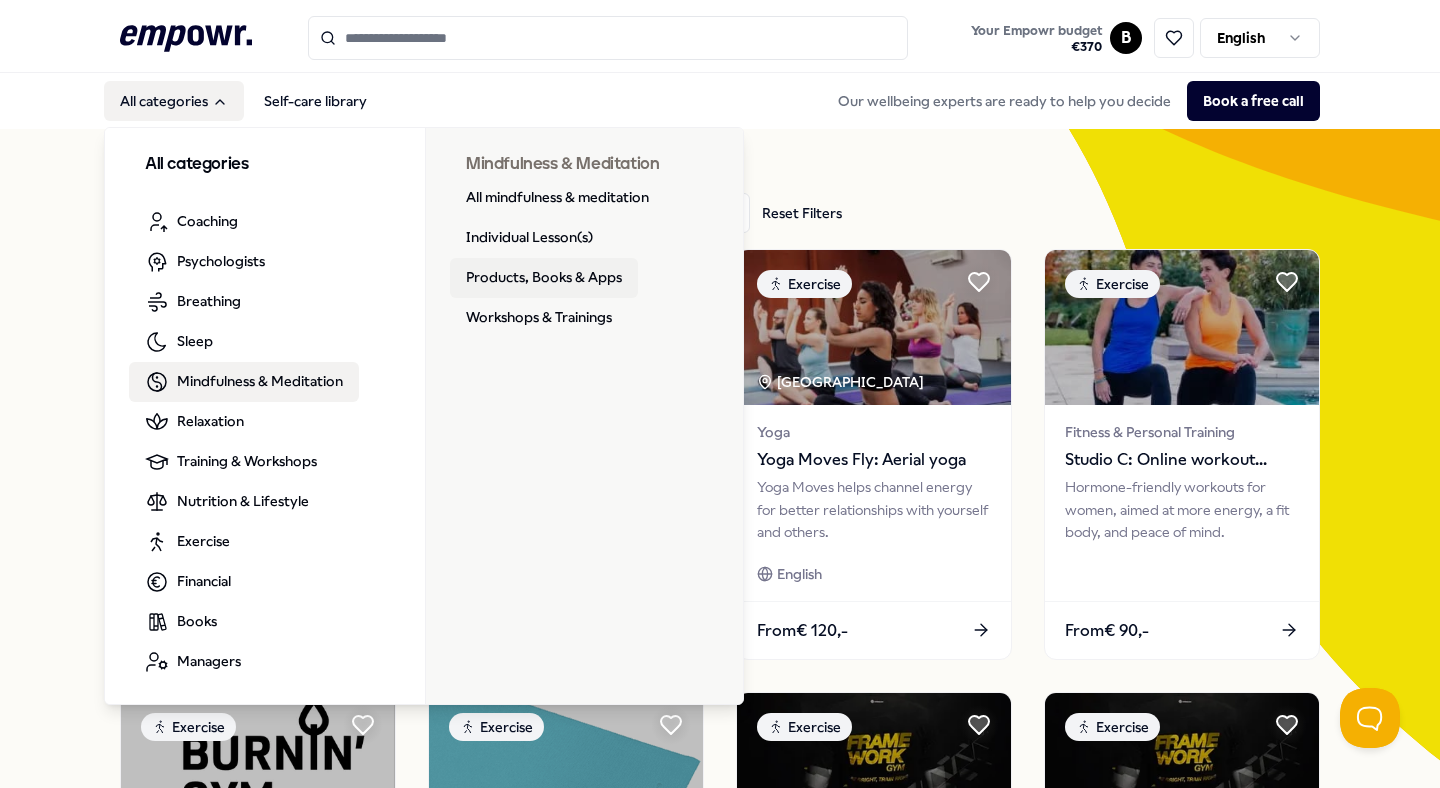click on "Products, Books & Apps" at bounding box center [544, 278] 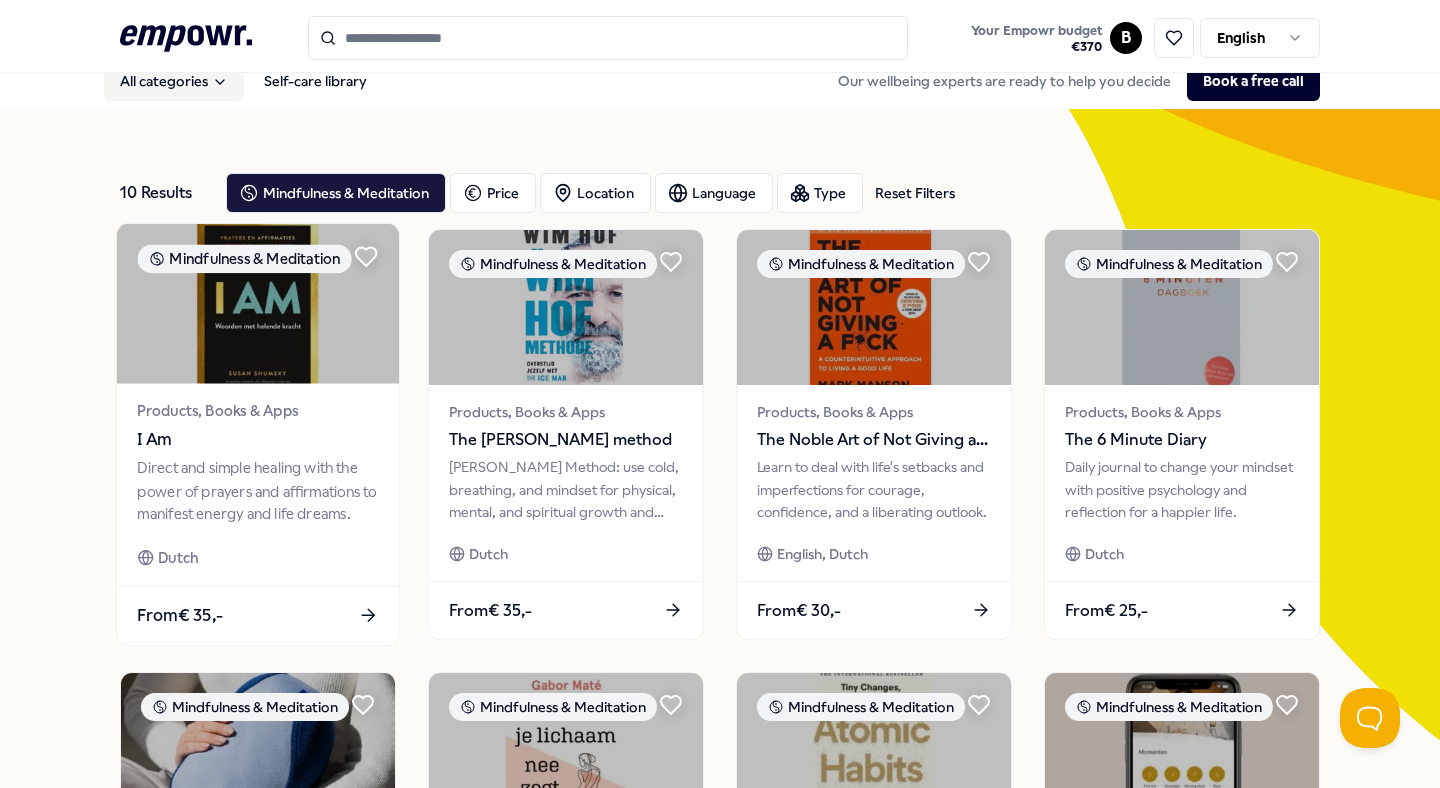 scroll, scrollTop: 0, scrollLeft: 0, axis: both 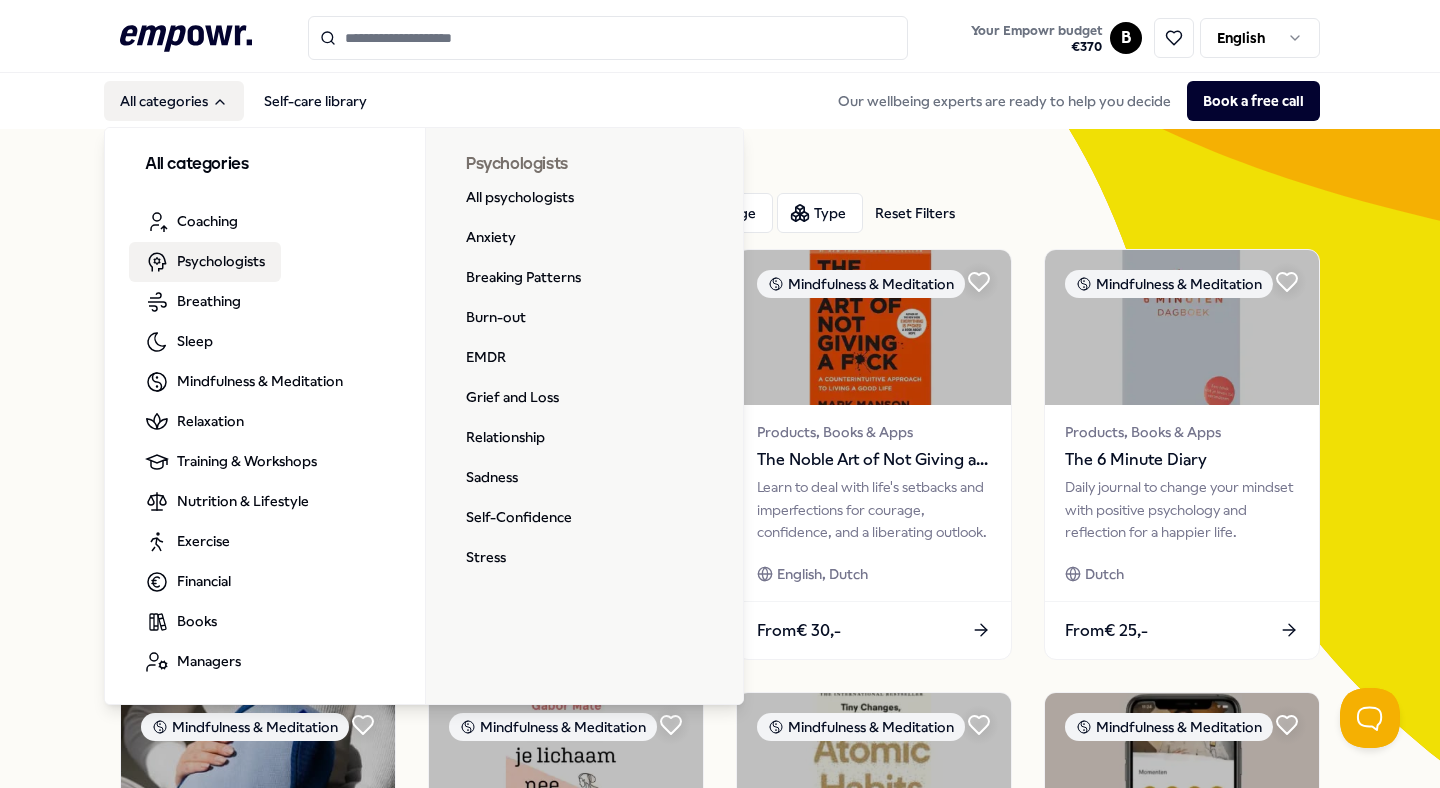 click on "Psychologists" at bounding box center [221, 261] 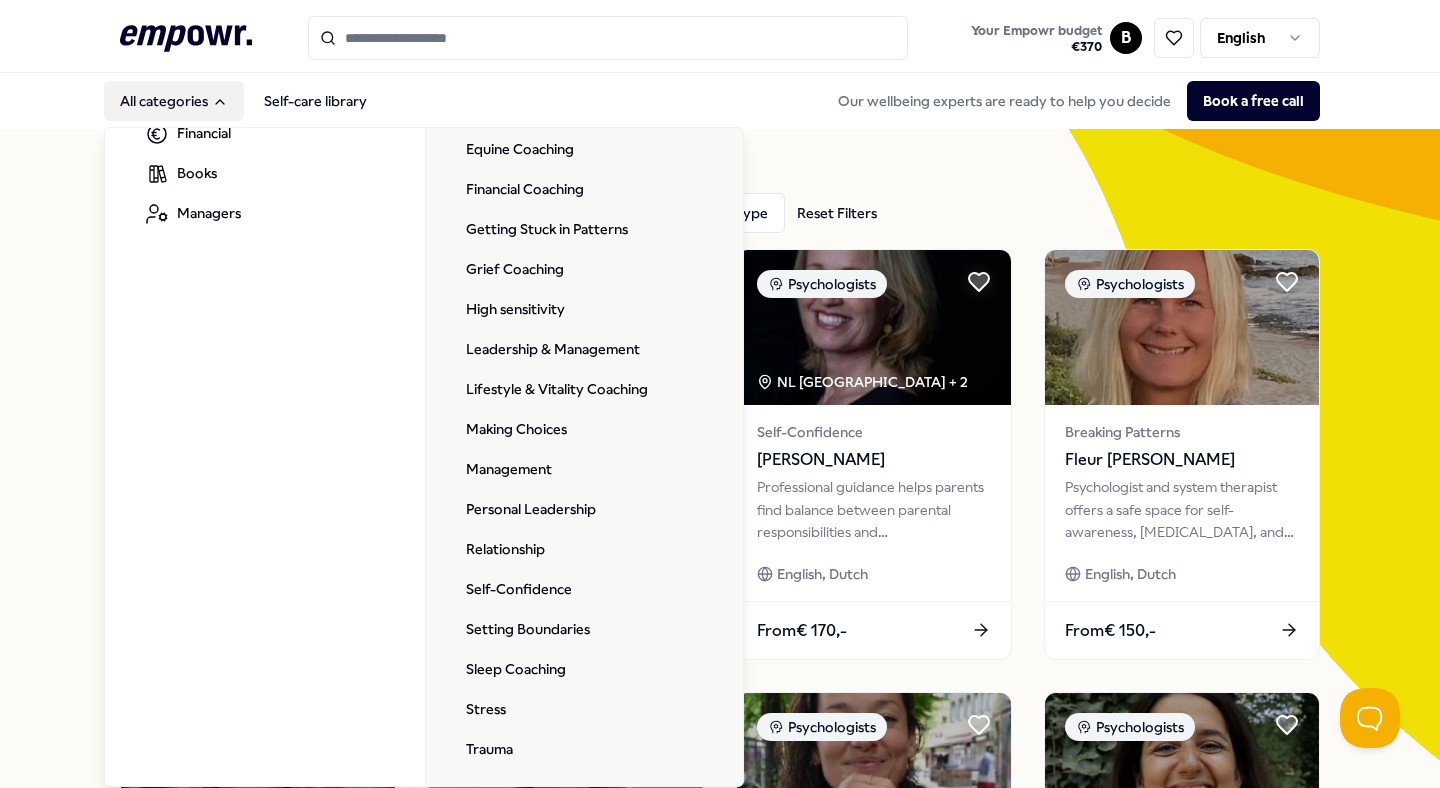 scroll, scrollTop: 453, scrollLeft: 0, axis: vertical 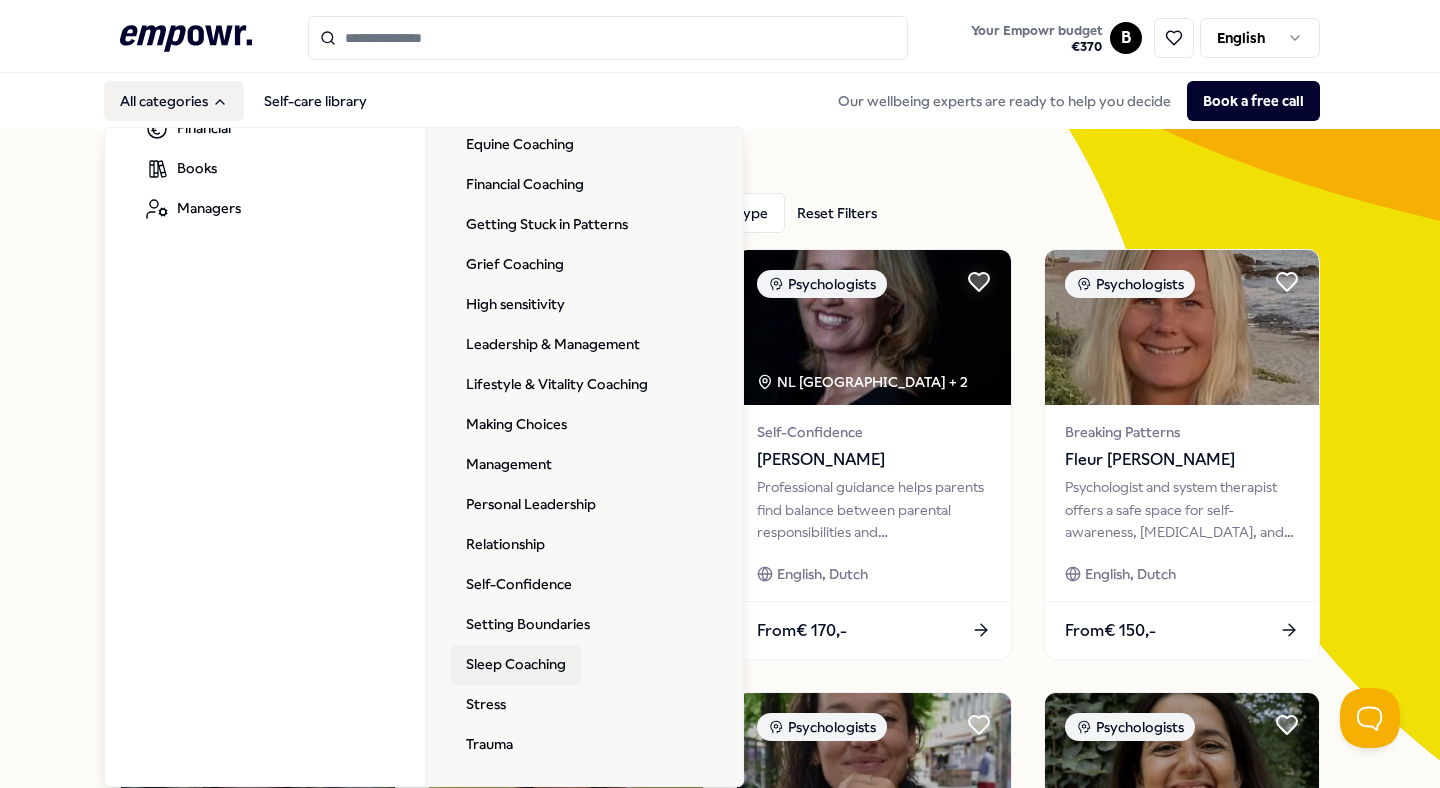 click on "Sleep Coaching" at bounding box center [516, 665] 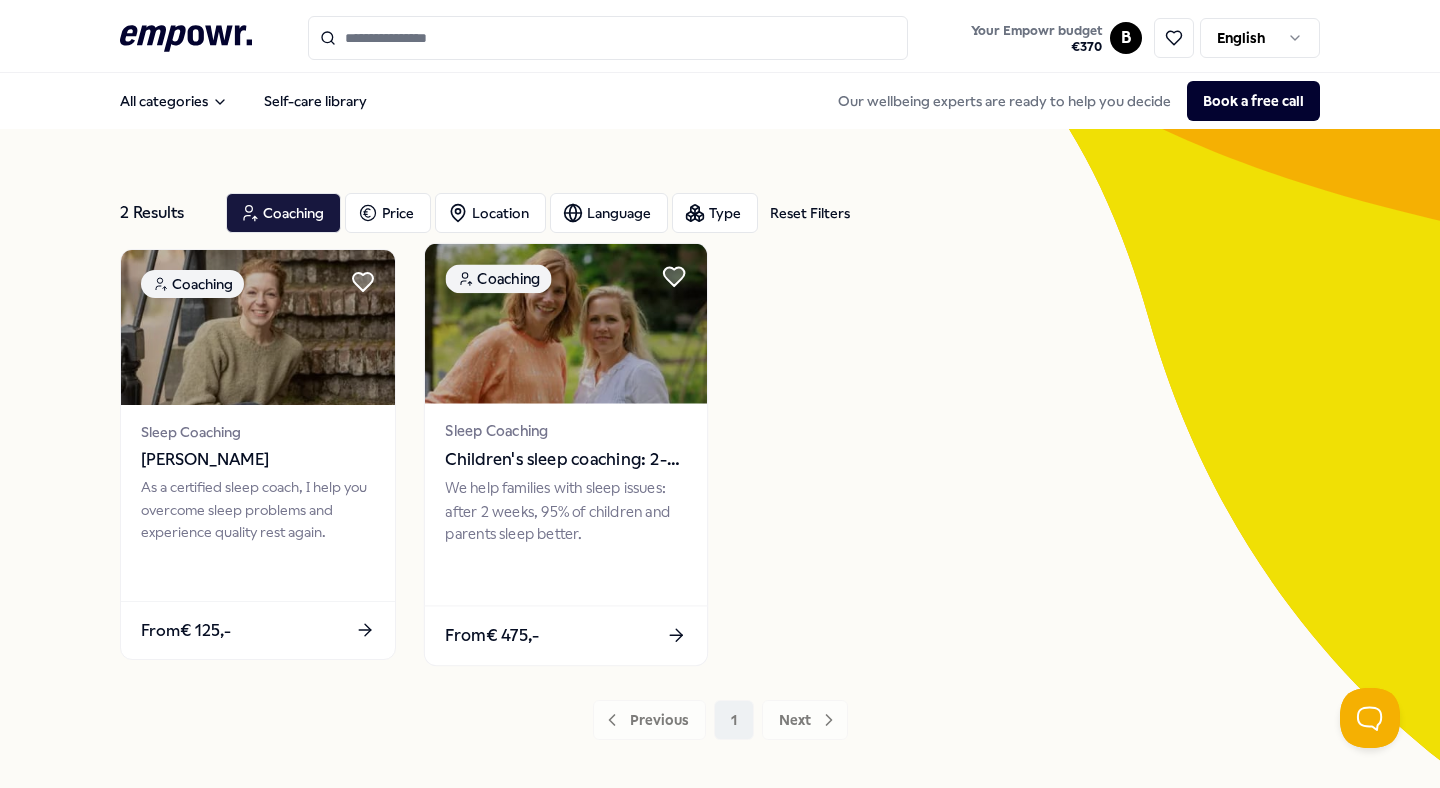 click at bounding box center (565, 577) 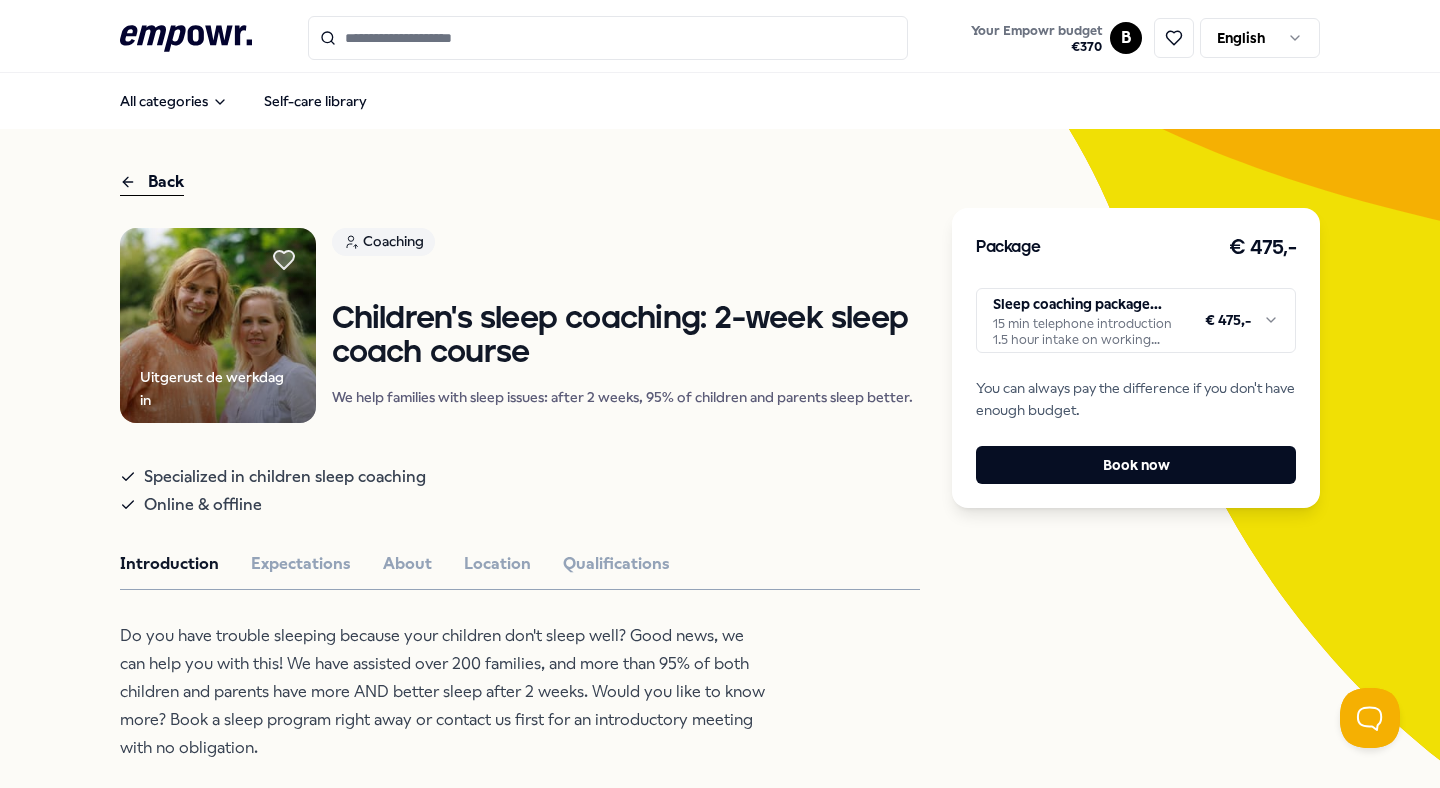 click on ".empowr-logo_svg__cls-1{fill:#03032f} Your Empowr budget € 370 B English All categories   Self-care library Back Uitgerust de werkdag in Coaching Children's sleep coaching: 2-week sleep coach course We help families with sleep issues: after 2 weeks, 95% of children and parents sleep better. Specialized in children sleep coaching Online & offline Introduction Expectations About Location Qualifications Do you have trouble sleeping because your children don't sleep well? Good news, we can help you with this! We have assisted over 200 families, and more than 95% of both children and parents have more AND better sleep after 2 weeks. Would you like to know more? Book a sleep program right away or contact us first for an introductory meeting with no obligation. Recommended Sleep Products, Books & Apps NOWATCH: Smartwatch NOWATCH measures stress, sleep, and heart rate to improve your health with
research-grade data. English, Dutch From  € 330,- Books Personal Development English, Dutch From  € 25,-" at bounding box center [720, 394] 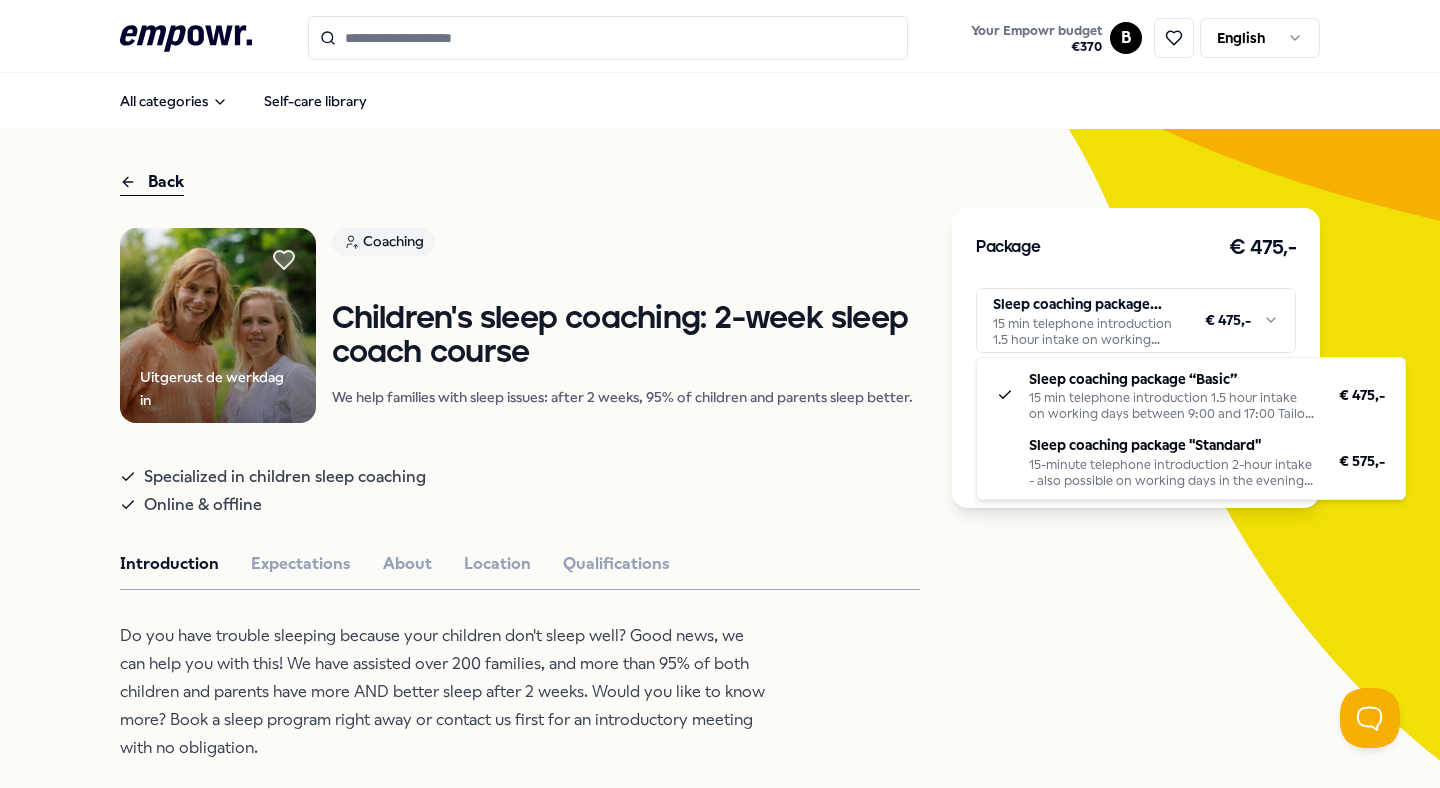 click on ".empowr-logo_svg__cls-1{fill:#03032f} Your Empowr budget € 370 B English All categories   Self-care library Back Uitgerust de werkdag in Coaching Children's sleep coaching: 2-week sleep coach course We help families with sleep issues: after 2 weeks, 95% of children and parents sleep better. Specialized in children sleep coaching Online & offline Introduction Expectations About Location Qualifications Do you have trouble sleeping because your children don't sleep well? Good news, we can help you with this! We have assisted over 200 families, and more than 95% of both children and parents have more AND better sleep after 2 weeks. Would you like to know more? Book a sleep program right away or contact us first for an introductory meeting with no obligation. Recommended Sleep Products, Books & Apps NOWATCH: Smartwatch NOWATCH measures stress, sleep, and heart rate to improve your health with
research-grade data. English, Dutch From  € 330,- Books Personal Development English, Dutch From  € 25,-" at bounding box center [720, 394] 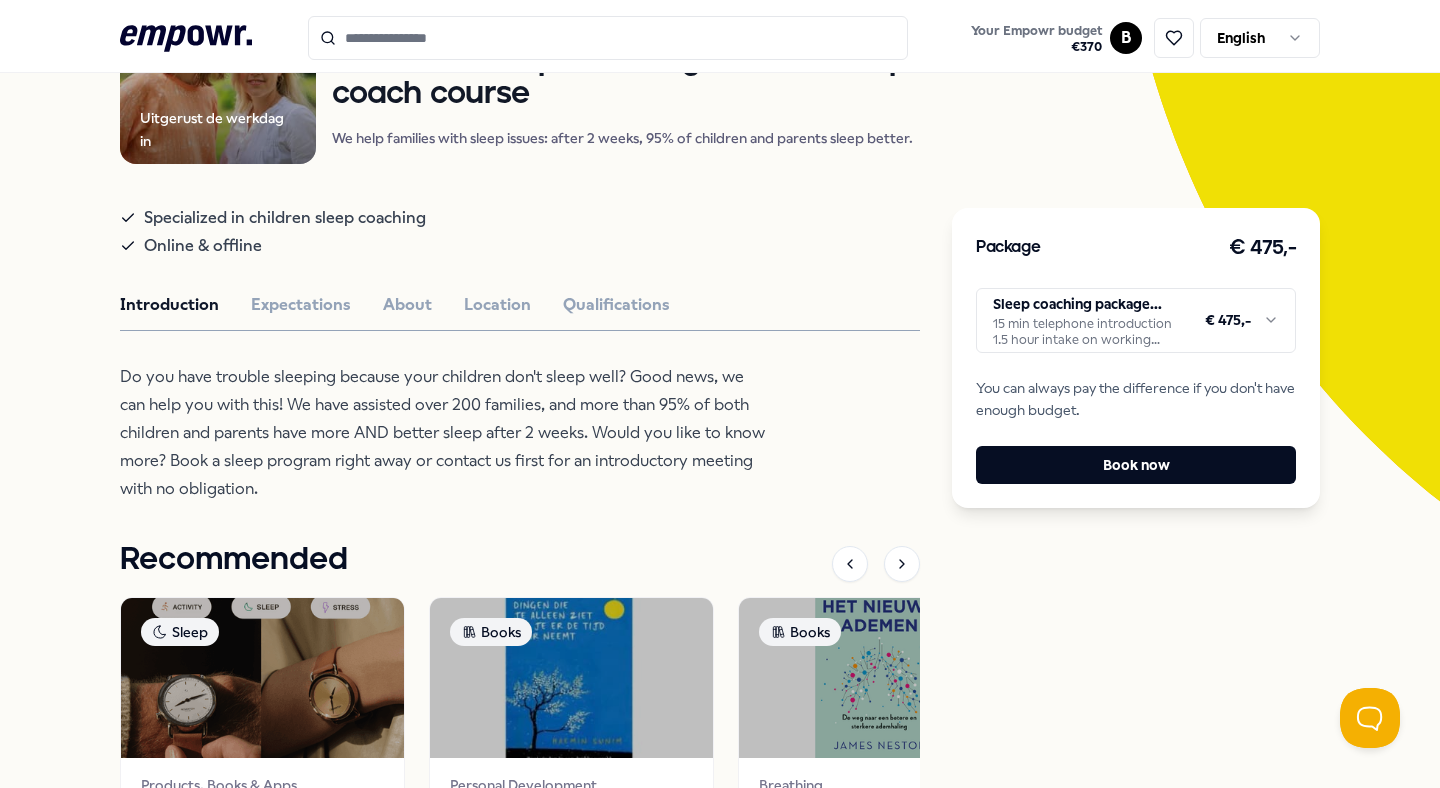scroll, scrollTop: 257, scrollLeft: 0, axis: vertical 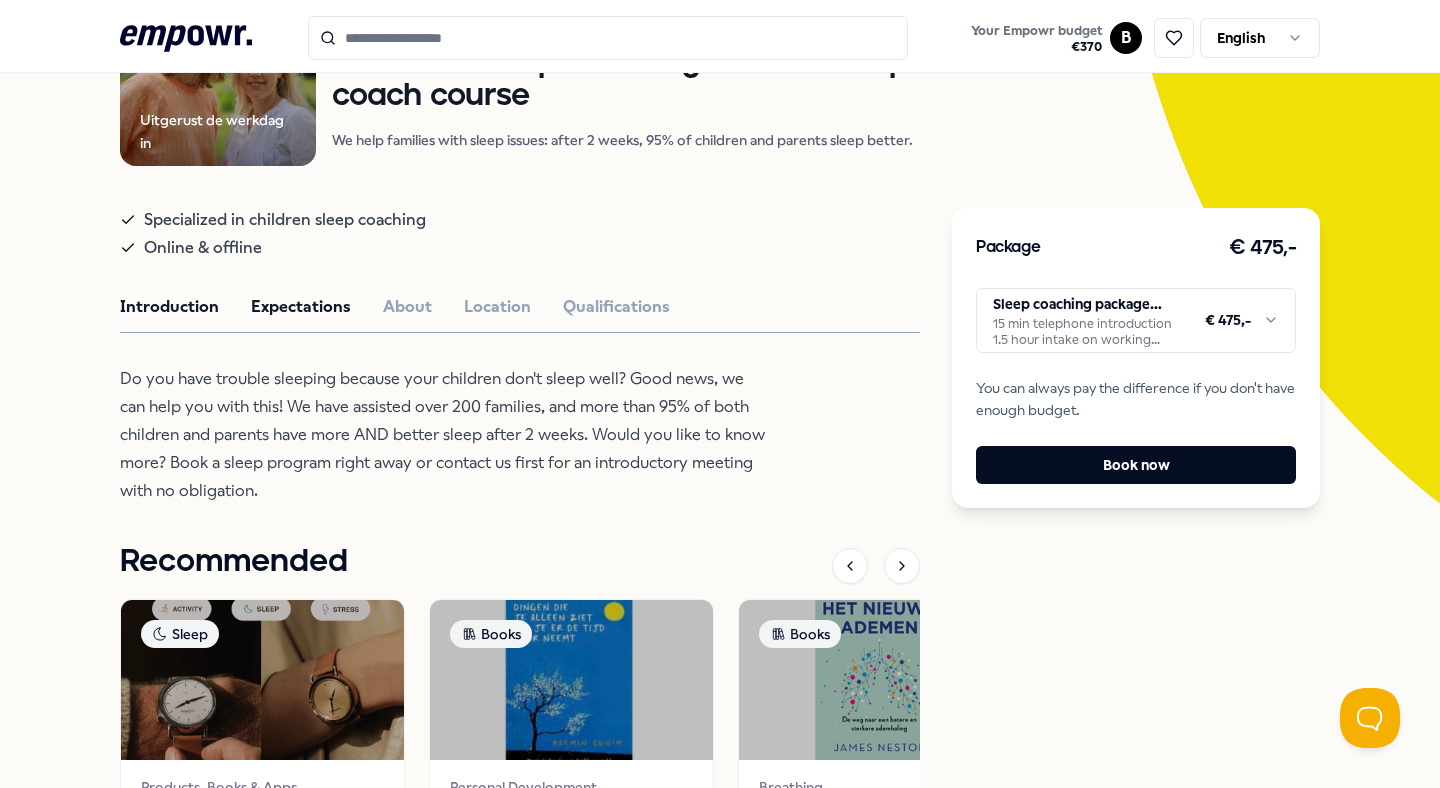 click on "Expectations" at bounding box center [301, 307] 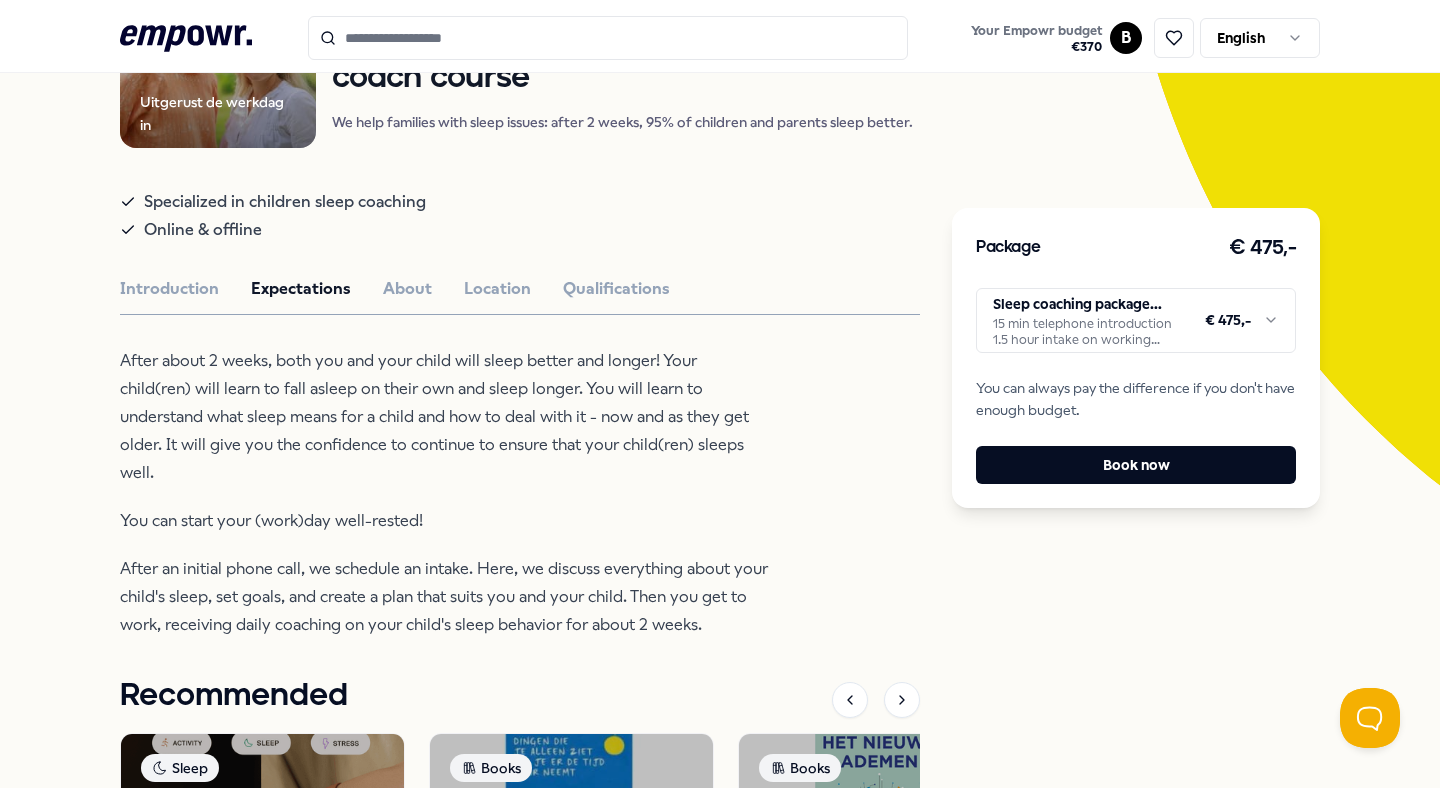 scroll, scrollTop: 265, scrollLeft: 0, axis: vertical 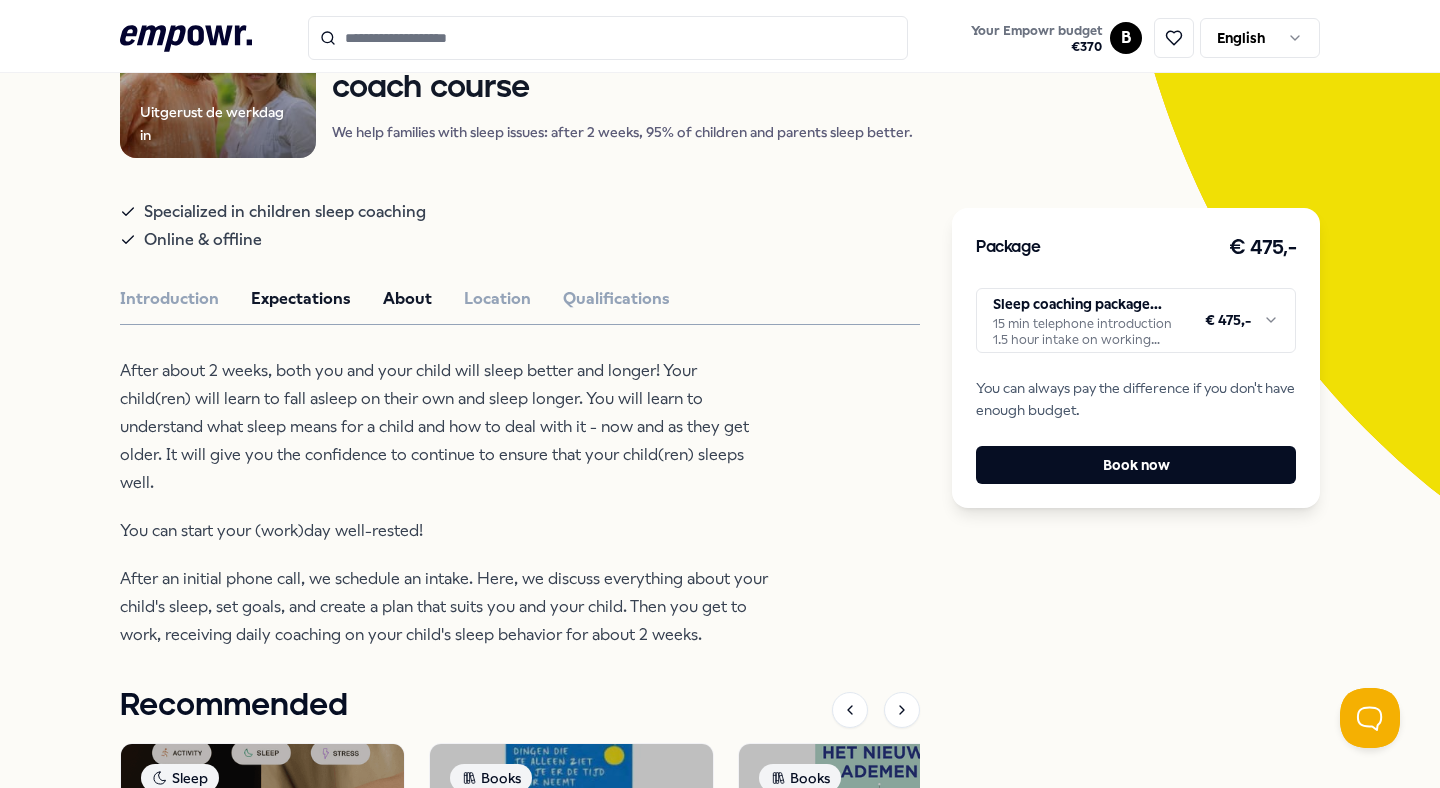 click on "About" at bounding box center (407, 299) 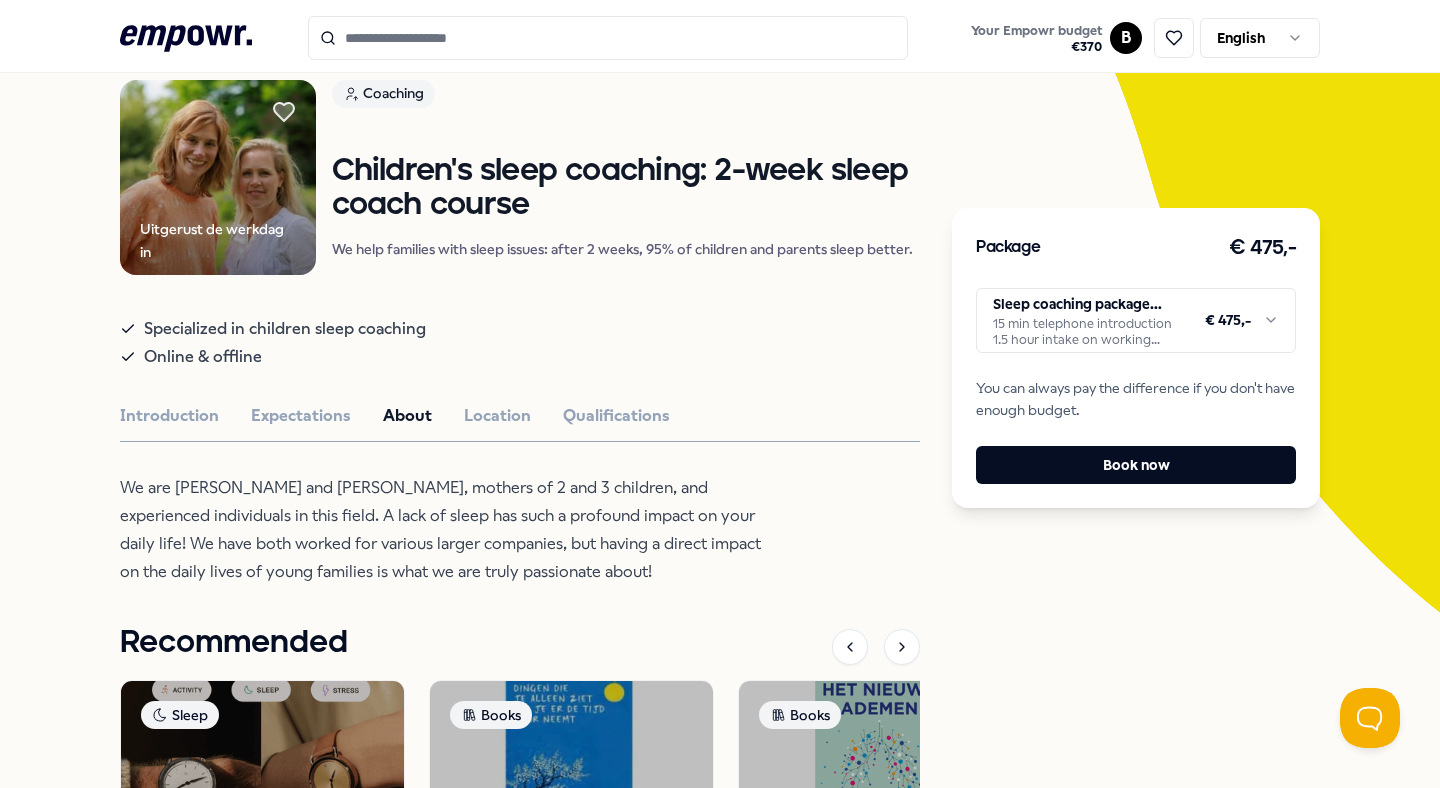 scroll, scrollTop: 146, scrollLeft: 0, axis: vertical 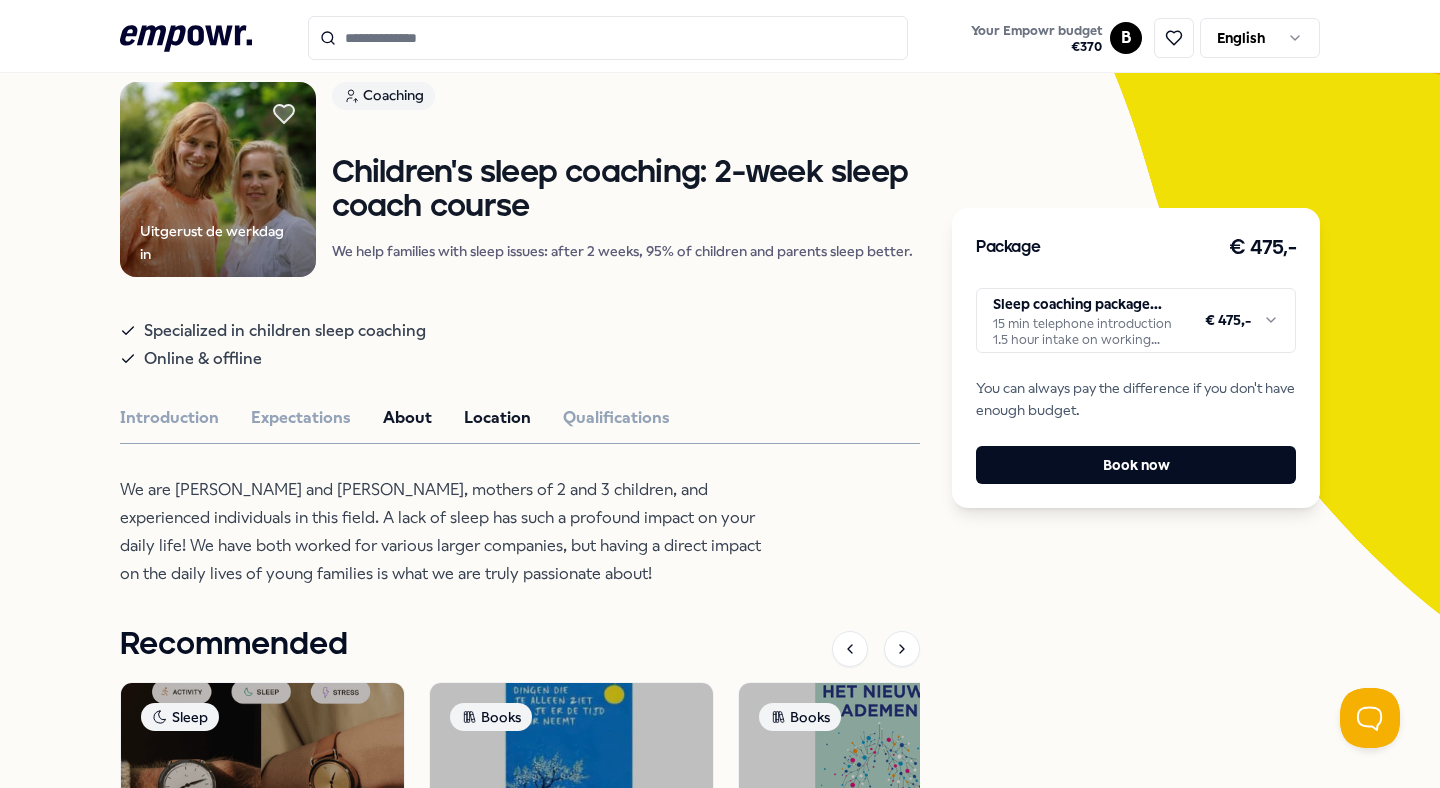 click on "Location" at bounding box center [497, 418] 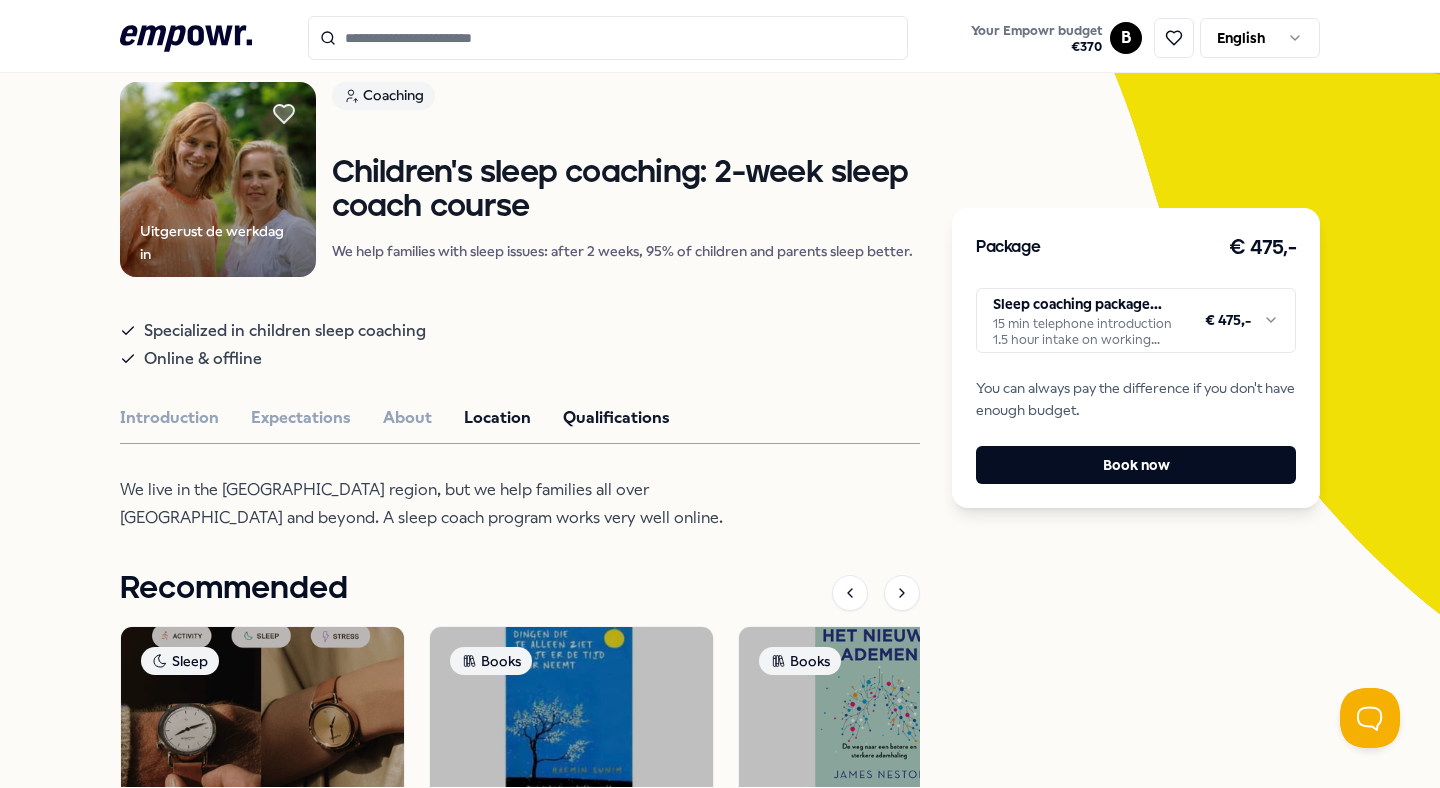 click on "Qualifications" at bounding box center (616, 418) 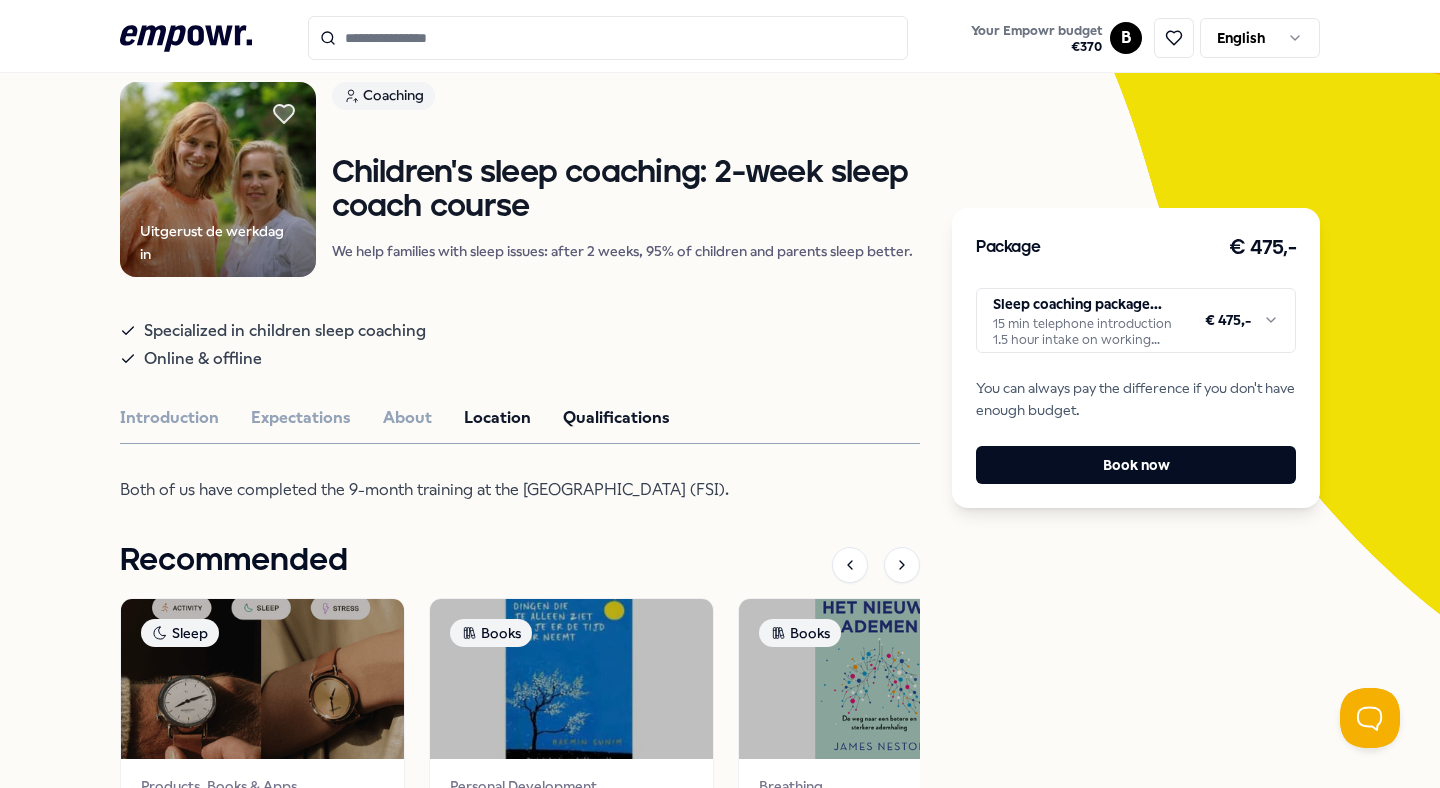 click on "Location" at bounding box center [497, 418] 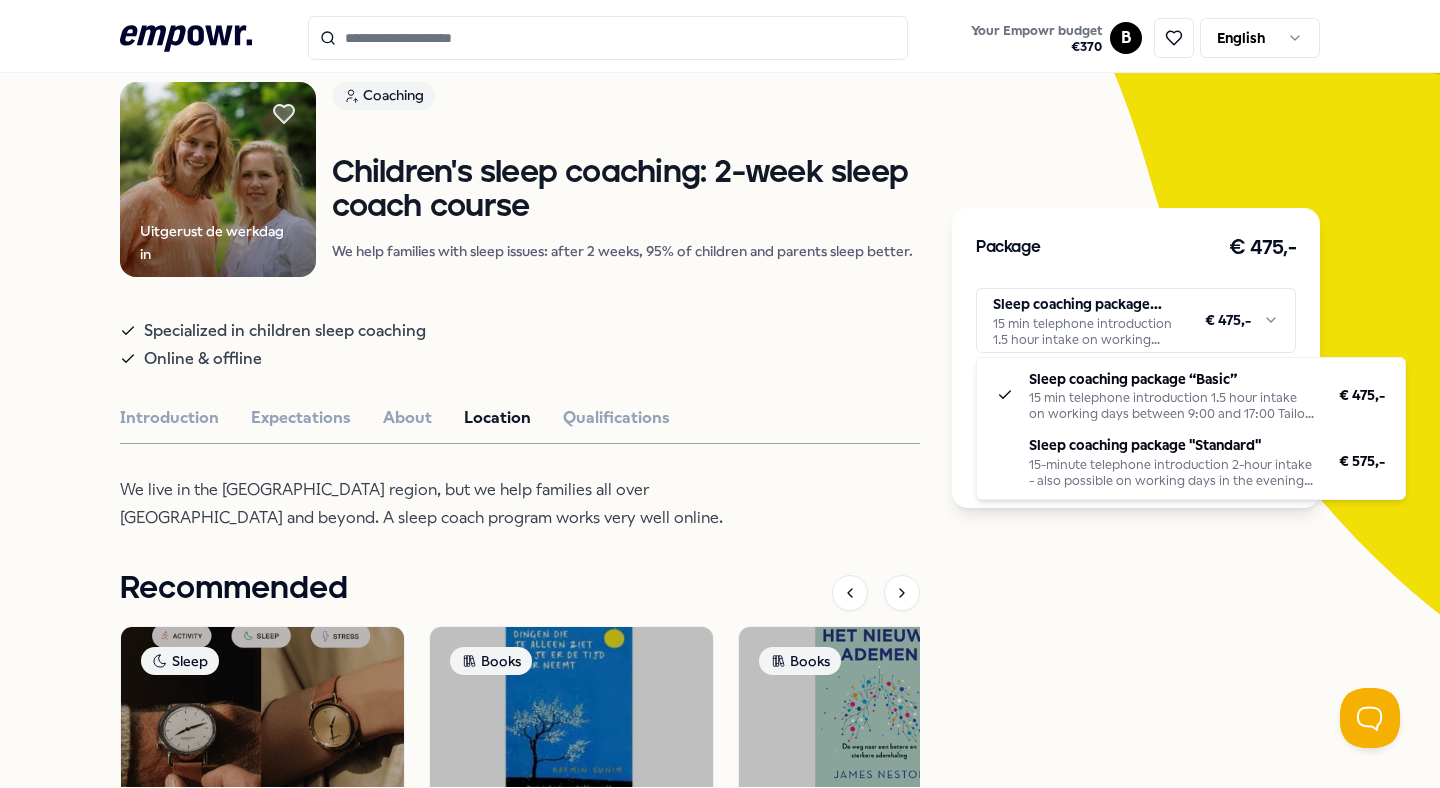 click on ".empowr-logo_svg__cls-1{fill:#03032f} Your Empowr budget € 370 B English All categories   Self-care library Back Uitgerust de werkdag in Coaching Children's sleep coaching: 2-week sleep coach course We help families with sleep issues: after 2 weeks, 95% of children and parents sleep better. Specialized in children sleep coaching Online & offline Introduction Expectations About Location Qualifications We live in the [GEOGRAPHIC_DATA] region, but we help families all over [GEOGRAPHIC_DATA] and beyond. A sleep coach program works very well online. Recommended Sleep Products, Books & Apps NOWATCH: Smartwatch NOWATCH measures stress, sleep, and heart rate to improve your health with
research-grade data. English, Dutch From  € 330,- Books Personal Development The things you only see if you take your time [DEMOGRAPHIC_DATA] wisdom for finding peace in a busy world, with practical insights and
mindfulness. English, Dutch From  € 25,- Books Breathing Breath English, Dutch From  € 20,- Relaxation [GEOGRAPHIC_DATA]   Wellness" at bounding box center (720, 394) 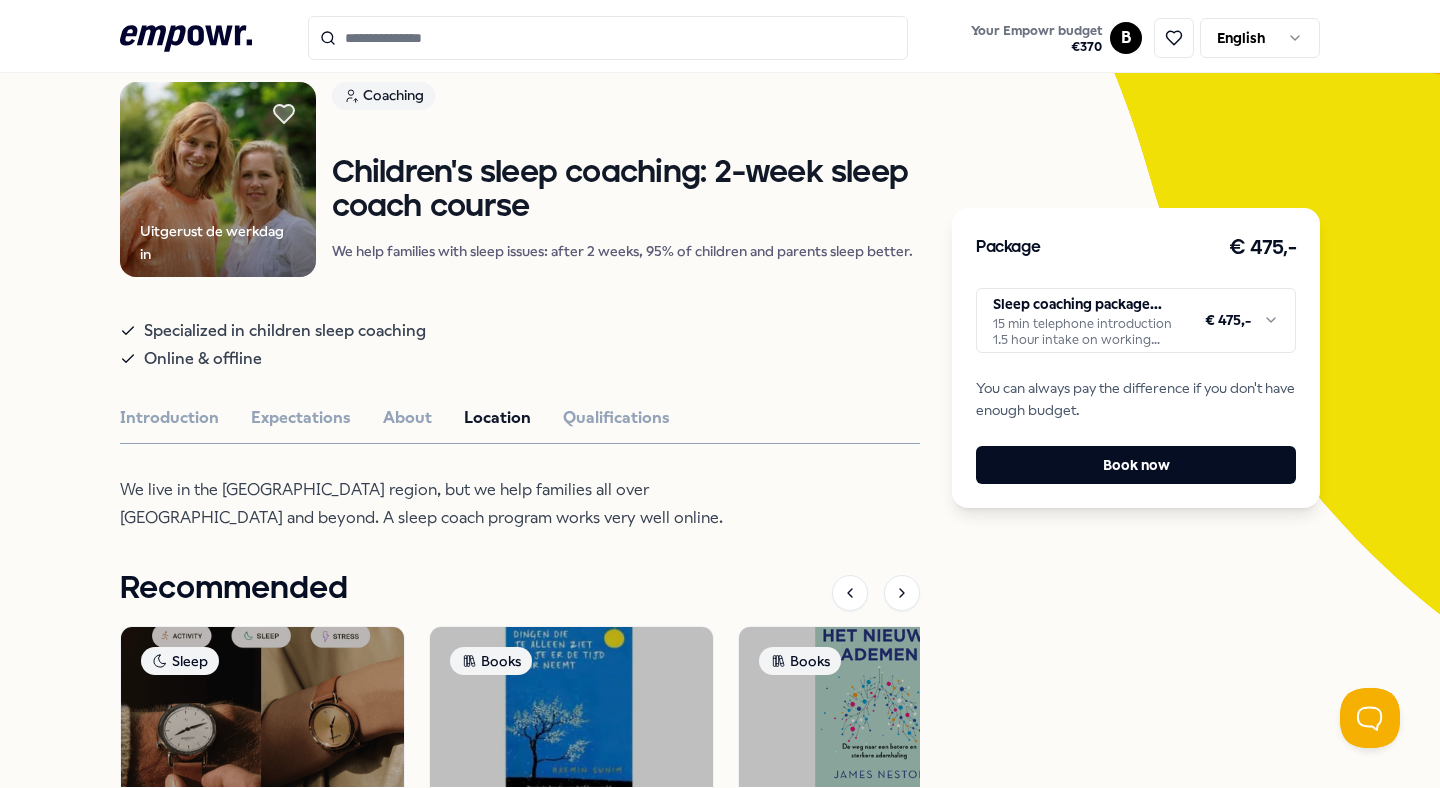 click on ".empowr-logo_svg__cls-1{fill:#03032f} Your Empowr budget € 370 B English All categories   Self-care library Back Uitgerust de werkdag in Coaching Children's sleep coaching: 2-week sleep coach course We help families with sleep issues: after 2 weeks, 95% of children and parents sleep better. Specialized in children sleep coaching Online & offline Introduction Expectations About Location Qualifications We live in the [GEOGRAPHIC_DATA] region, but we help families all over [GEOGRAPHIC_DATA] and beyond. A sleep coach program works very well online. Recommended Sleep Products, Books & Apps NOWATCH: Smartwatch NOWATCH measures stress, sleep, and heart rate to improve your health with
research-grade data. English, Dutch From  € 330,- Books Personal Development The things you only see if you take your time [DEMOGRAPHIC_DATA] wisdom for finding peace in a busy world, with practical insights and
mindfulness. English, Dutch From  € 25,- Books Breathing Breath English, Dutch From  € 20,- Relaxation [GEOGRAPHIC_DATA]   Wellness" at bounding box center [720, 394] 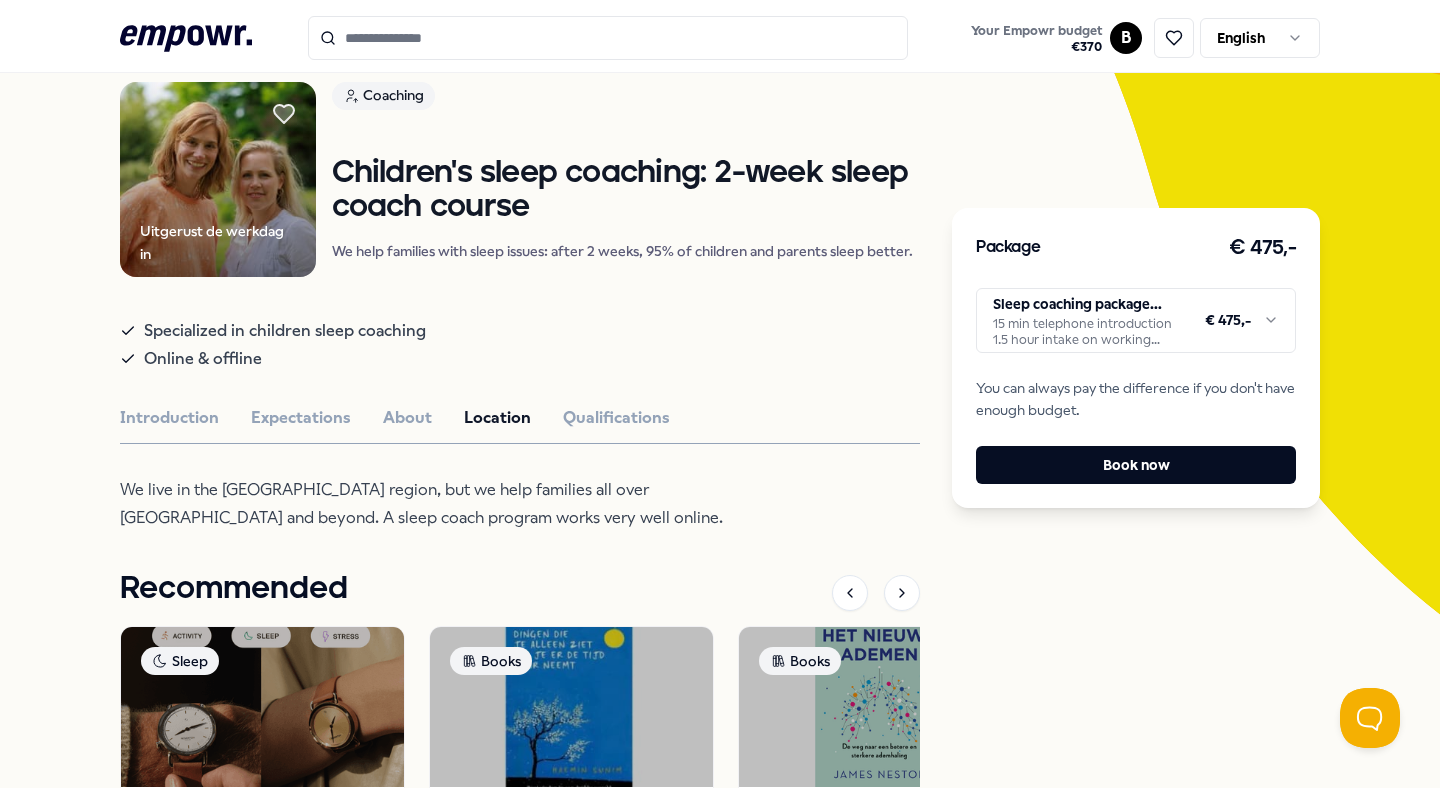 click on ".empowr-logo_svg__cls-1{fill:#03032f} Your Empowr budget € 370 B English All categories   Self-care library Back Uitgerust de werkdag in Coaching Children's sleep coaching: 2-week sleep coach course We help families with sleep issues: after 2 weeks, 95% of children and parents sleep better. Specialized in children sleep coaching Online & offline Introduction Expectations About Location Qualifications We live in the [GEOGRAPHIC_DATA] region, but we help families all over [GEOGRAPHIC_DATA] and beyond. A sleep coach program works very well online. Recommended Sleep Products, Books & Apps NOWATCH: Smartwatch NOWATCH measures stress, sleep, and heart rate to improve your health with
research-grade data. English, Dutch From  € 330,- Books Personal Development The things you only see if you take your time [DEMOGRAPHIC_DATA] wisdom for finding peace in a busy world, with practical insights and
mindfulness. English, Dutch From  € 25,- Books Breathing Breath English, Dutch From  € 20,- Relaxation [GEOGRAPHIC_DATA]   Wellness" at bounding box center (720, 394) 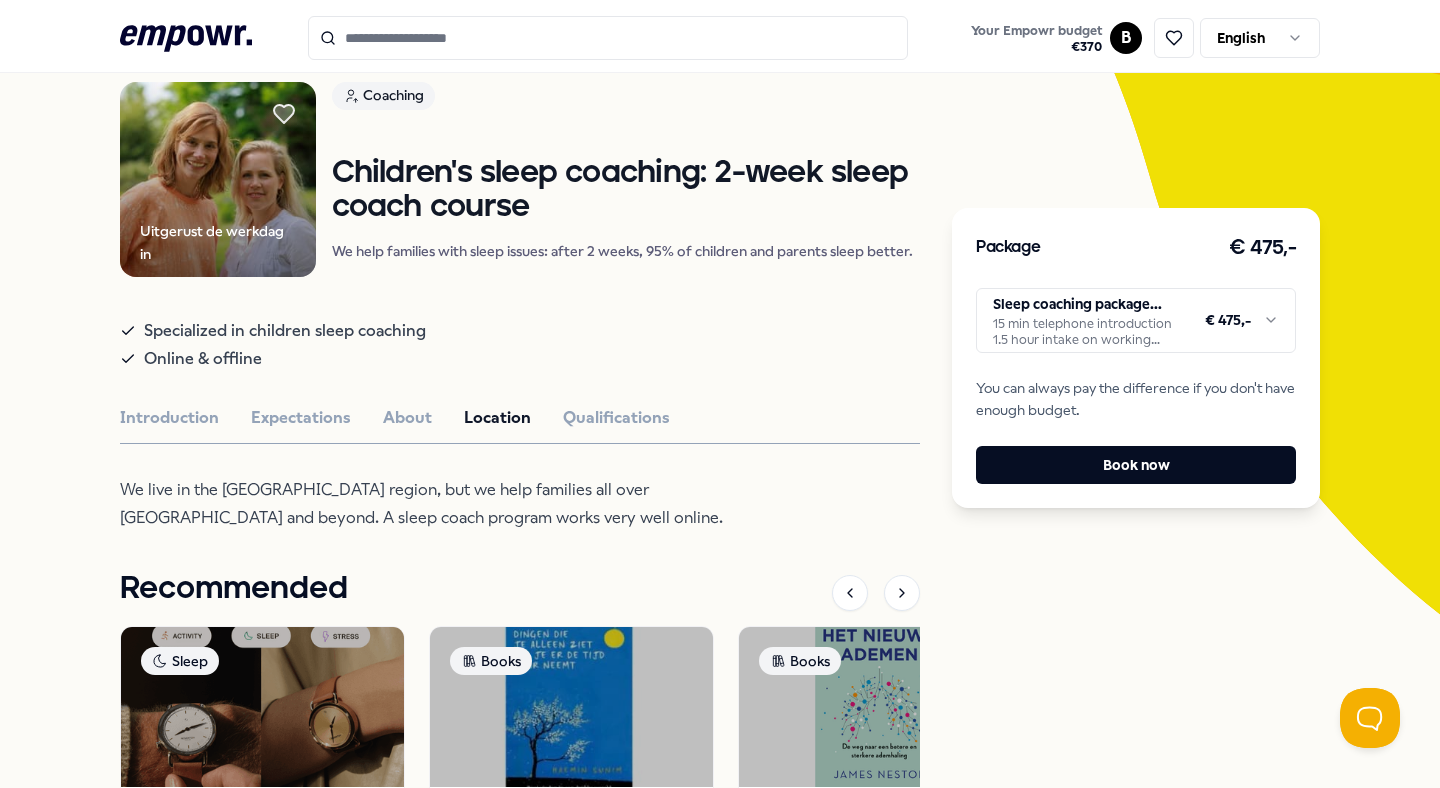 click on ".empowr-logo_svg__cls-1{fill:#03032f} Your Empowr budget € 370 B English All categories   Self-care library Back Uitgerust de werkdag in Coaching Children's sleep coaching: 2-week sleep coach course We help families with sleep issues: after 2 weeks, 95% of children and parents sleep better. Specialized in children sleep coaching Online & offline Introduction Expectations About Location Qualifications We live in the [GEOGRAPHIC_DATA] region, but we help families all over [GEOGRAPHIC_DATA] and beyond. A sleep coach program works very well online. Recommended Sleep Products, Books & Apps NOWATCH: Smartwatch NOWATCH measures stress, sleep, and heart rate to improve your health with
research-grade data. English, Dutch From  € 330,- Books Personal Development The things you only see if you take your time [DEMOGRAPHIC_DATA] wisdom for finding peace in a busy world, with practical insights and
mindfulness. English, Dutch From  € 25,- Books Breathing Breath English, Dutch From  € 20,- Relaxation [GEOGRAPHIC_DATA]   Wellness" at bounding box center [720, 394] 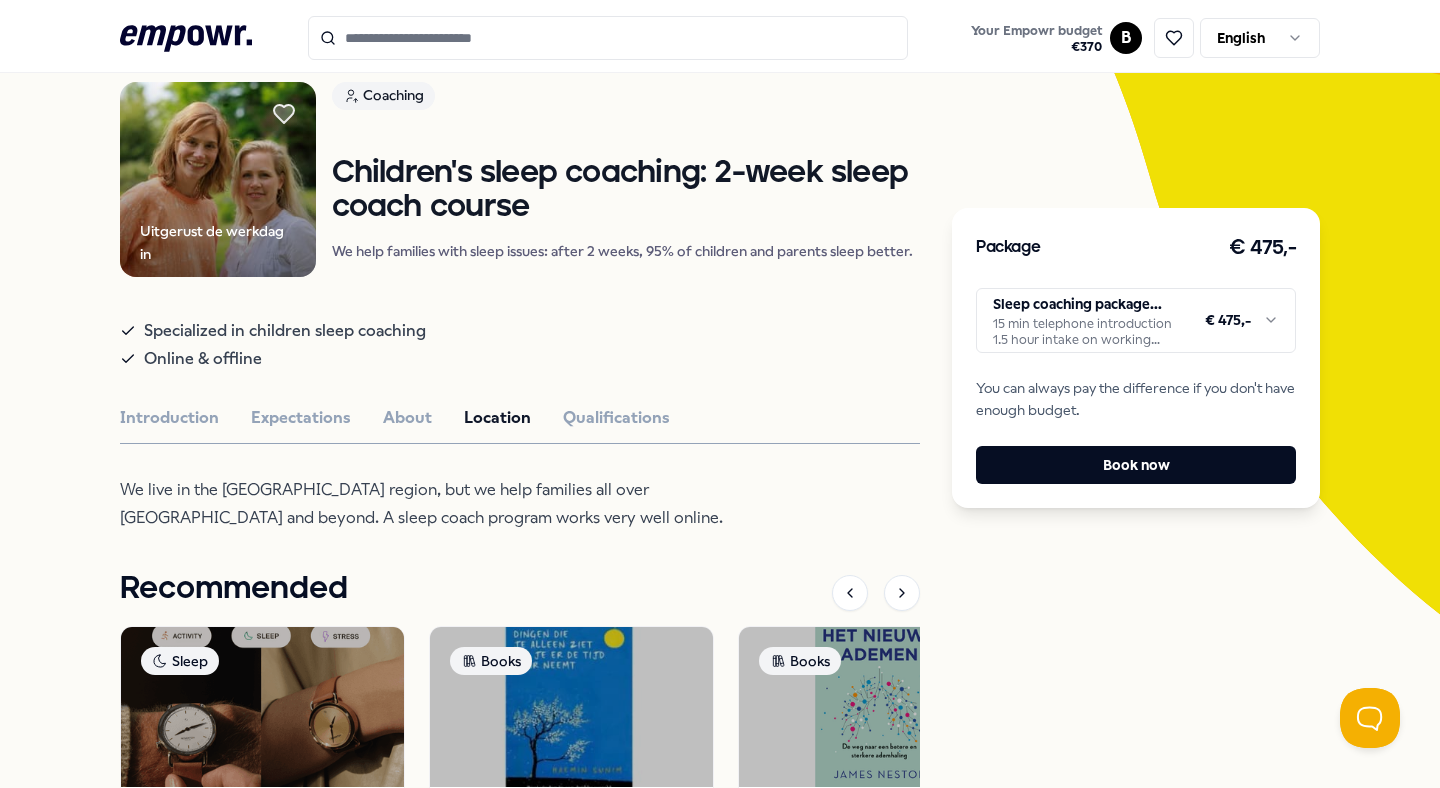 click at bounding box center [608, 38] 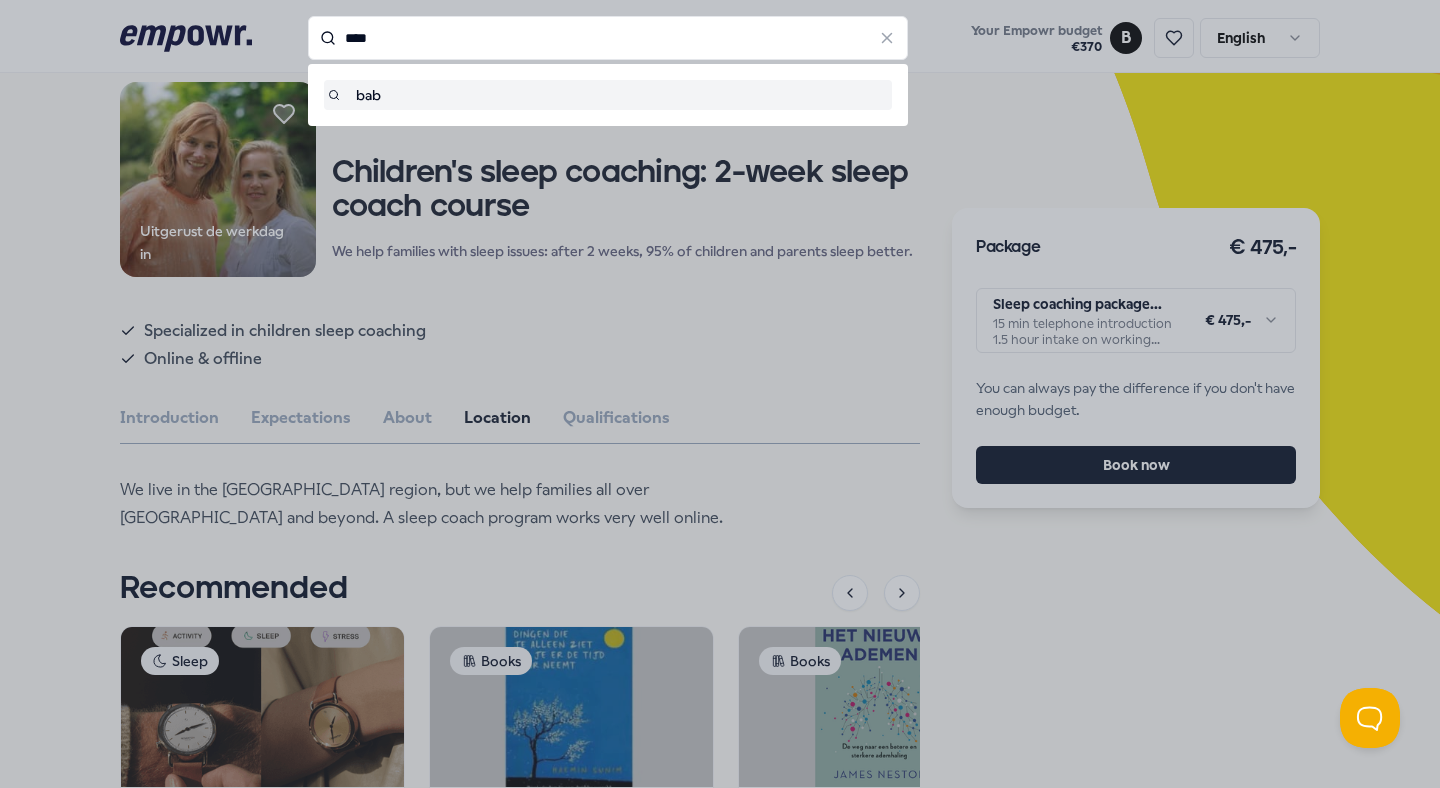 type on "****" 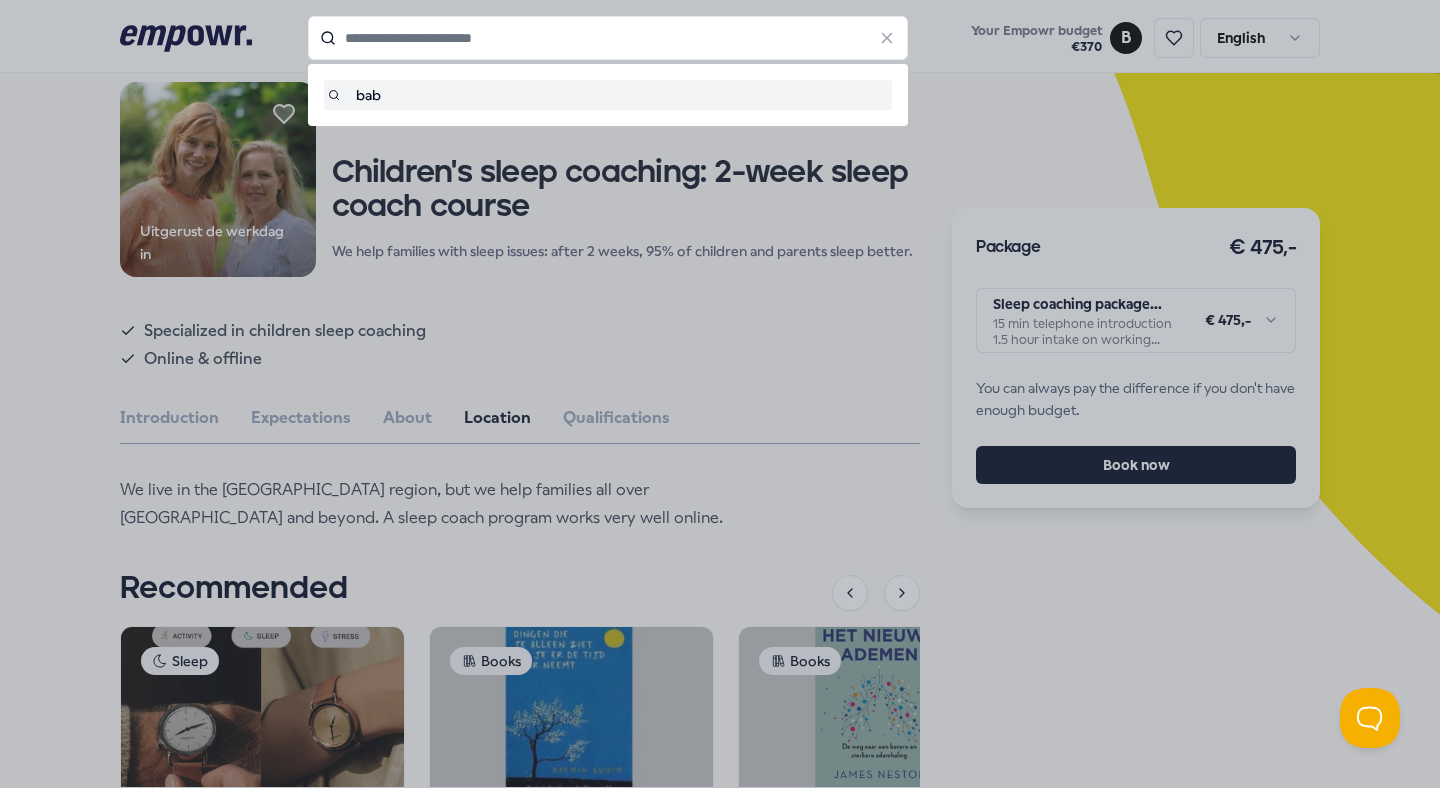 type on "****" 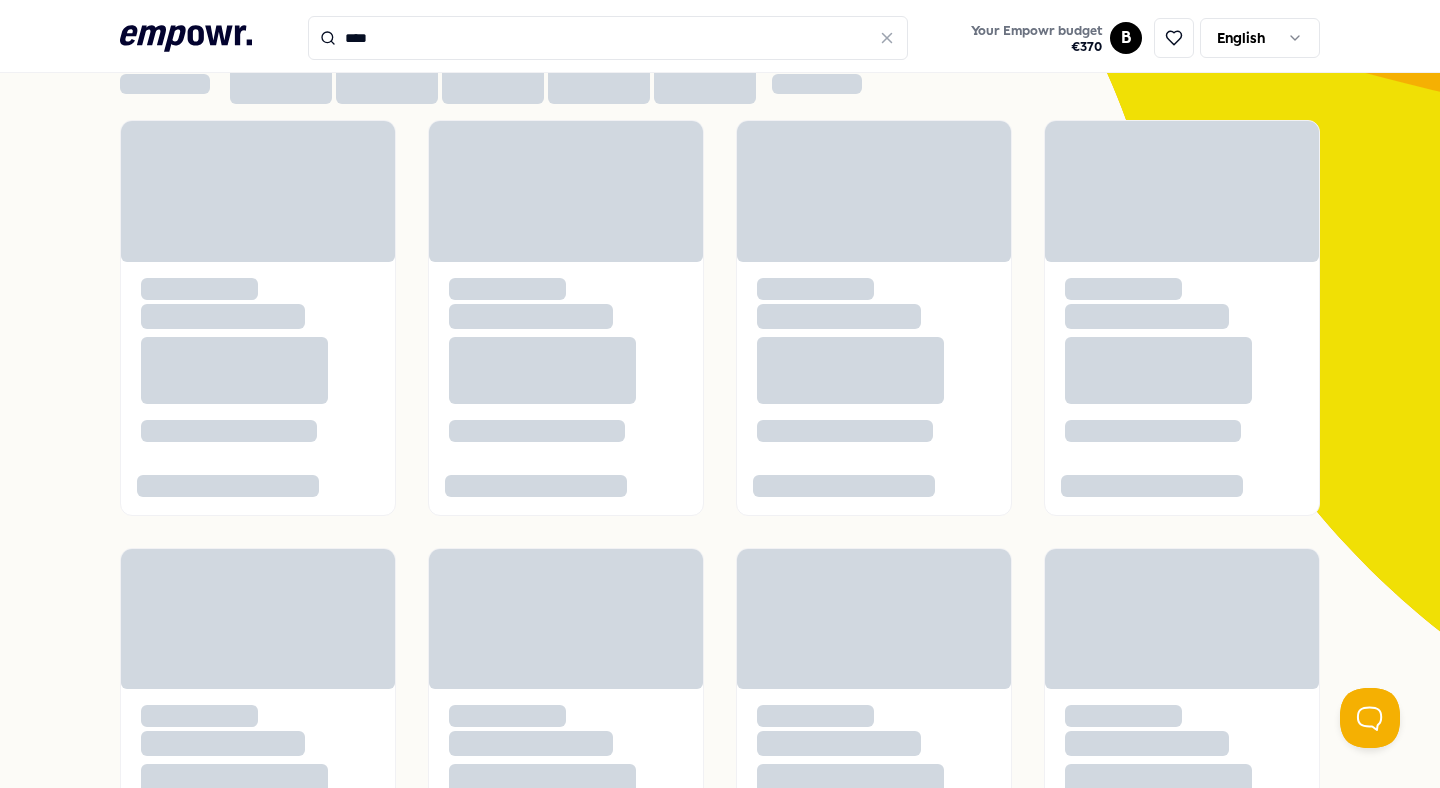 scroll, scrollTop: 99, scrollLeft: 0, axis: vertical 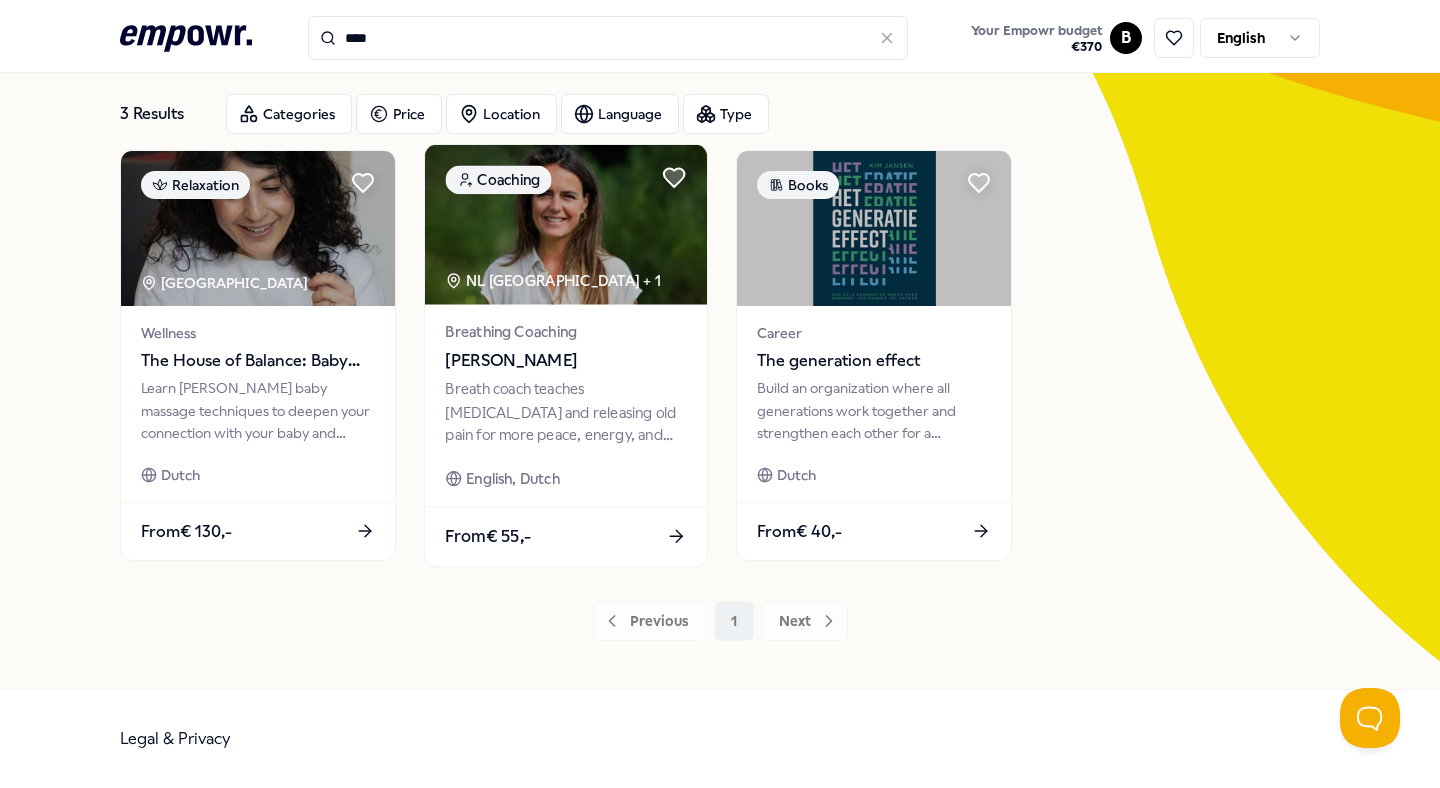 click on "Breath coach teaches [MEDICAL_DATA] and releasing old pain for more peace,
energy, and freedom in life." at bounding box center (565, 412) 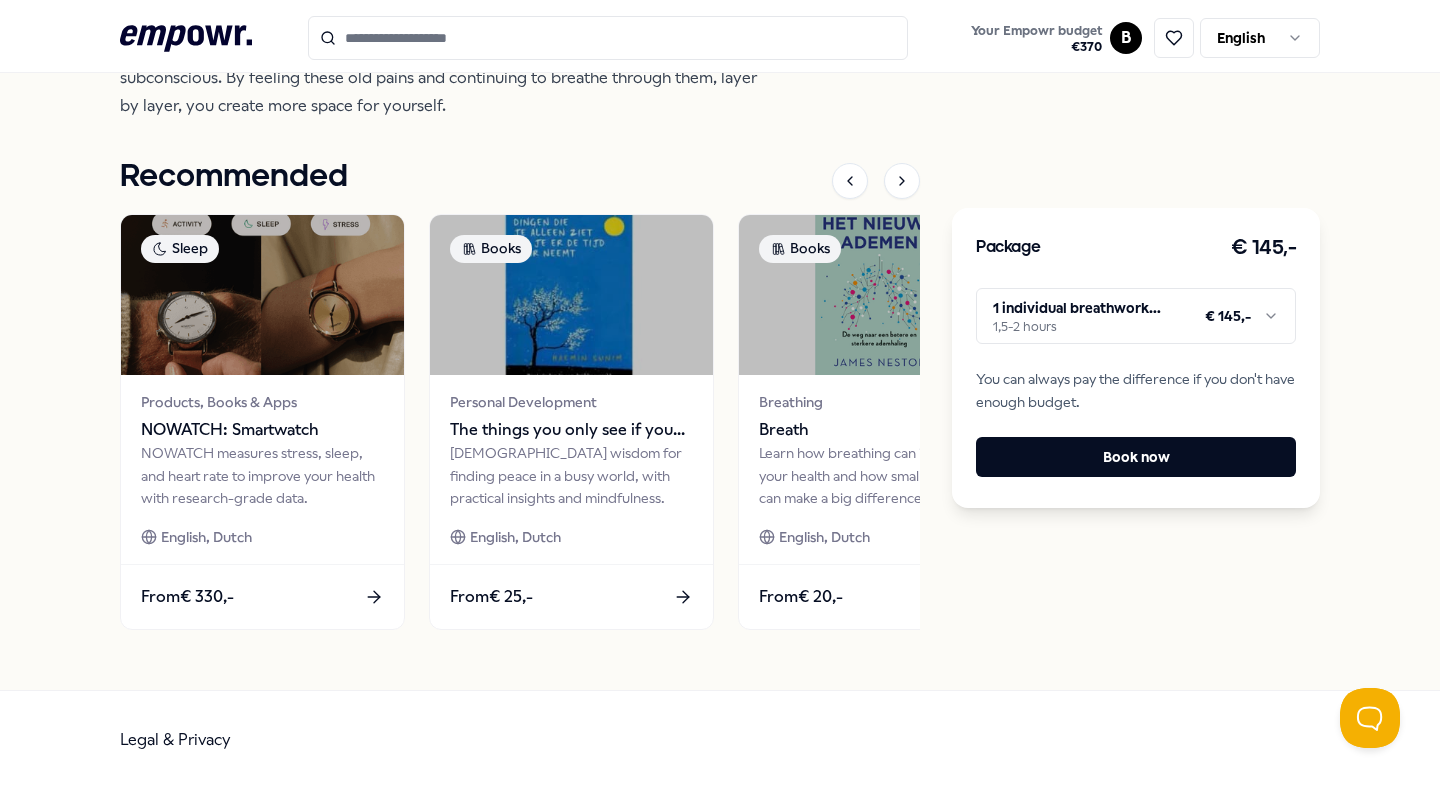 scroll, scrollTop: 865, scrollLeft: 0, axis: vertical 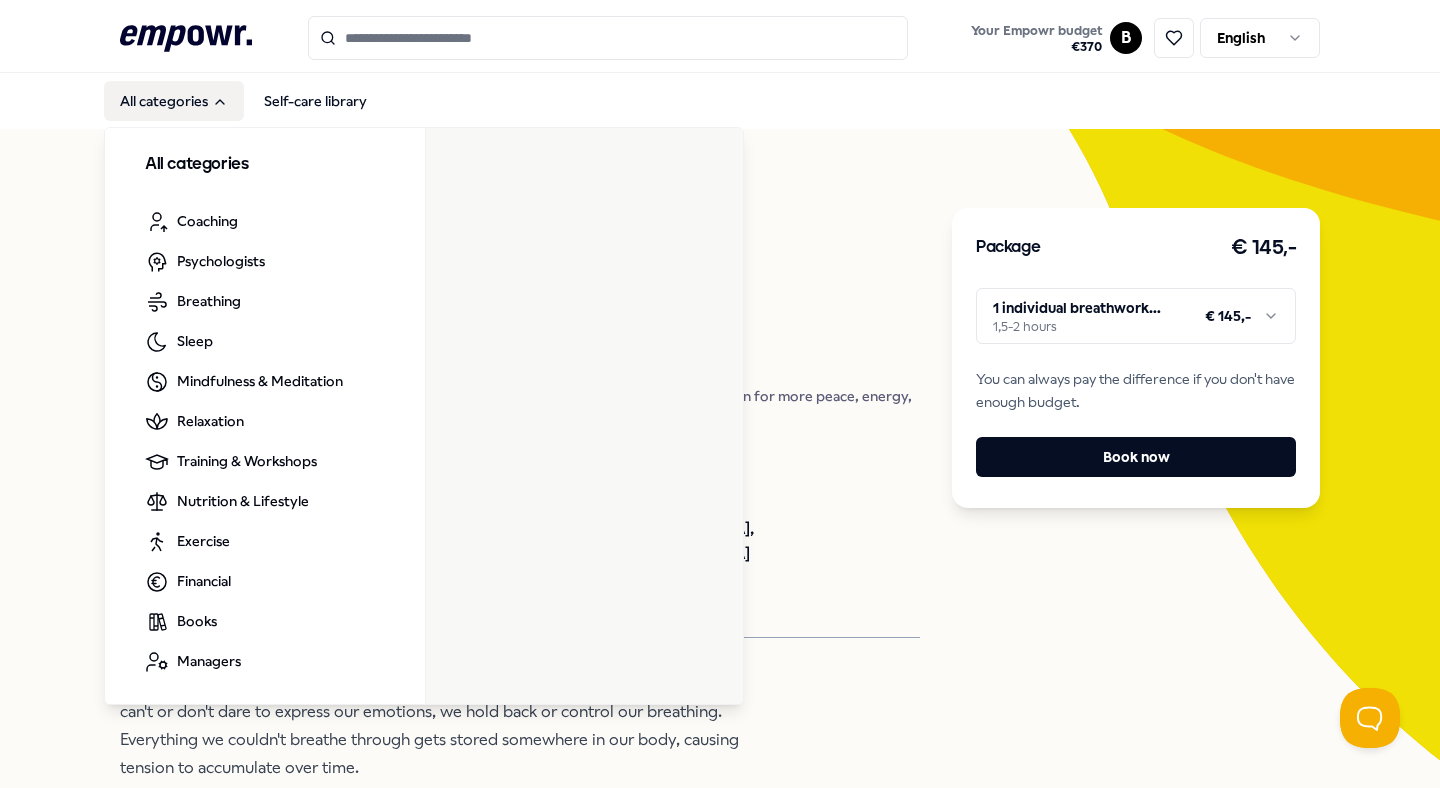 click on "All categories" at bounding box center (174, 101) 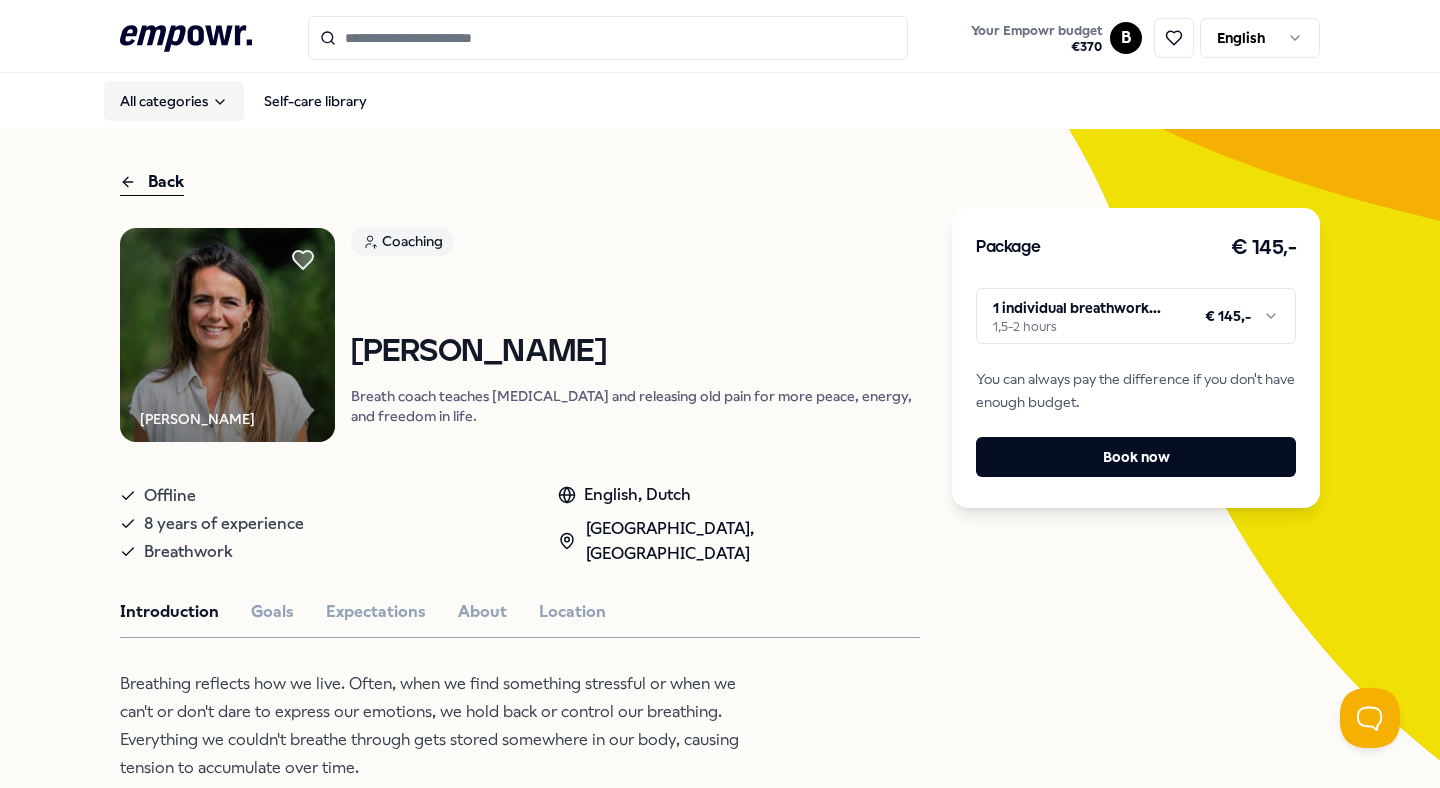 click on "All categories" at bounding box center [174, 101] 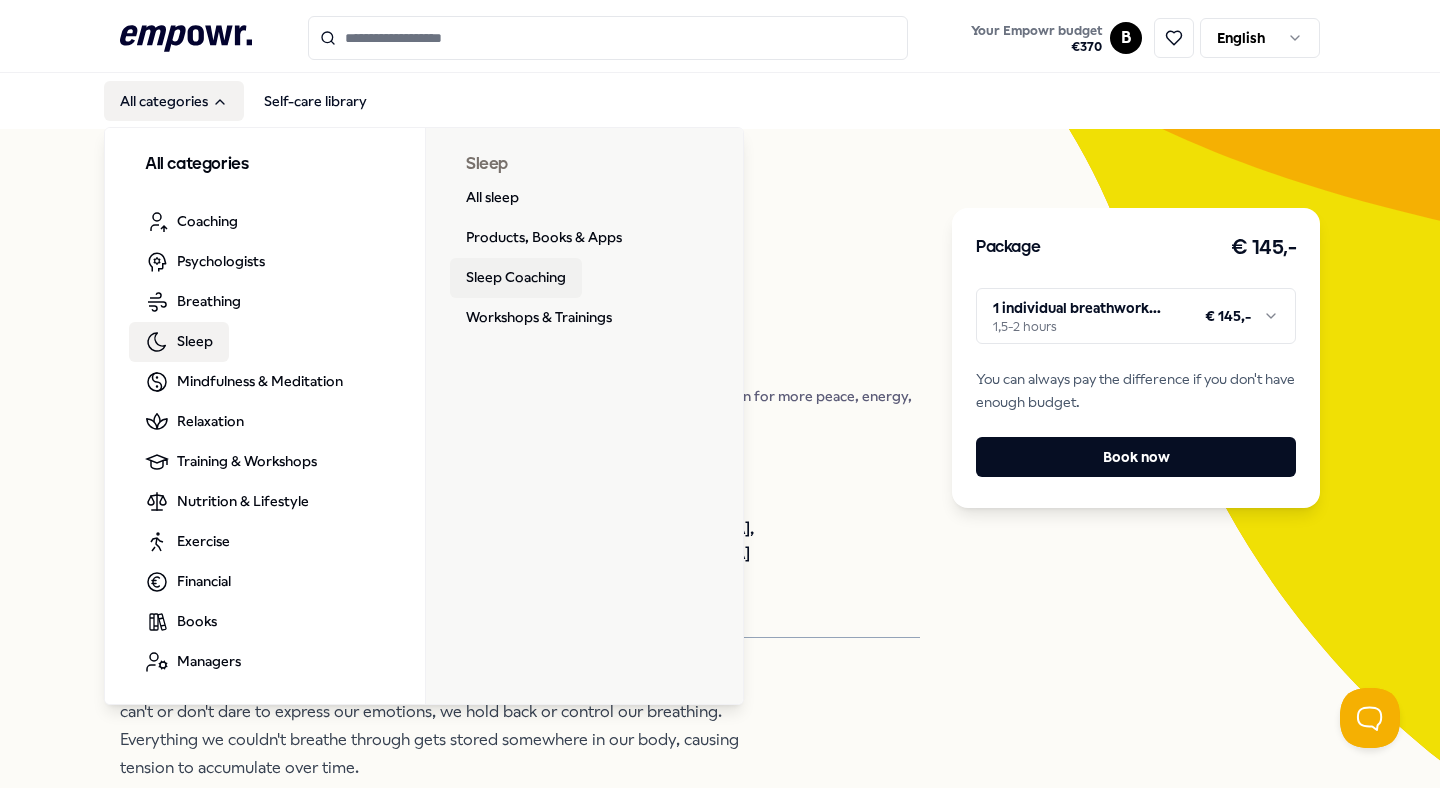 click on "Sleep Coaching" at bounding box center [516, 278] 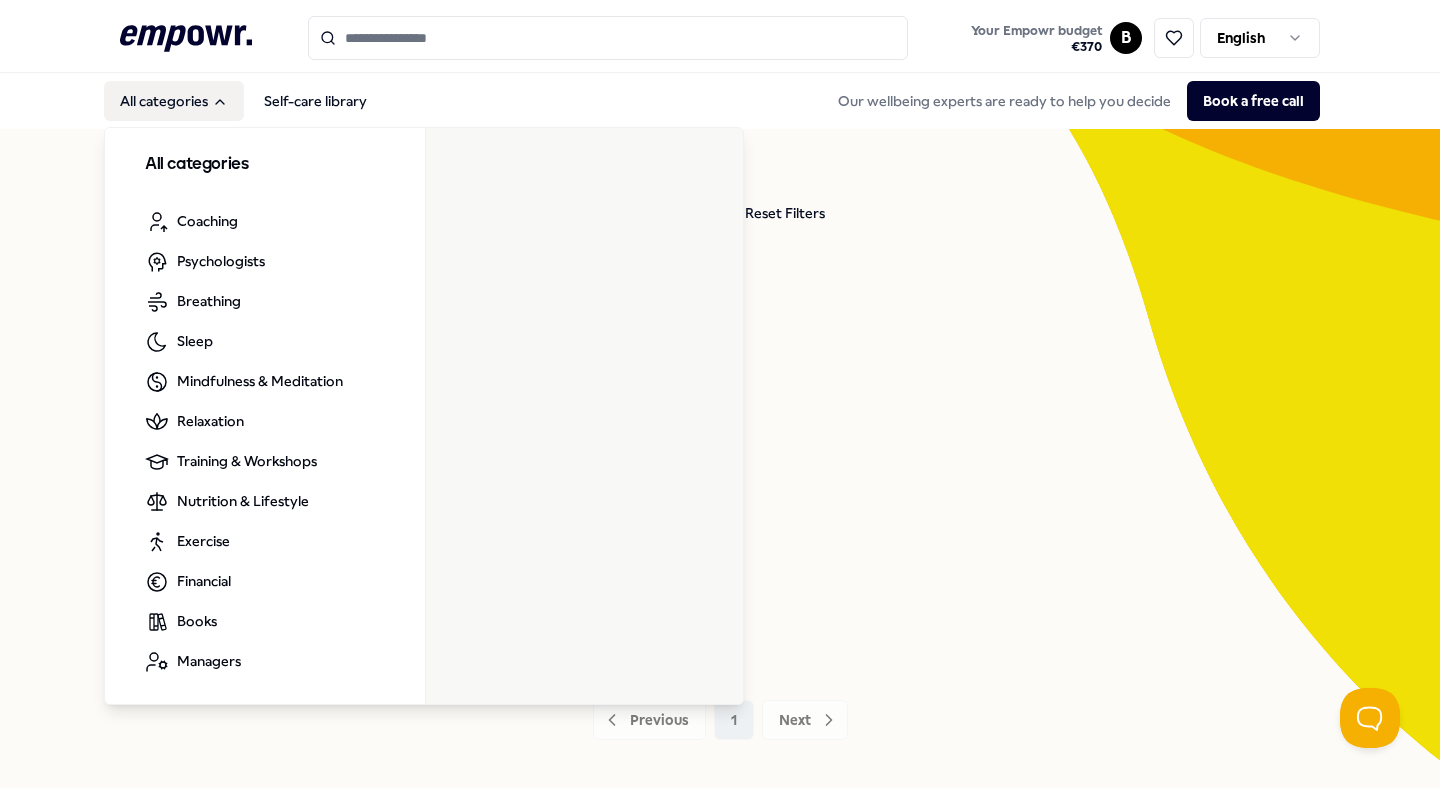 click on "All categories" at bounding box center (174, 101) 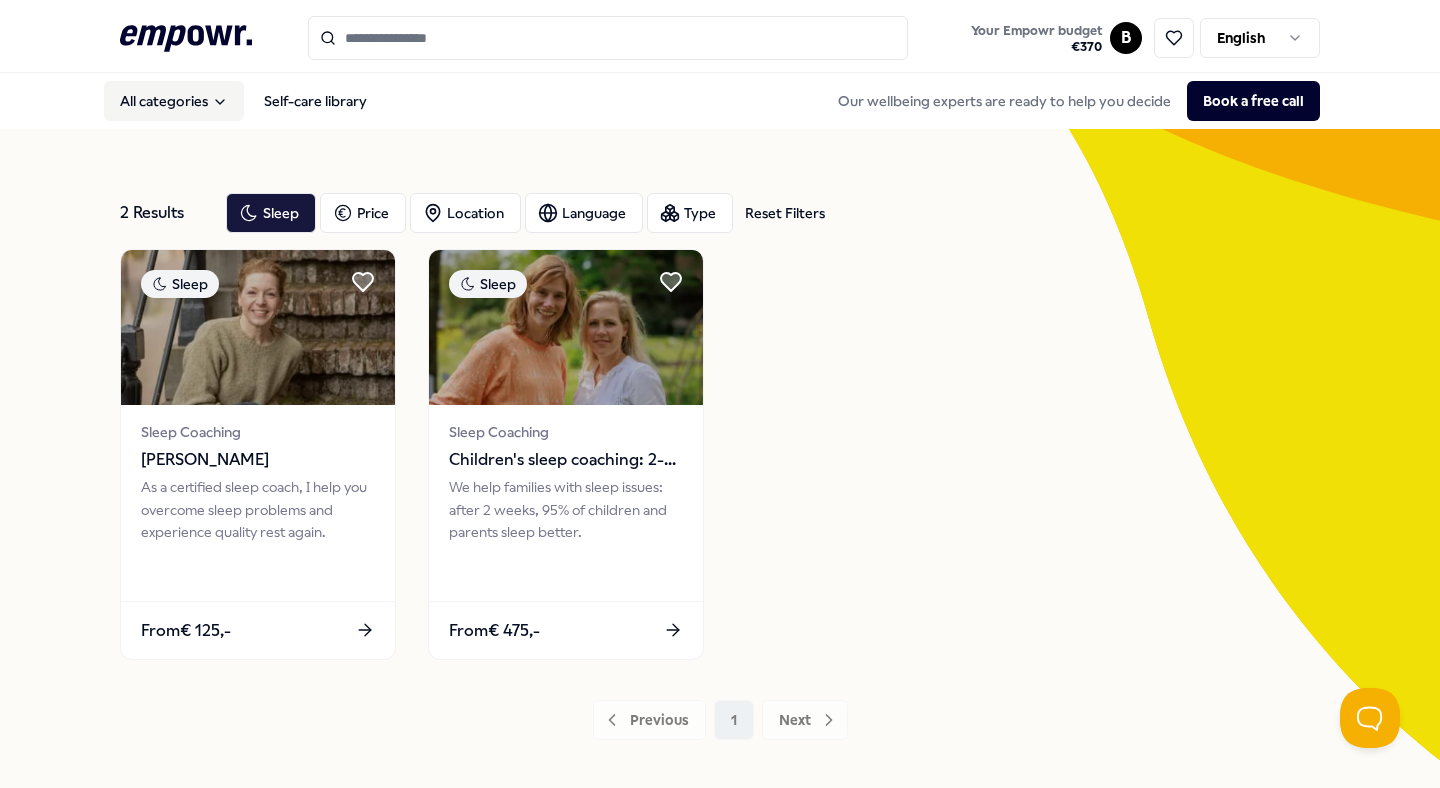 click on "All categories" at bounding box center (174, 101) 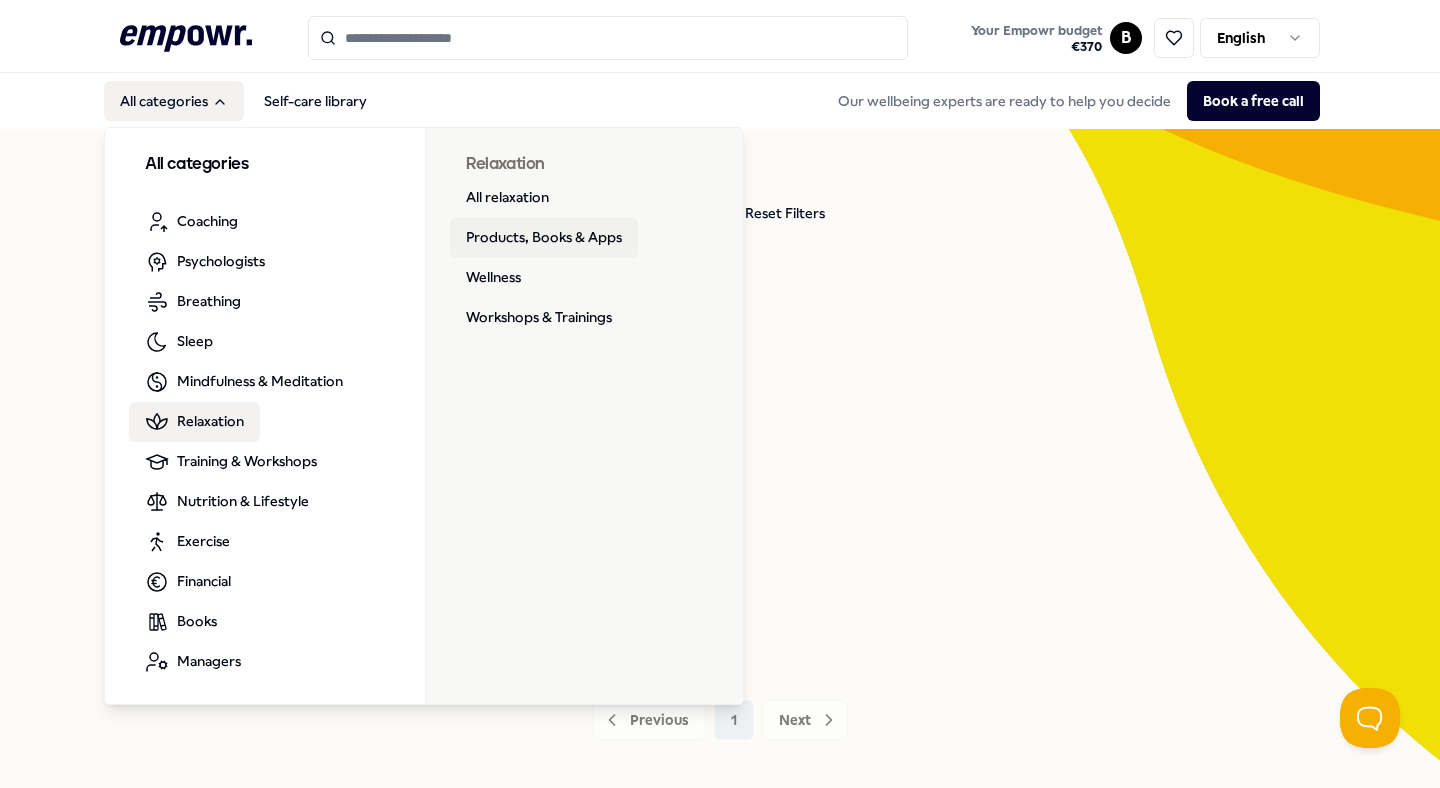 click on "Products, Books & Apps" at bounding box center (544, 238) 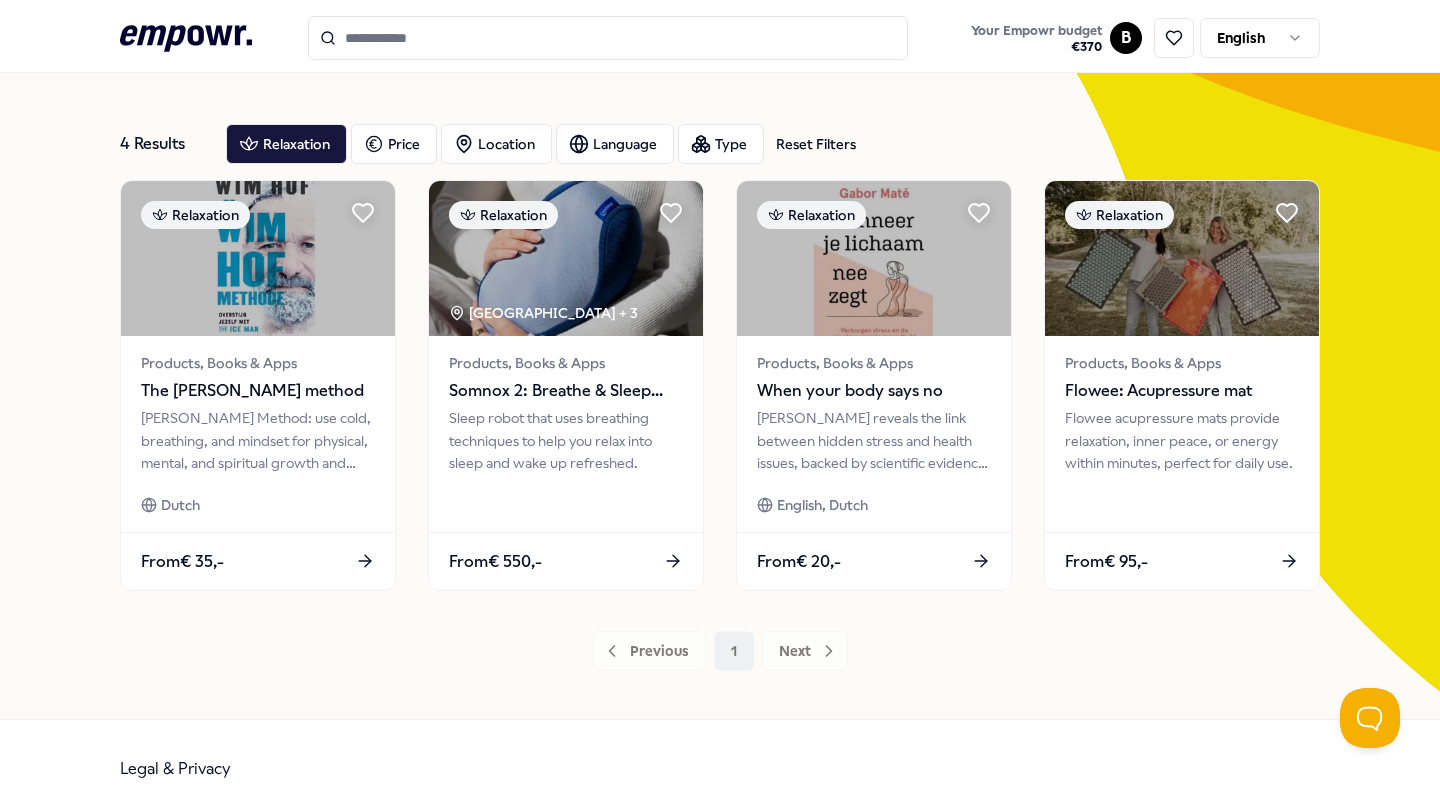 scroll, scrollTop: 72, scrollLeft: 0, axis: vertical 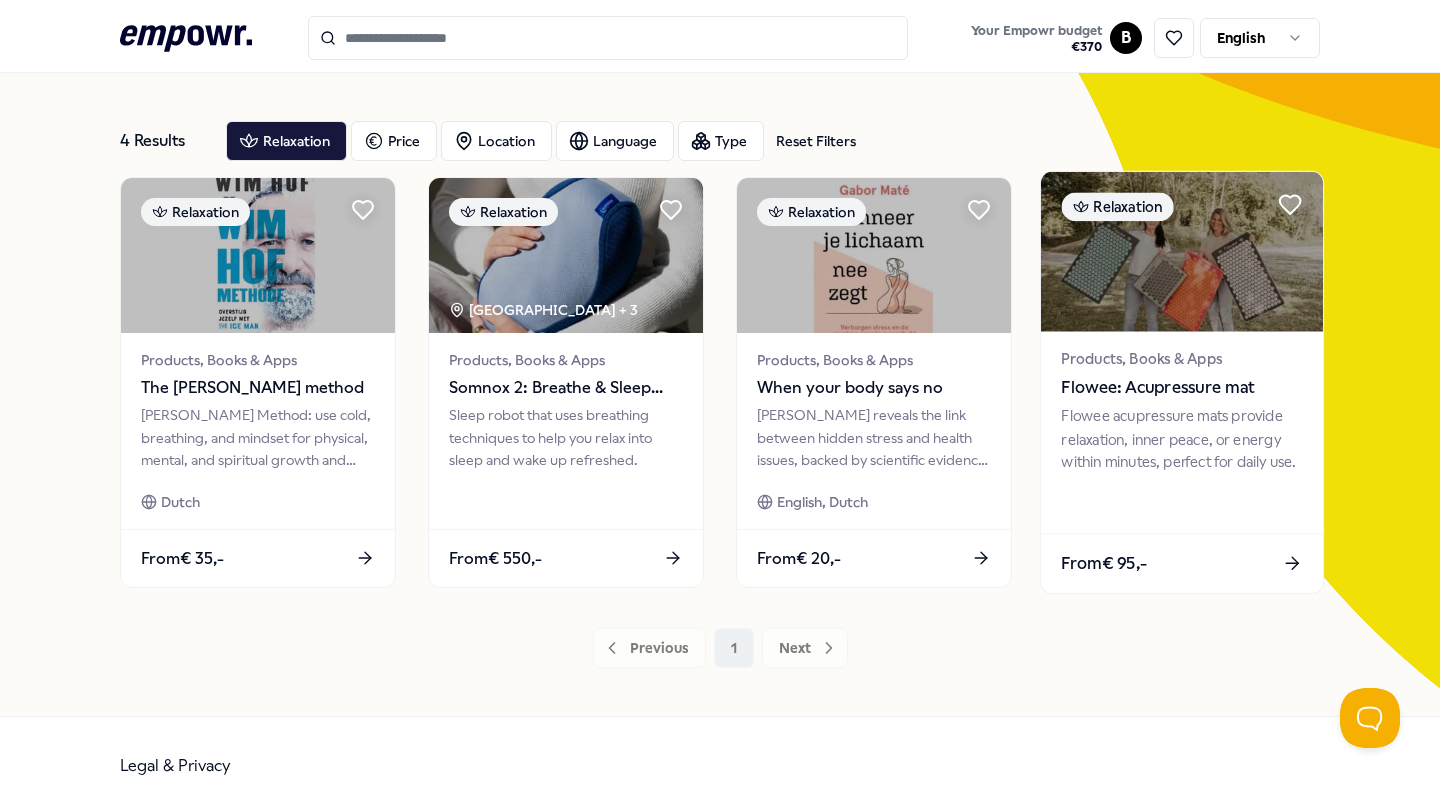 click on "Flowee: Acupressure mat" at bounding box center (1181, 388) 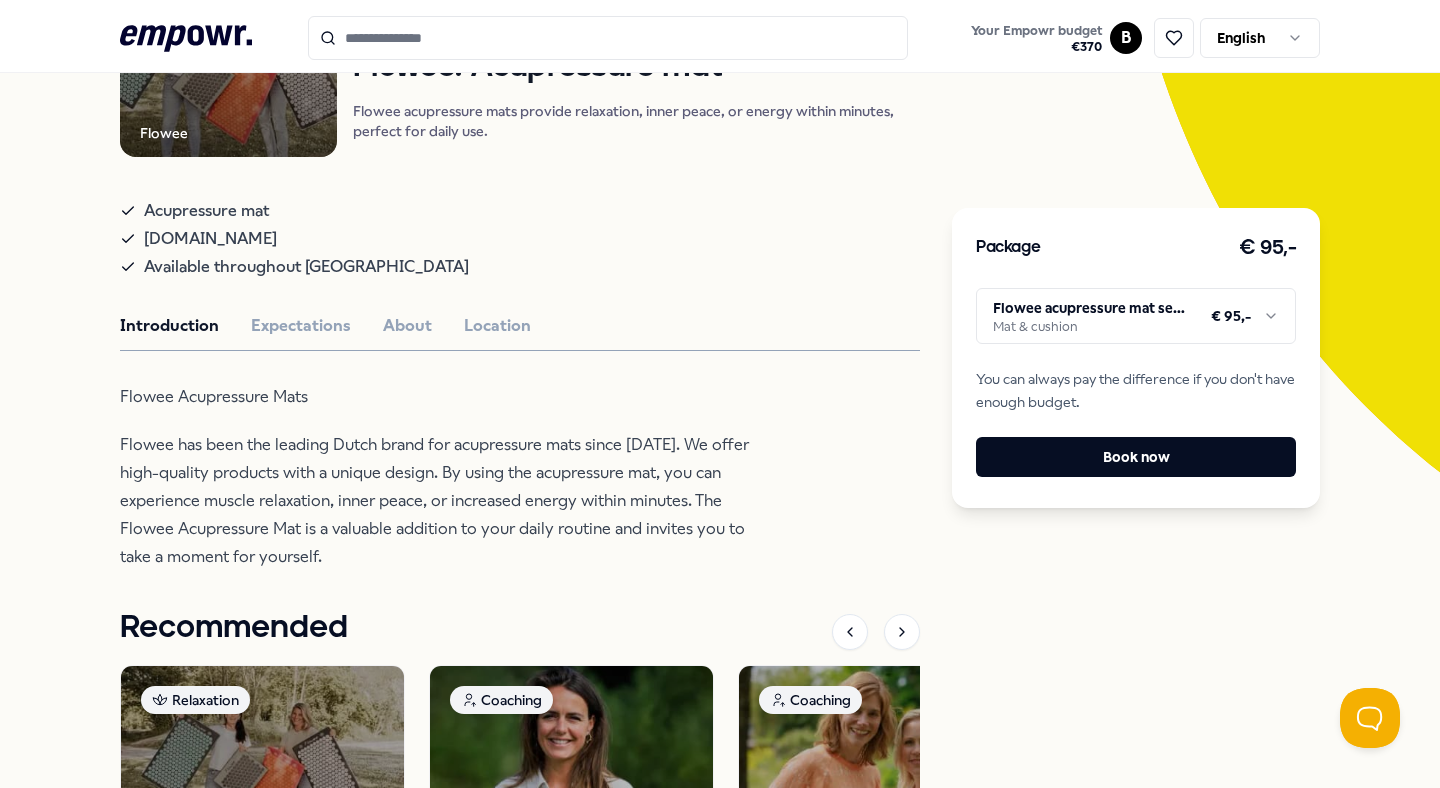 scroll, scrollTop: 295, scrollLeft: 0, axis: vertical 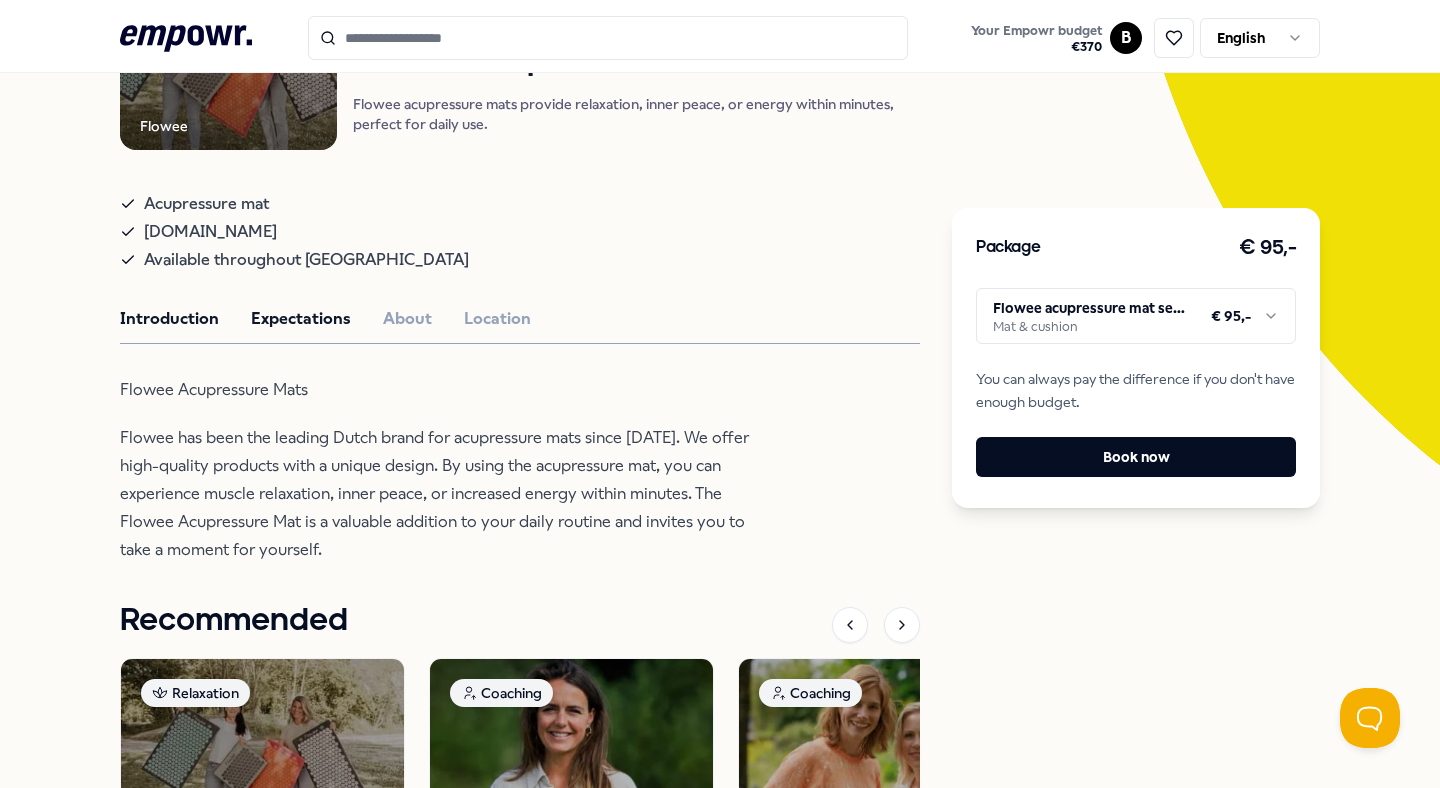 click on "Expectations" at bounding box center (301, 319) 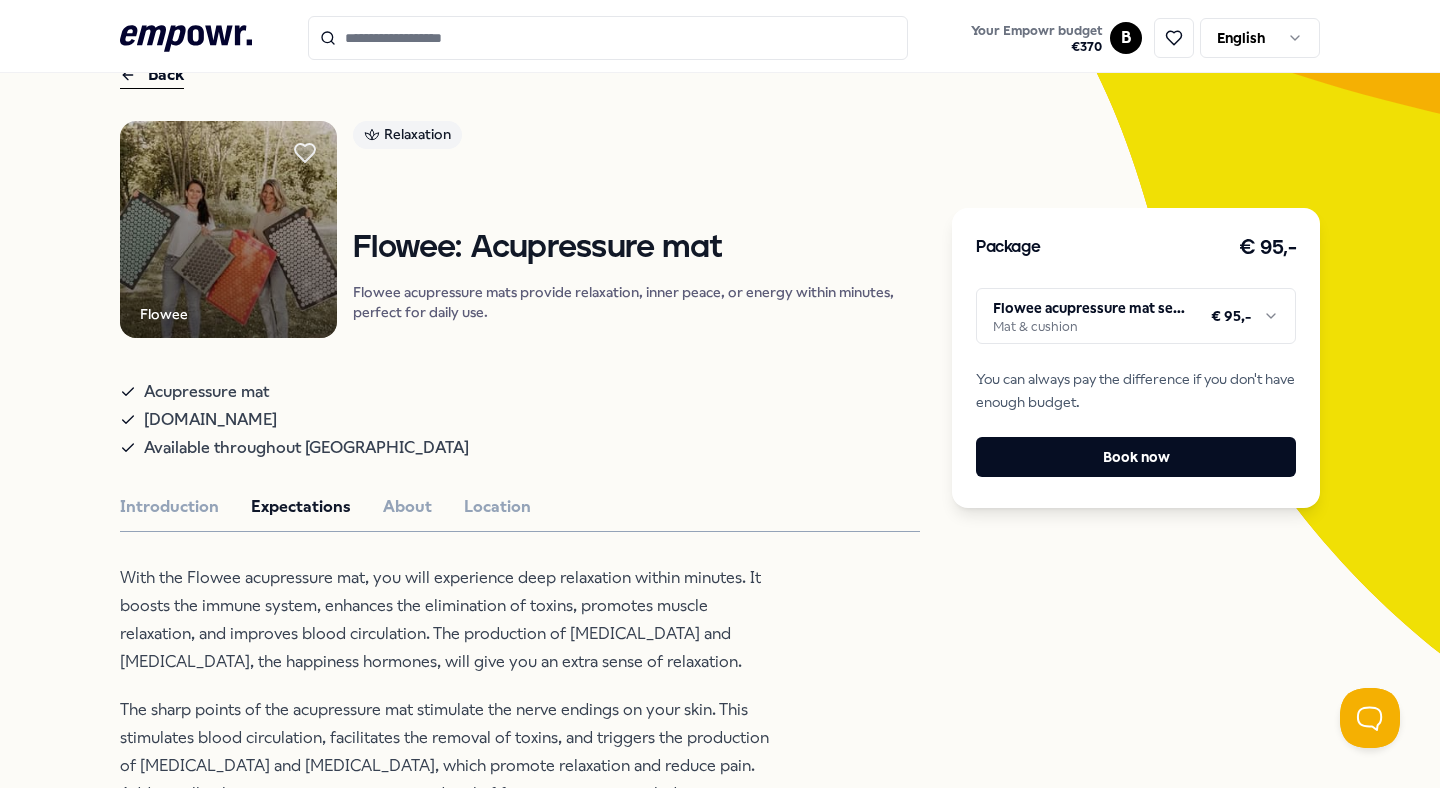 scroll, scrollTop: 5, scrollLeft: 0, axis: vertical 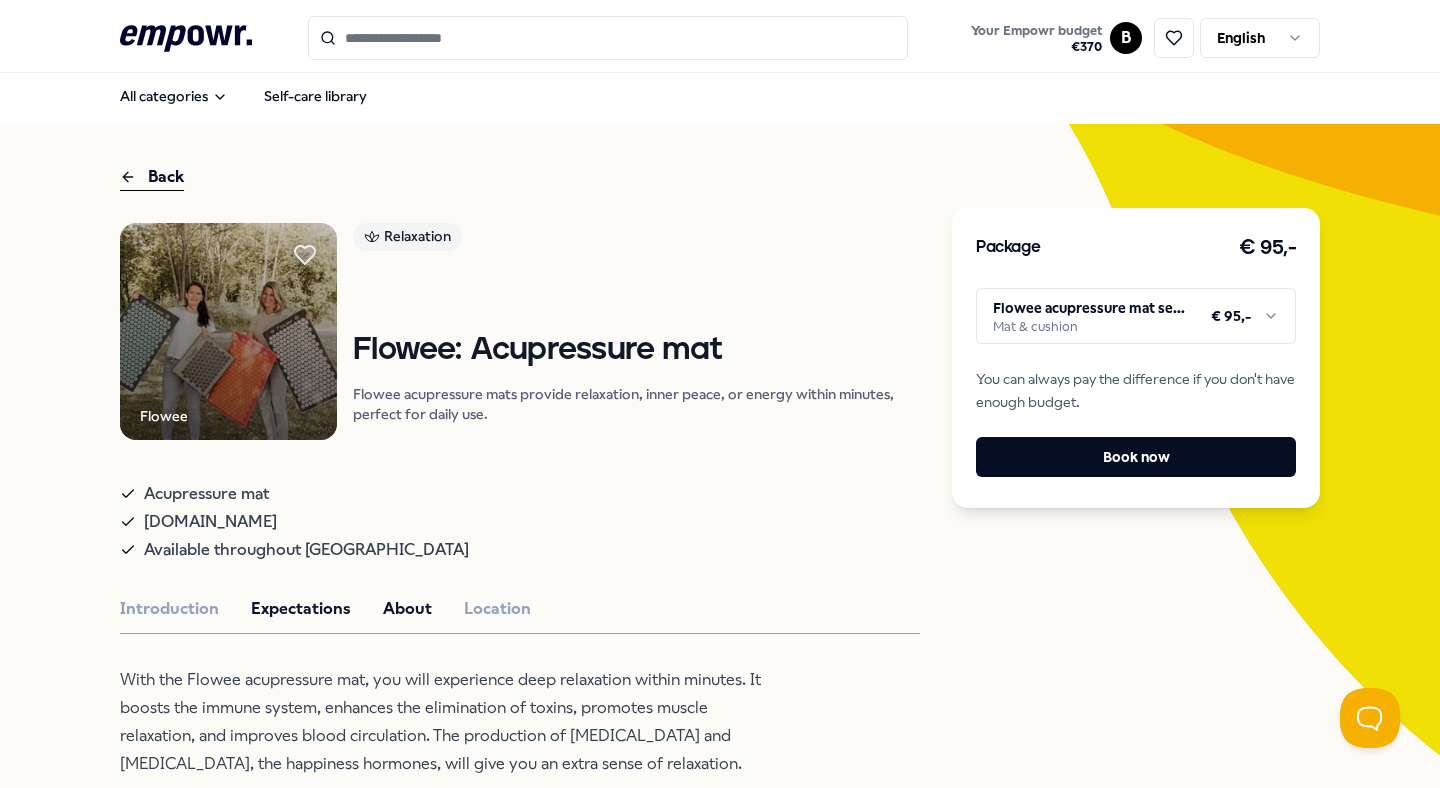 click on "About" at bounding box center [407, 609] 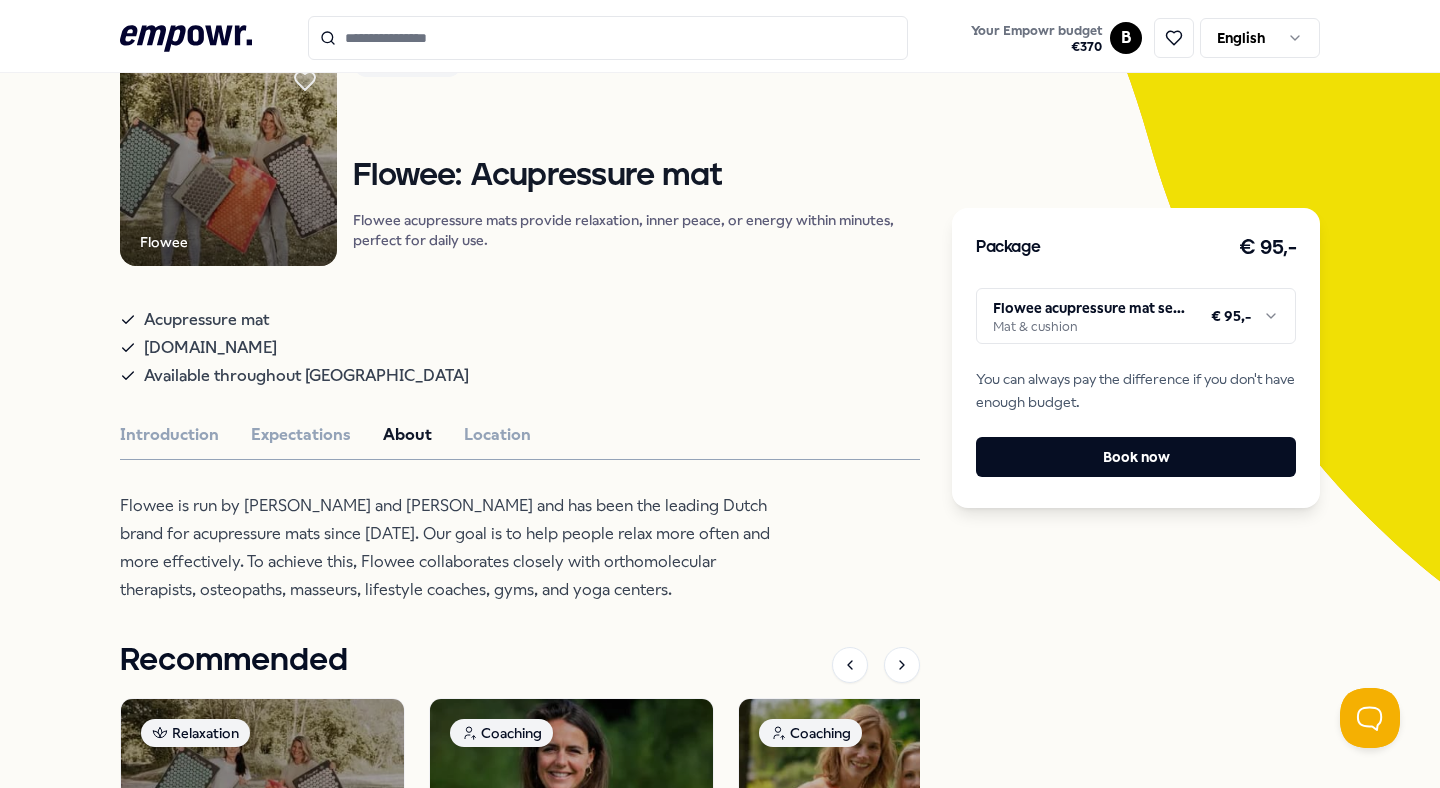 scroll, scrollTop: 178, scrollLeft: 0, axis: vertical 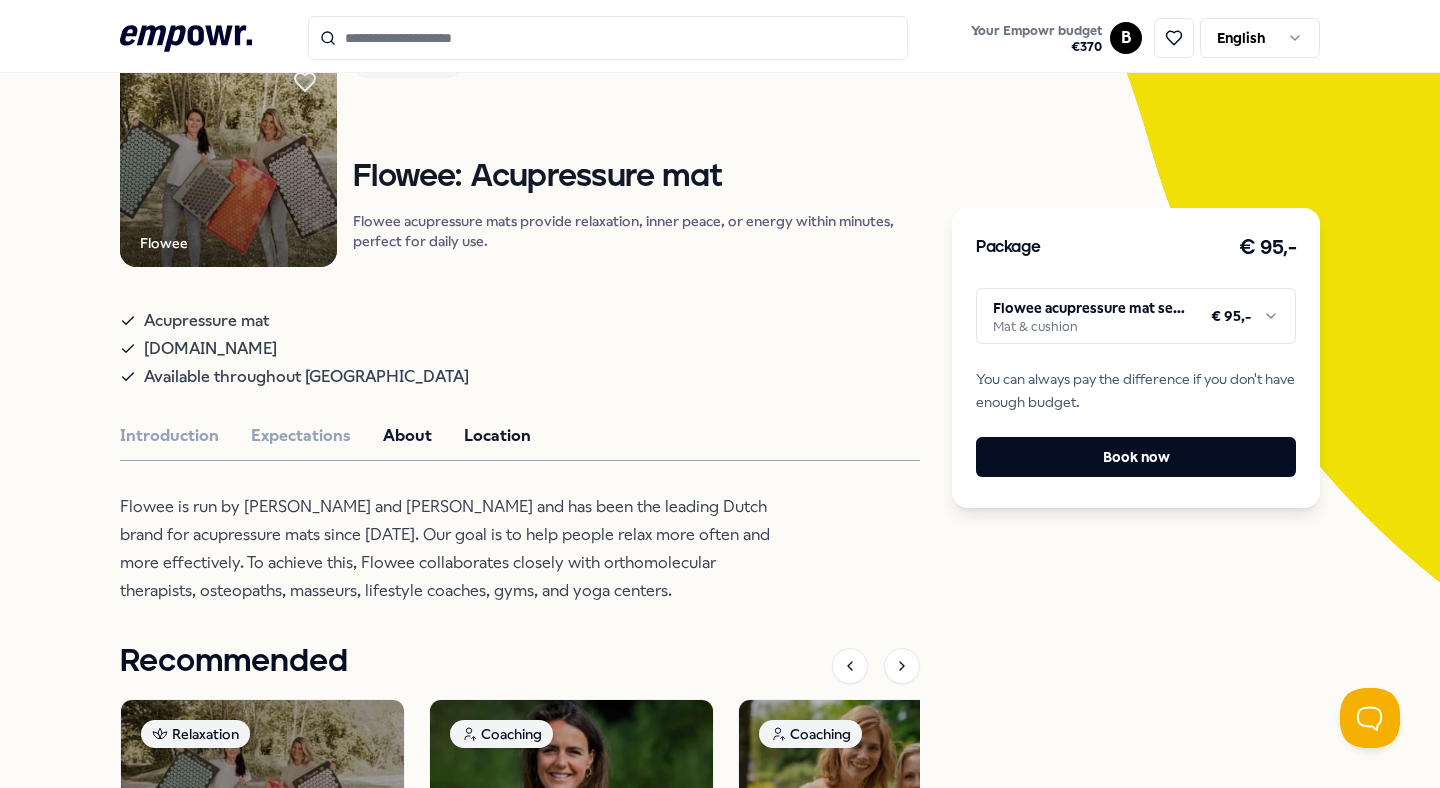 click on "Location" at bounding box center [497, 436] 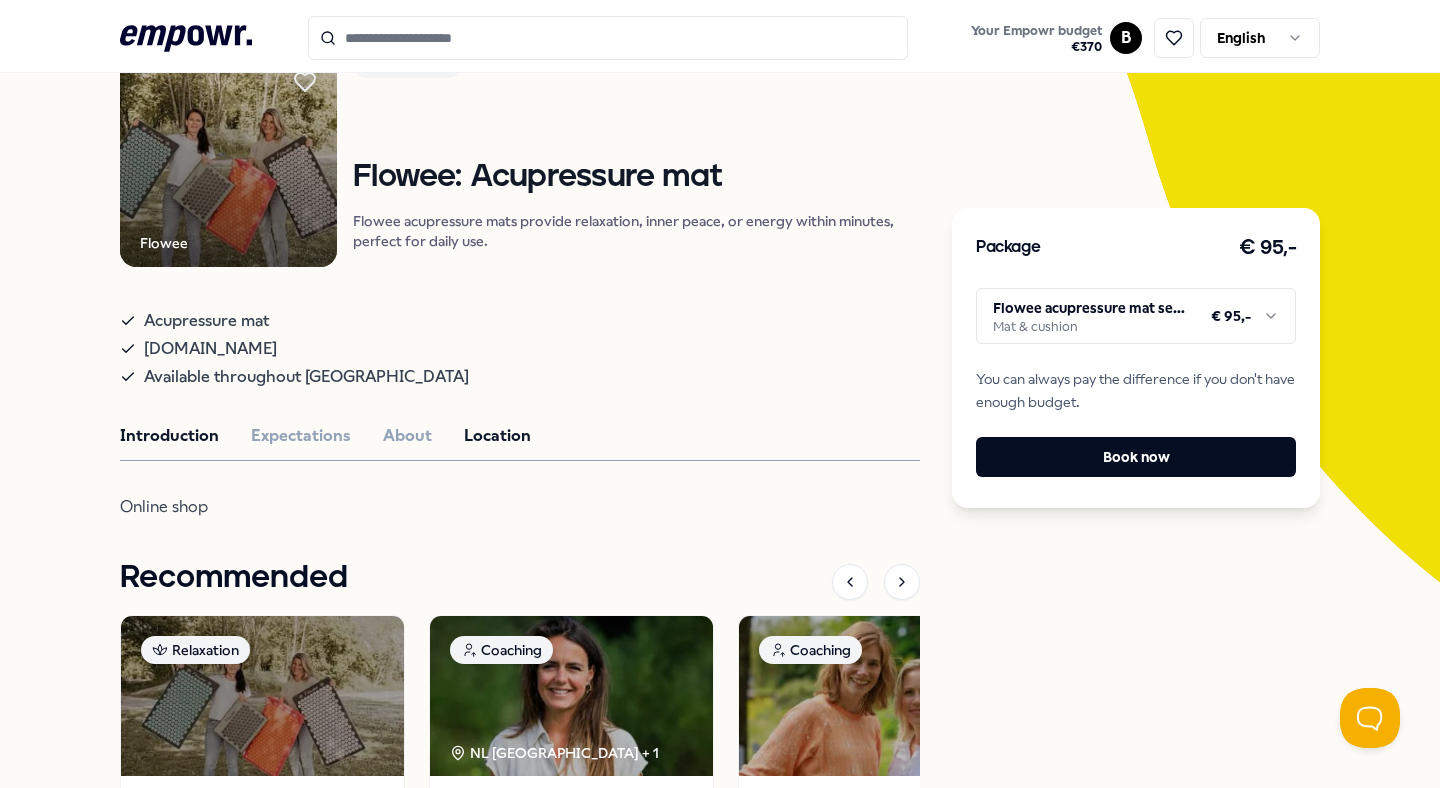 click on "Introduction" at bounding box center (169, 436) 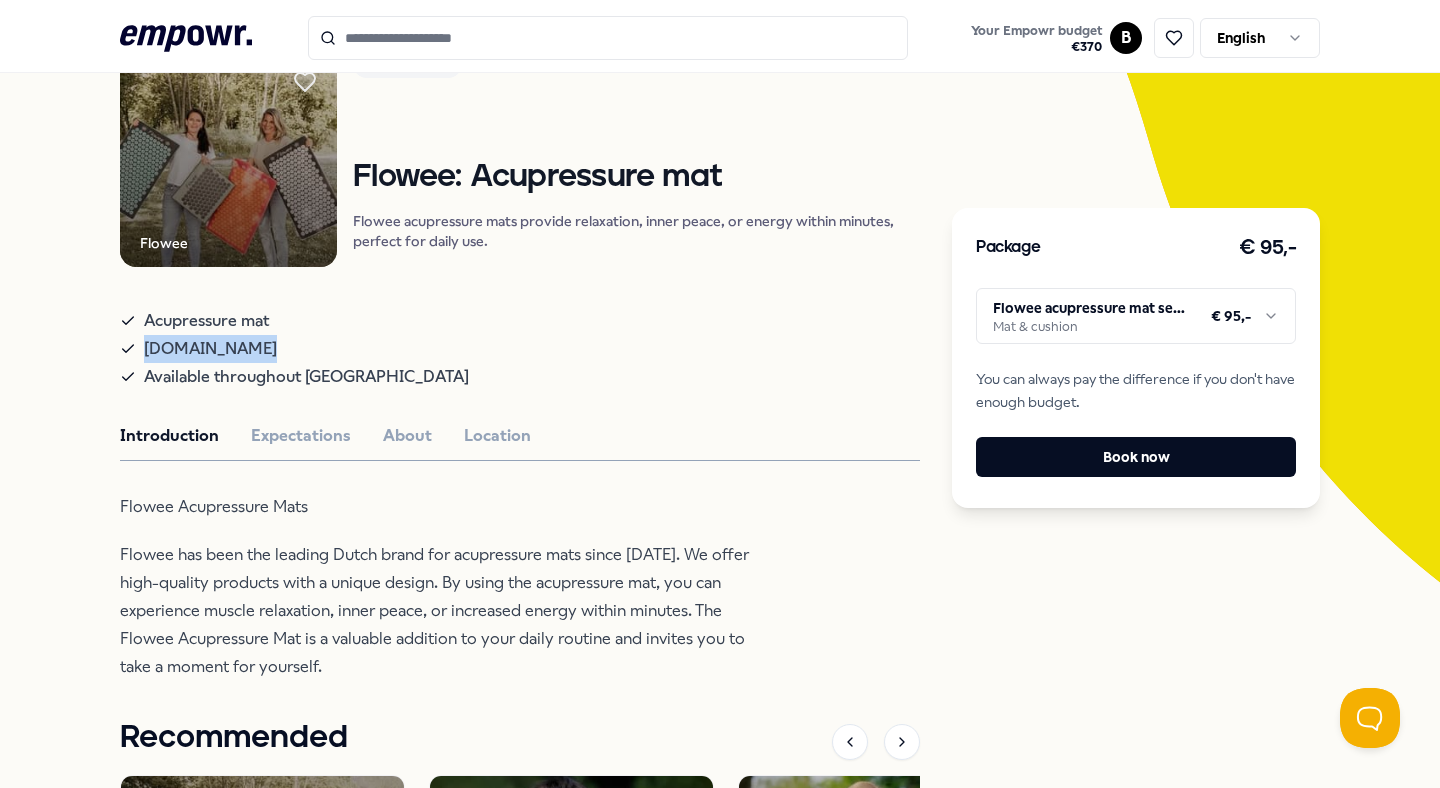 drag, startPoint x: 282, startPoint y: 348, endPoint x: 141, endPoint y: 358, distance: 141.35417 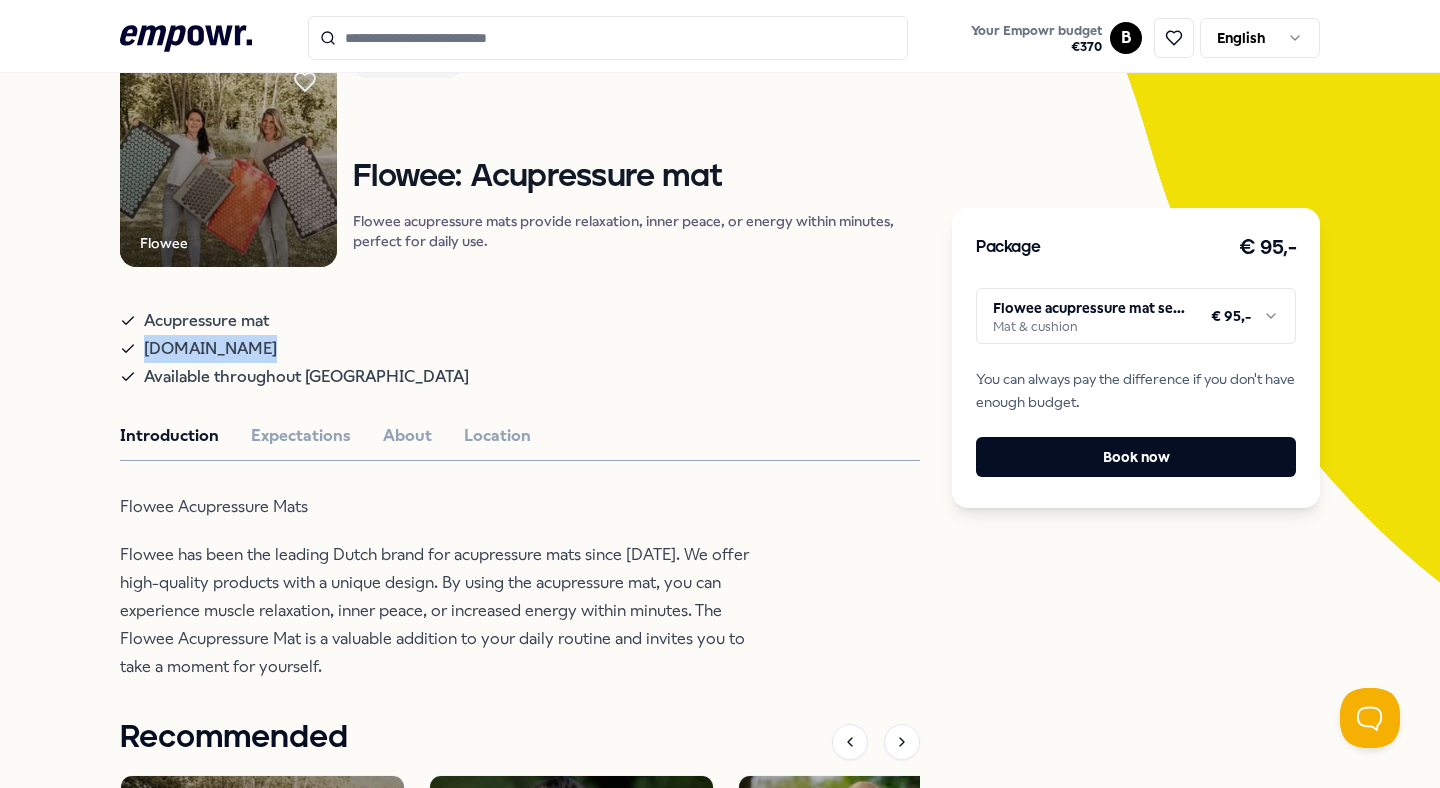 click on ".empowr-logo_svg__cls-1{fill:#03032f} Your Empowr budget € 370 B English All categories   Self-care library Back Flowee Relaxation Flowee: Acupressure mat Flowee acupressure mats provide relaxation, inner peace, or energy within minutes, perfect for daily use. Acupressure mat [DOMAIN_NAME] Available throughout the [GEOGRAPHIC_DATA] Introduction Expectations About Location Flowee Acupressure Mats Flowee has been the leading Dutch brand for acupressure mats since [DATE]. We offer high-quality products with a unique design. By using the acupressure mat, you can experience muscle relaxation, inner peace, or increased energy within minutes. The Flowee Acupressure Mat is a valuable addition to your daily routine and invites you to take a moment for yourself. Recommended Relaxation Products, Books & Apps Flowee: Acupressure mat Flowee acupressure mats provide relaxation, inner peace, or energy within
minutes, perfect for daily use. From  € 95,- Coaching NL [GEOGRAPHIC_DATA]   + 1 Breathing Coaching [PERSON_NAME] From" at bounding box center [720, 394] 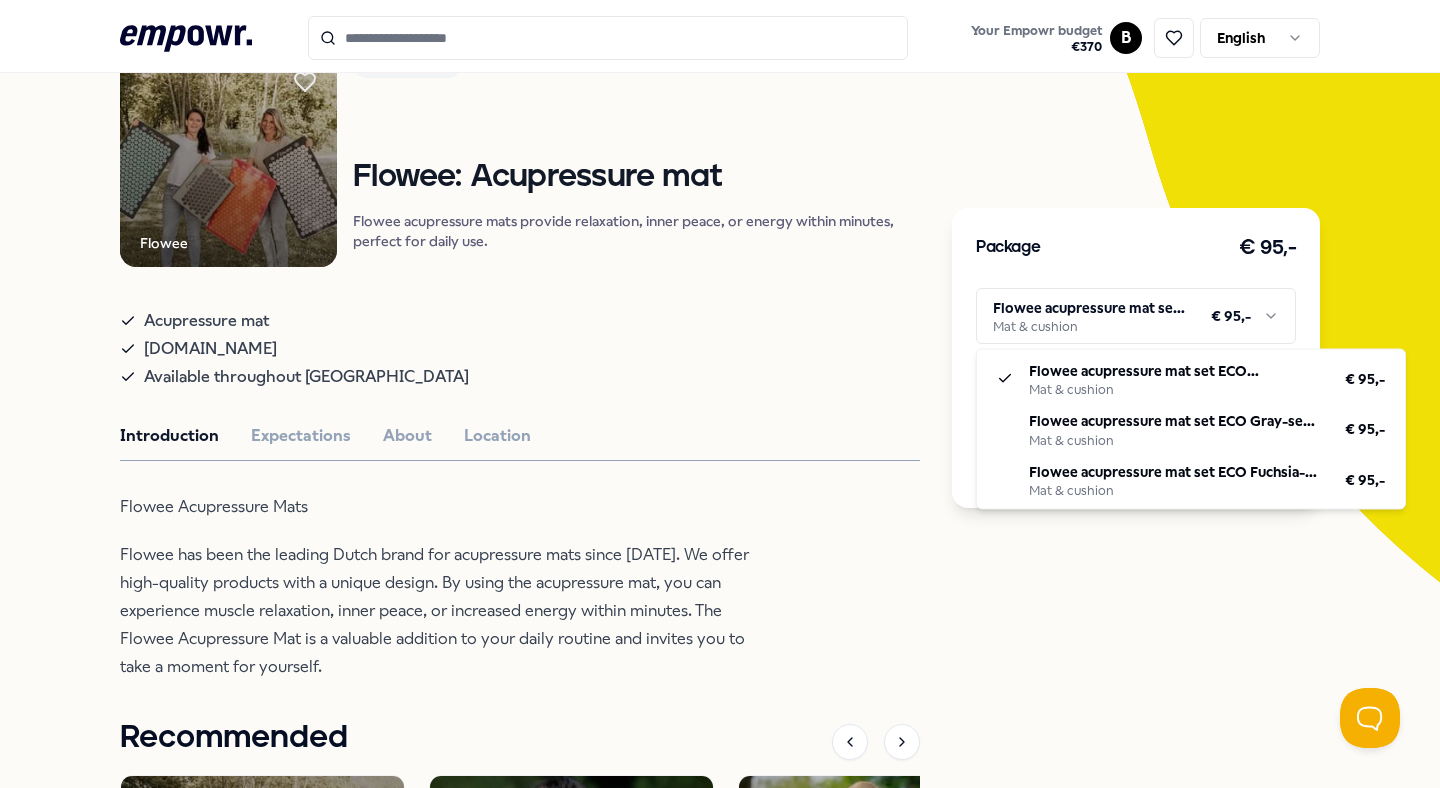 click on ".empowr-logo_svg__cls-1{fill:#03032f} Your Empowr budget € 370 B English All categories   Self-care library Back Flowee Relaxation Flowee: Acupressure mat Flowee acupressure mats provide relaxation, inner peace, or energy within minutes, perfect for daily use. Acupressure mat [DOMAIN_NAME] Available throughout the [GEOGRAPHIC_DATA] Introduction Expectations About Location Flowee Acupressure Mats Flowee has been the leading Dutch brand for acupressure mats since [DATE]. We offer high-quality products with a unique design. By using the acupressure mat, you can experience muscle relaxation, inner peace, or increased energy within minutes. The Flowee Acupressure Mat is a valuable addition to your daily routine and invites you to take a moment for yourself. Recommended Relaxation Products, Books & Apps Flowee: Acupressure mat Flowee acupressure mats provide relaxation, inner peace, or energy within
minutes, perfect for daily use. From  € 95,- Coaching NL [GEOGRAPHIC_DATA]   + 1 Breathing Coaching [PERSON_NAME] From" at bounding box center (720, 394) 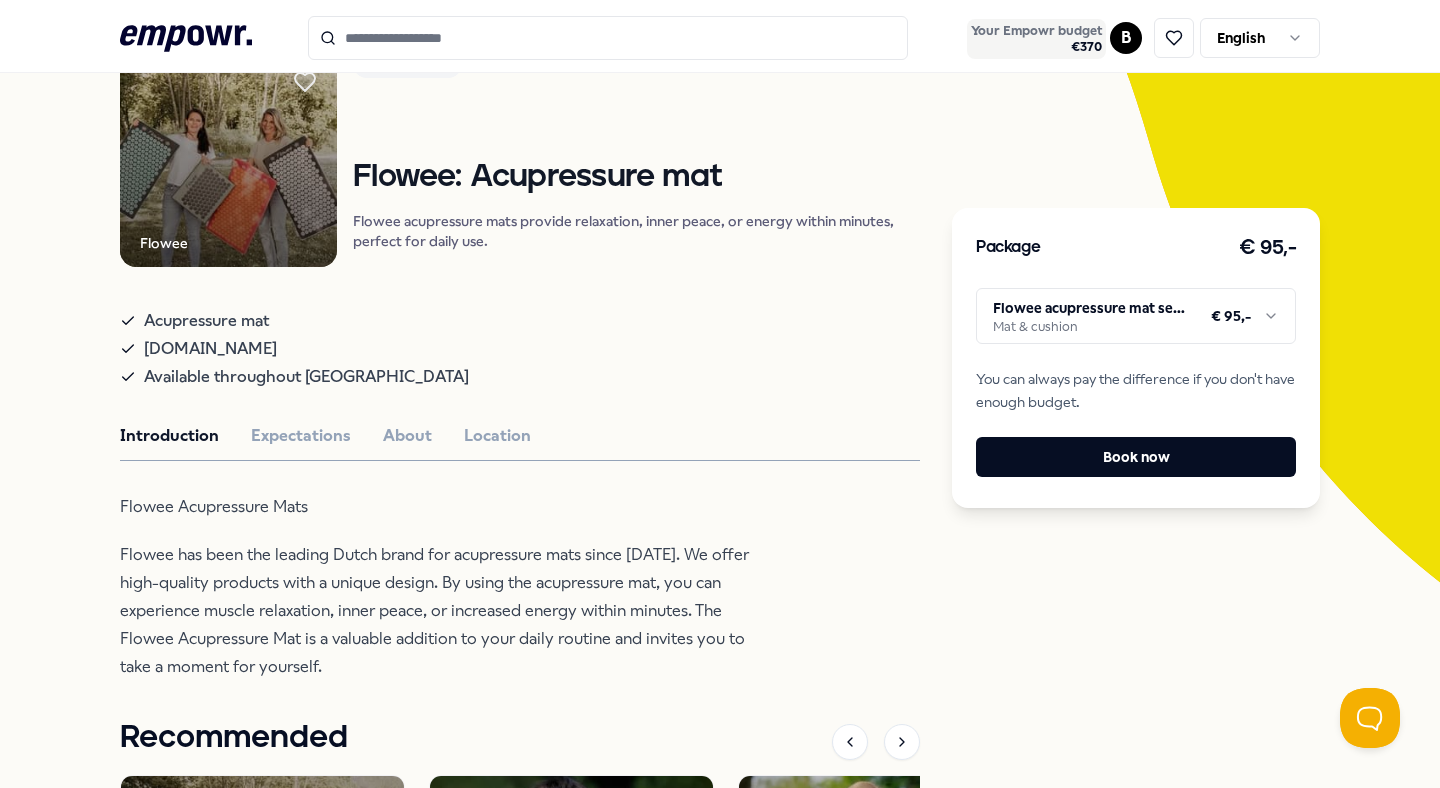 click on "€ 370" at bounding box center [1036, 47] 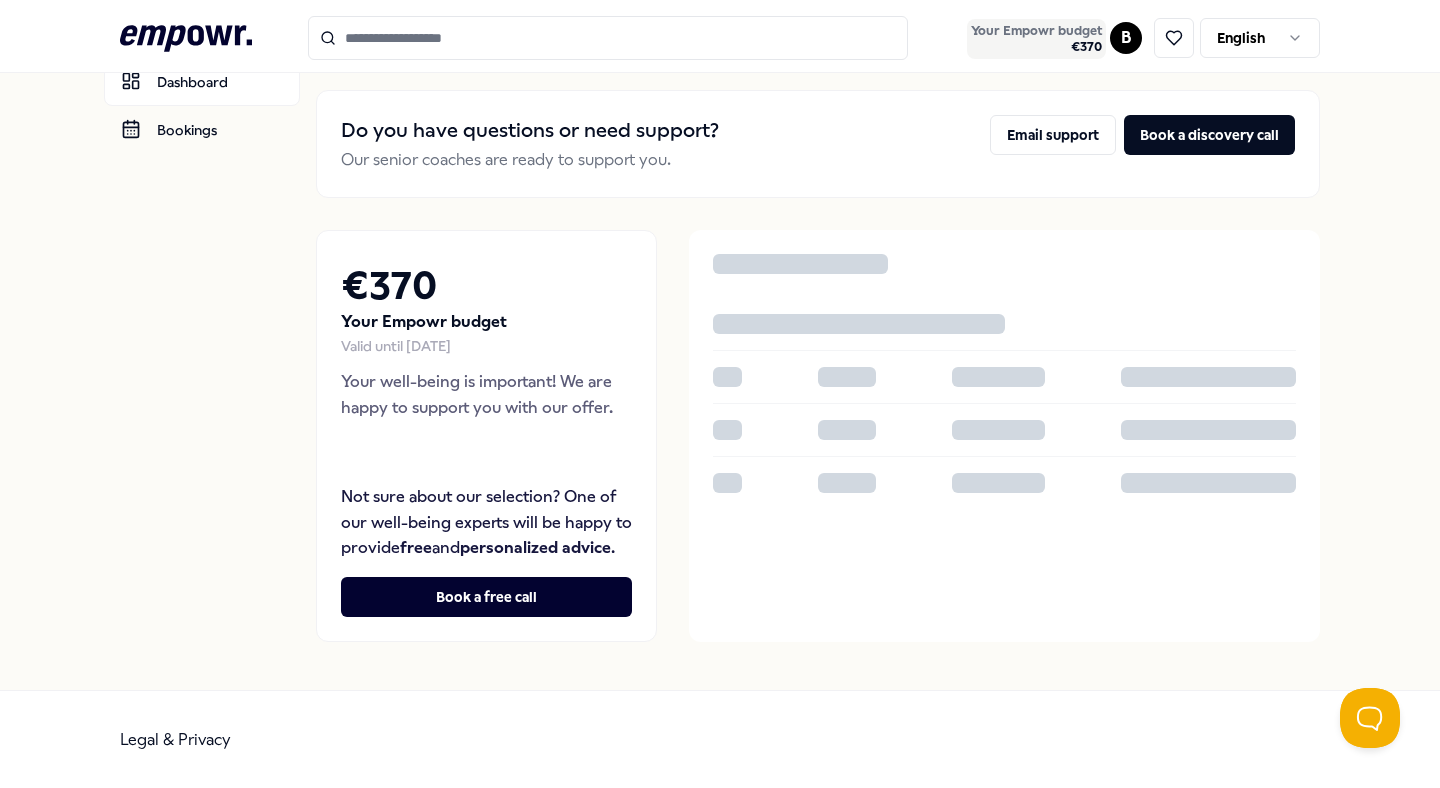 scroll, scrollTop: 121, scrollLeft: 0, axis: vertical 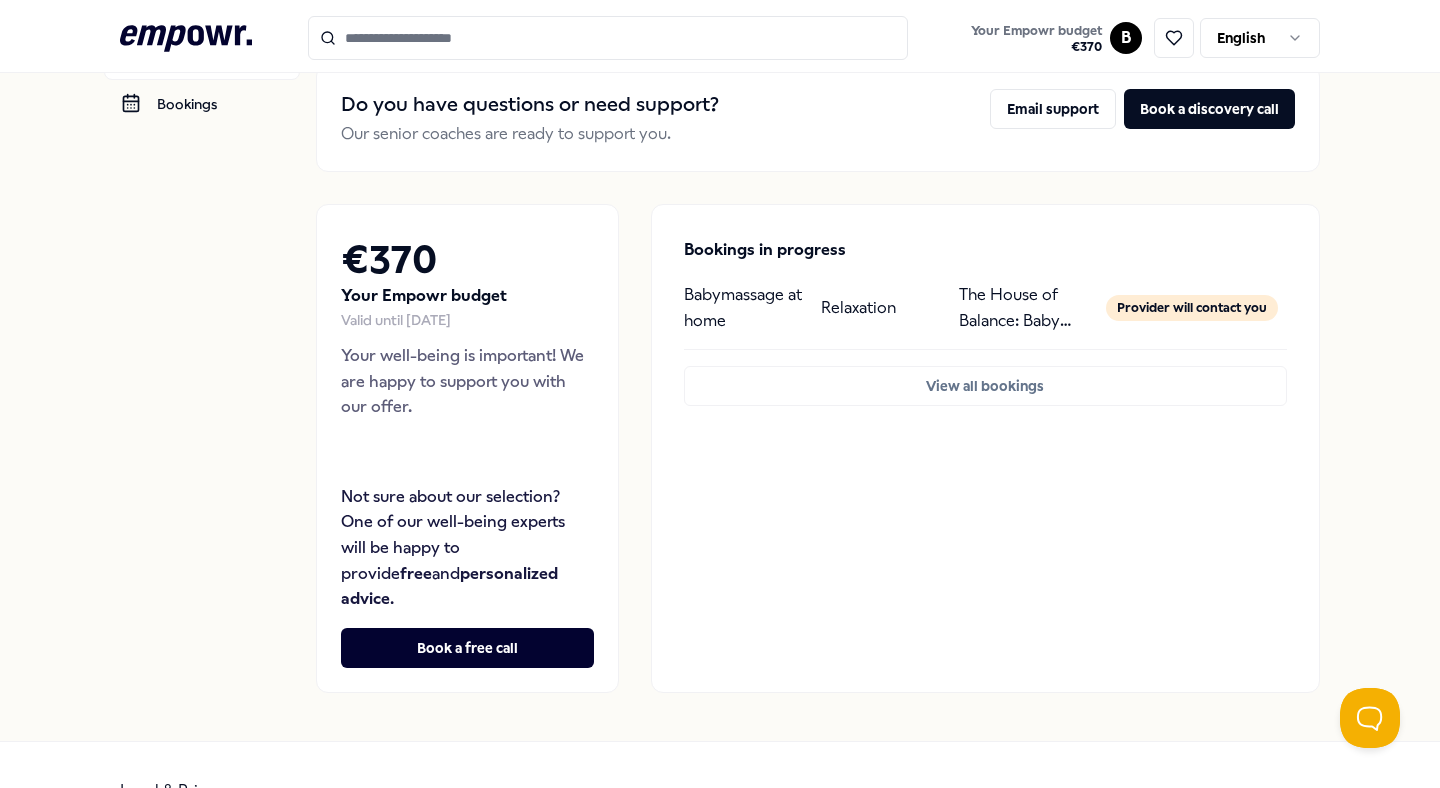 click at bounding box center [608, 38] 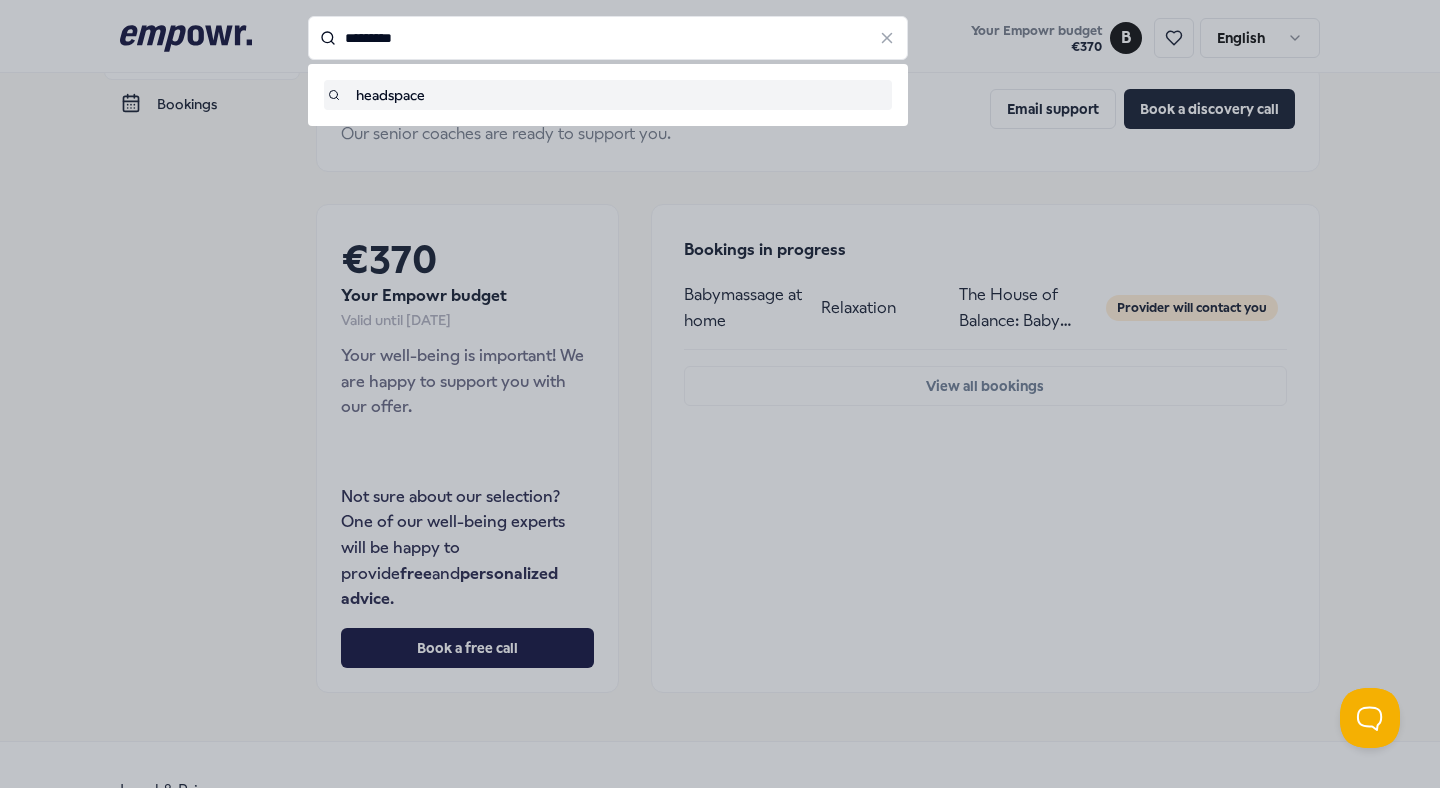 type on "*********" 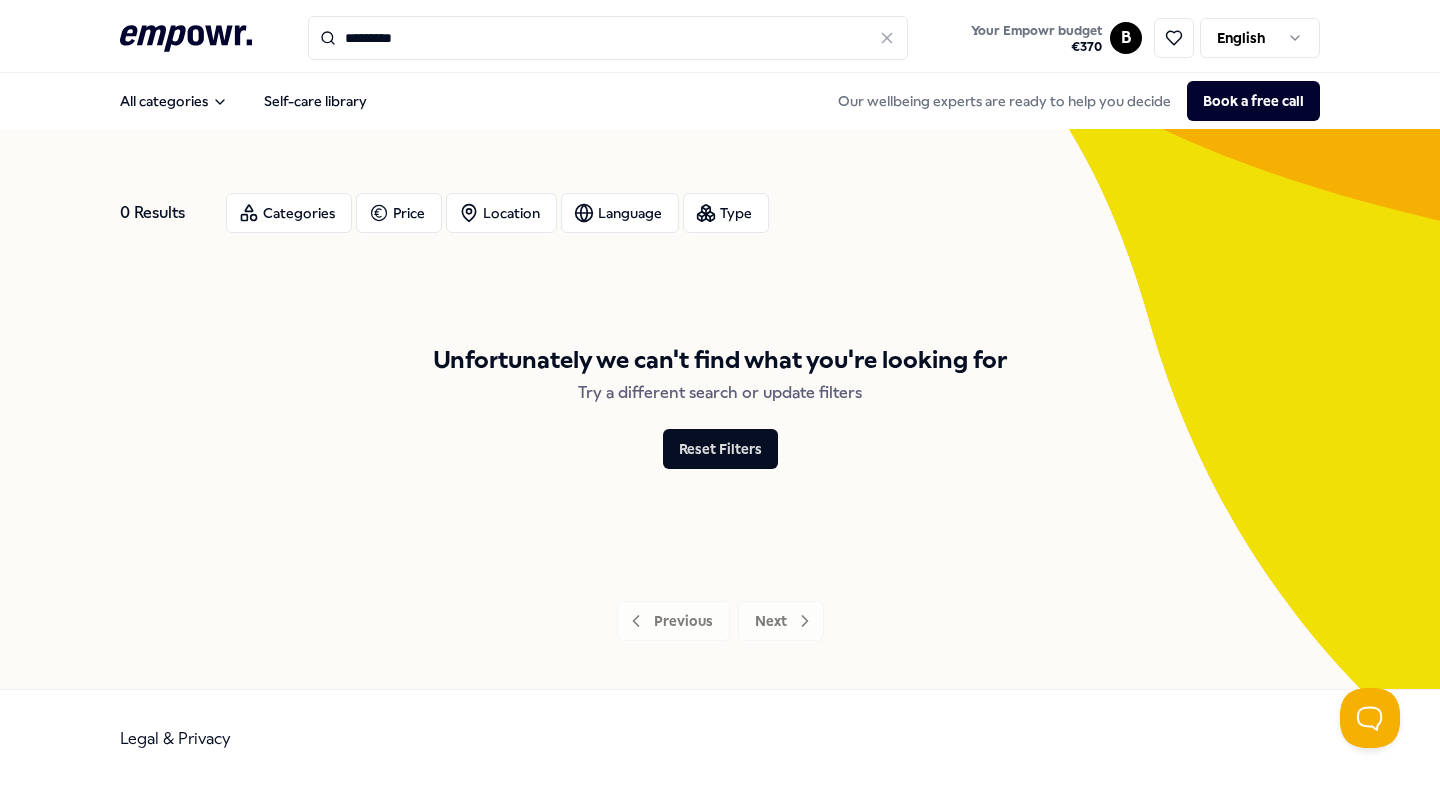 scroll, scrollTop: 0, scrollLeft: 0, axis: both 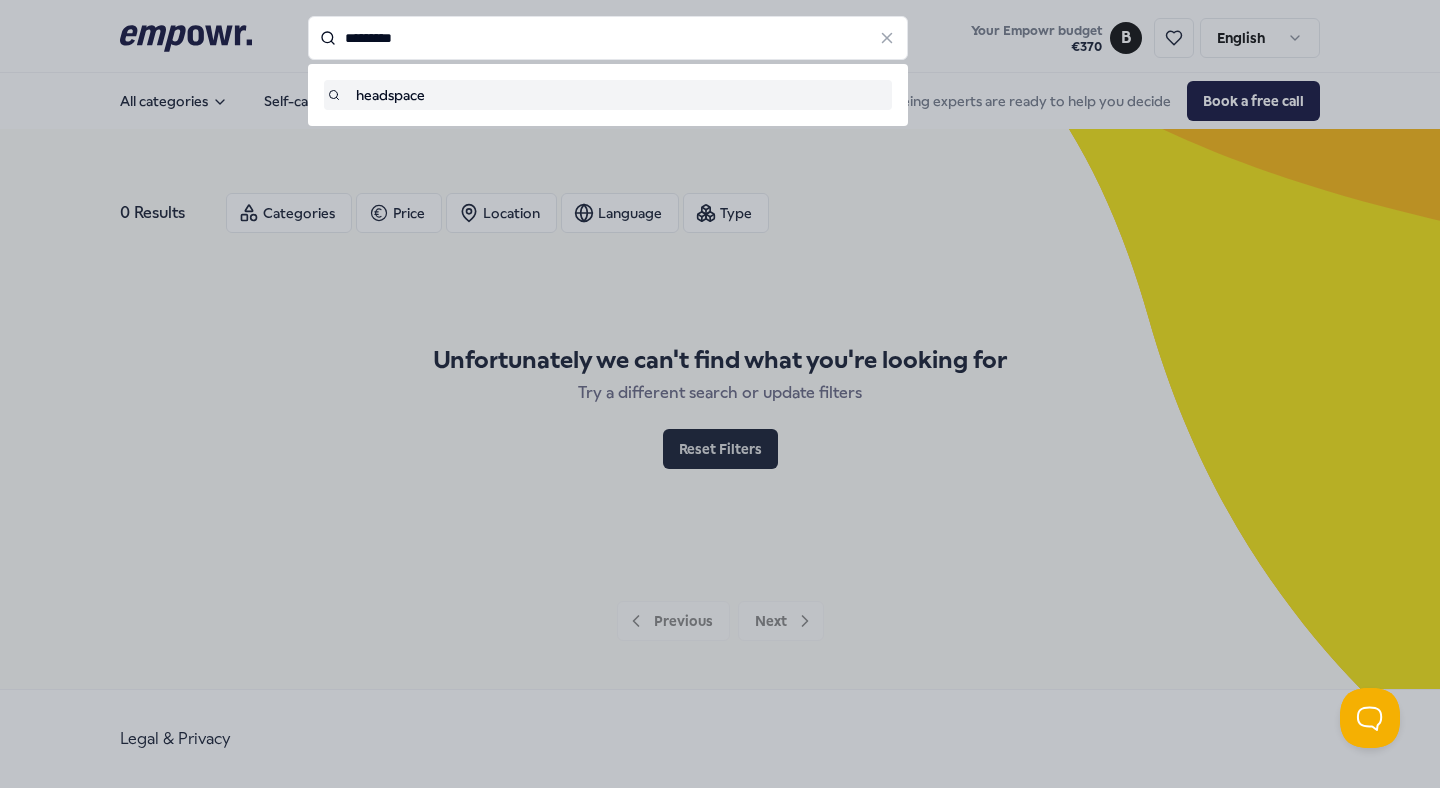 click on "*********" at bounding box center [608, 38] 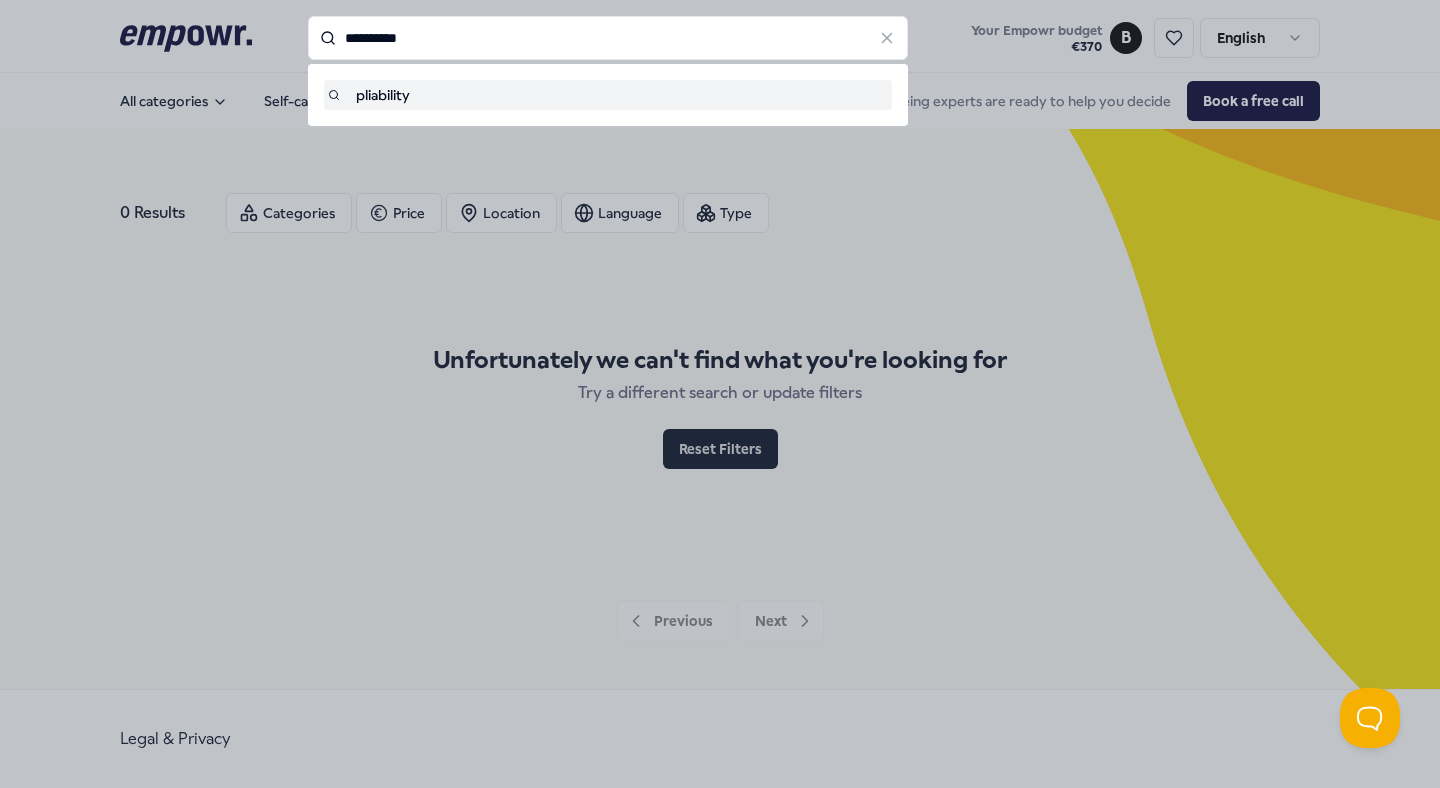 type on "**********" 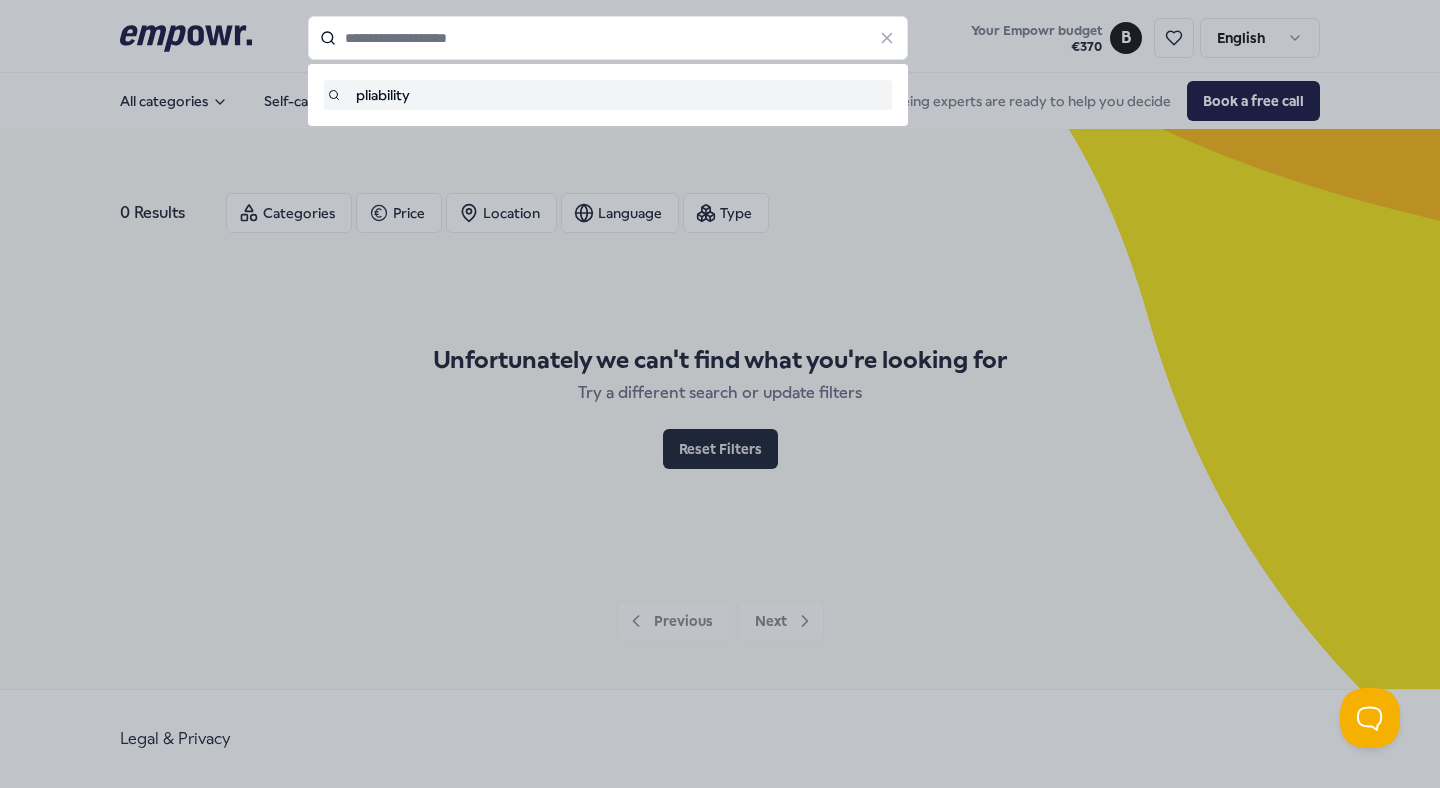 type on "**********" 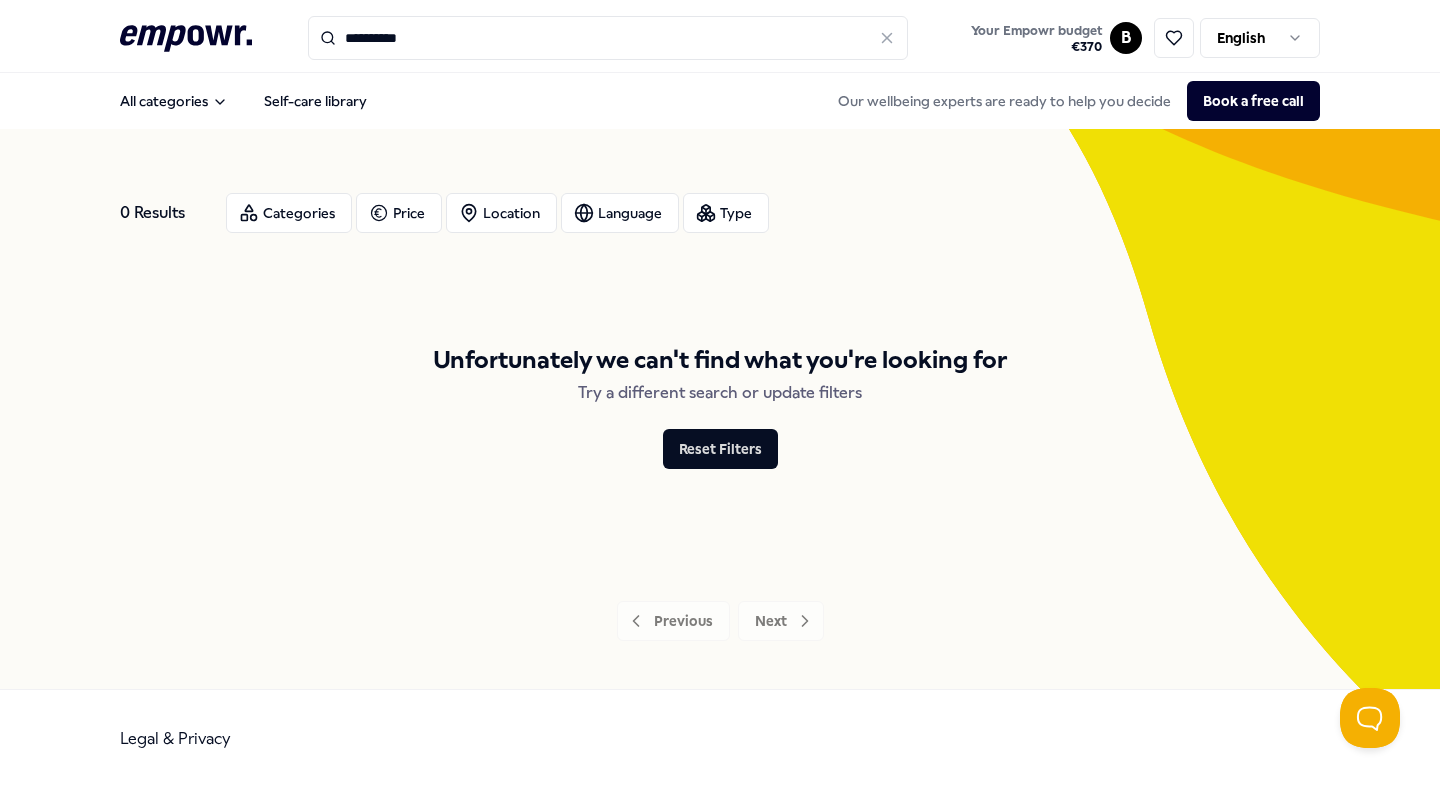 click on "**********" at bounding box center [608, 38] 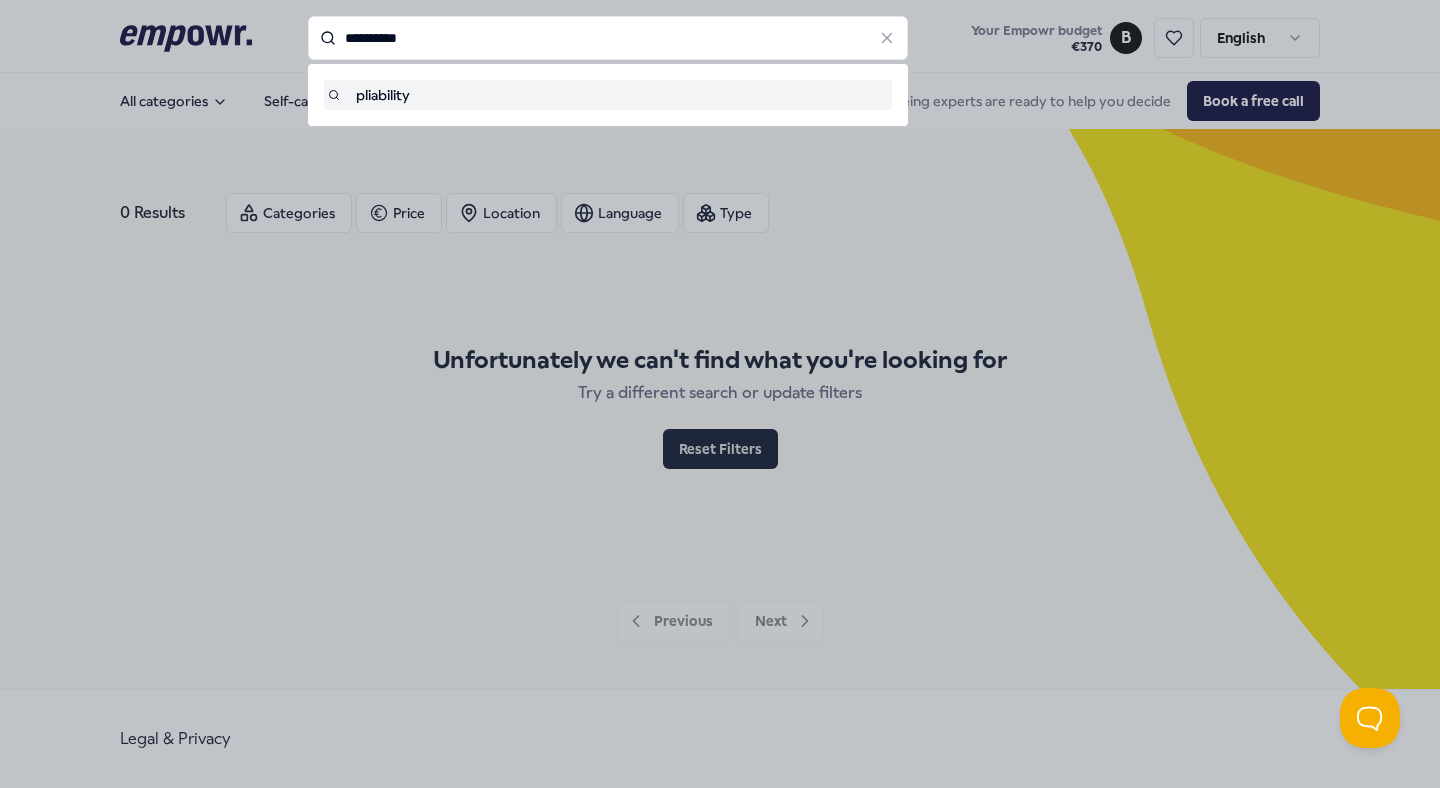 click on "**********" at bounding box center [608, 38] 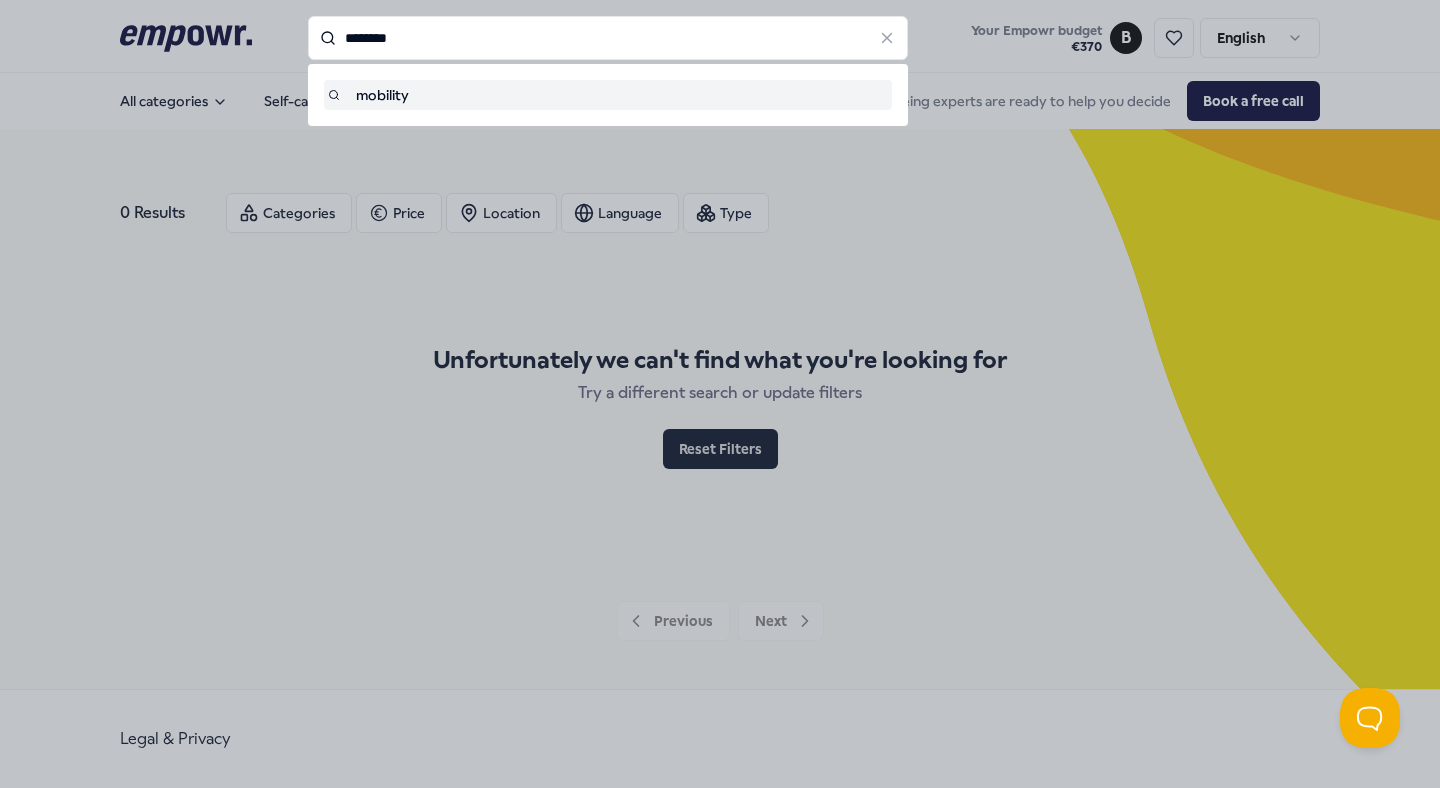 type on "********" 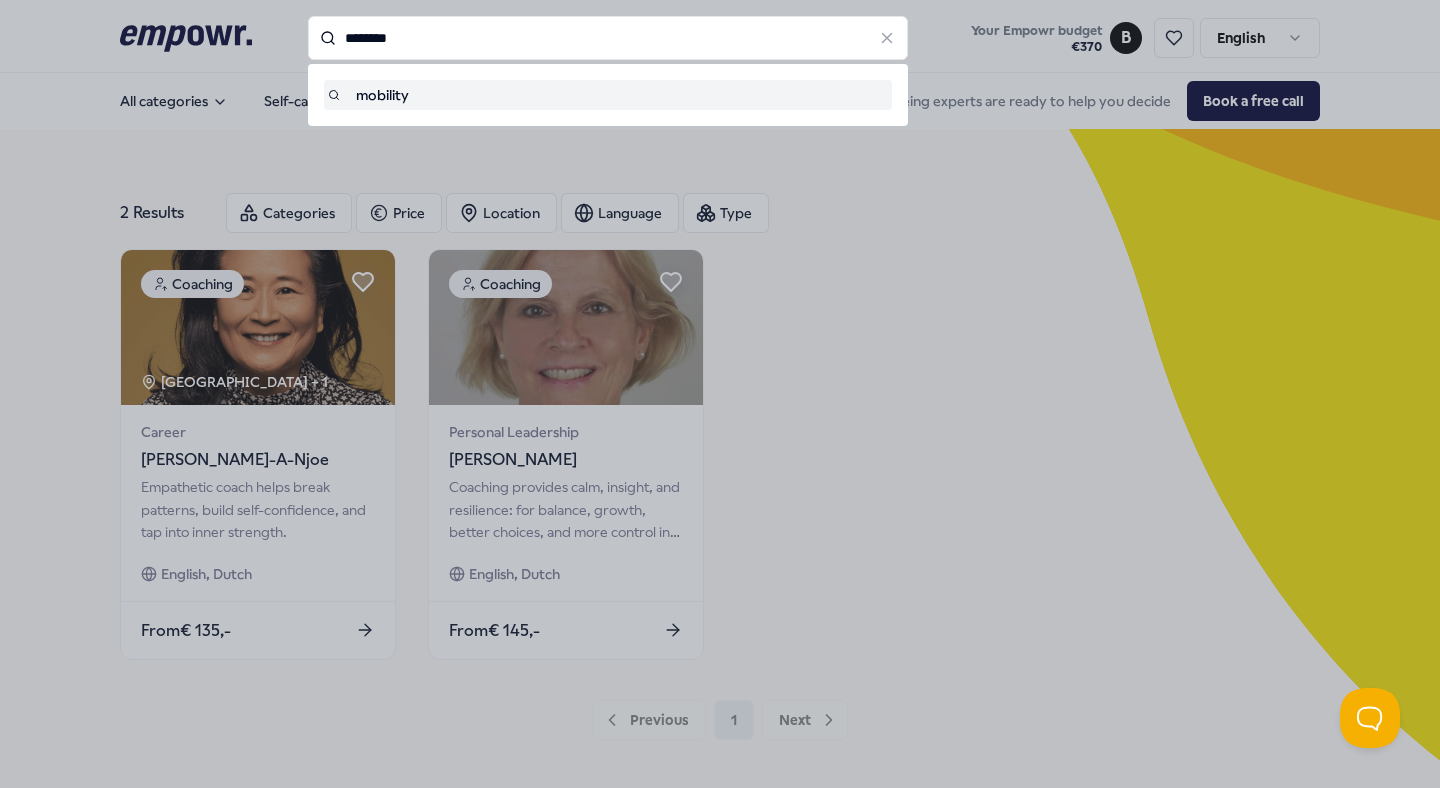 click on "********" at bounding box center [608, 38] 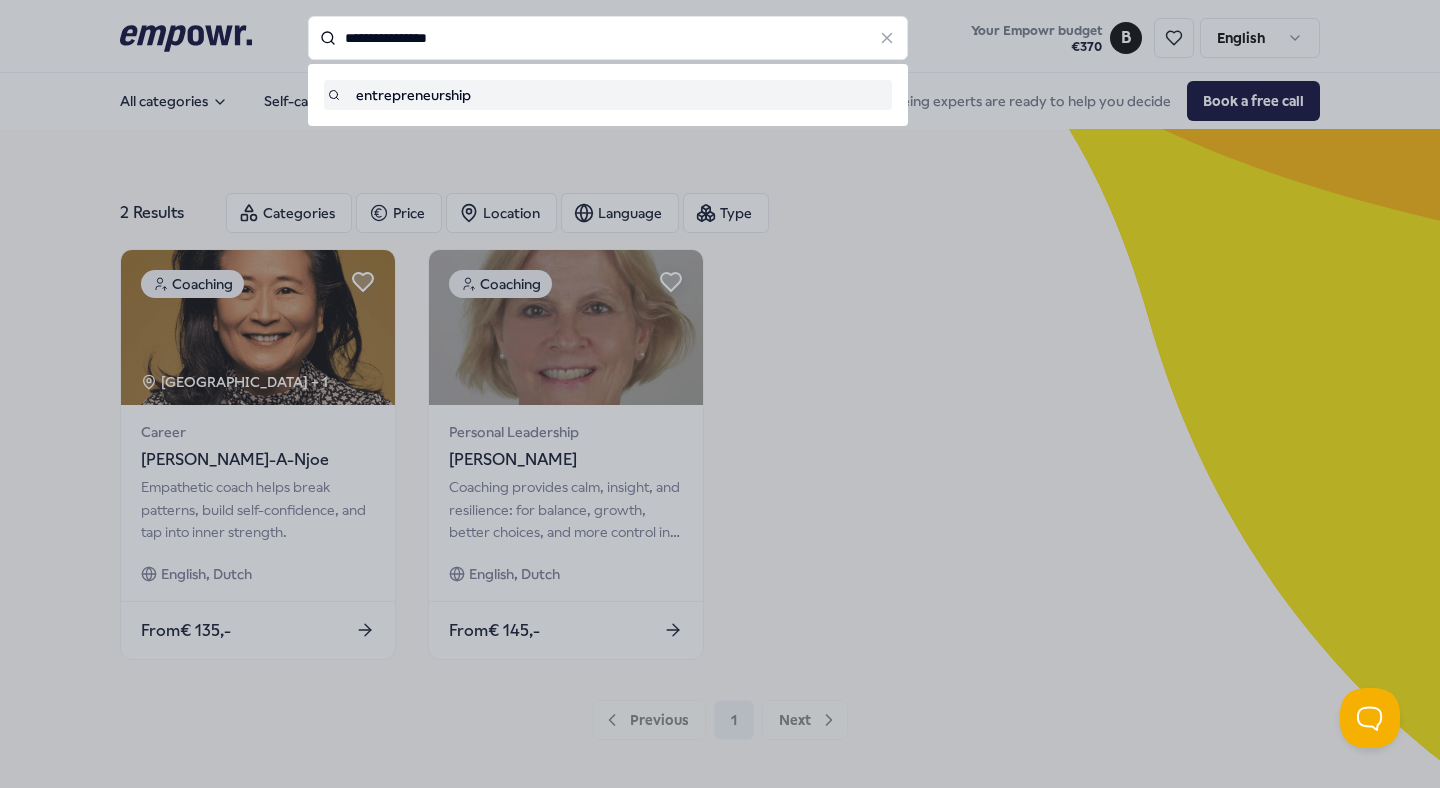 type on "**********" 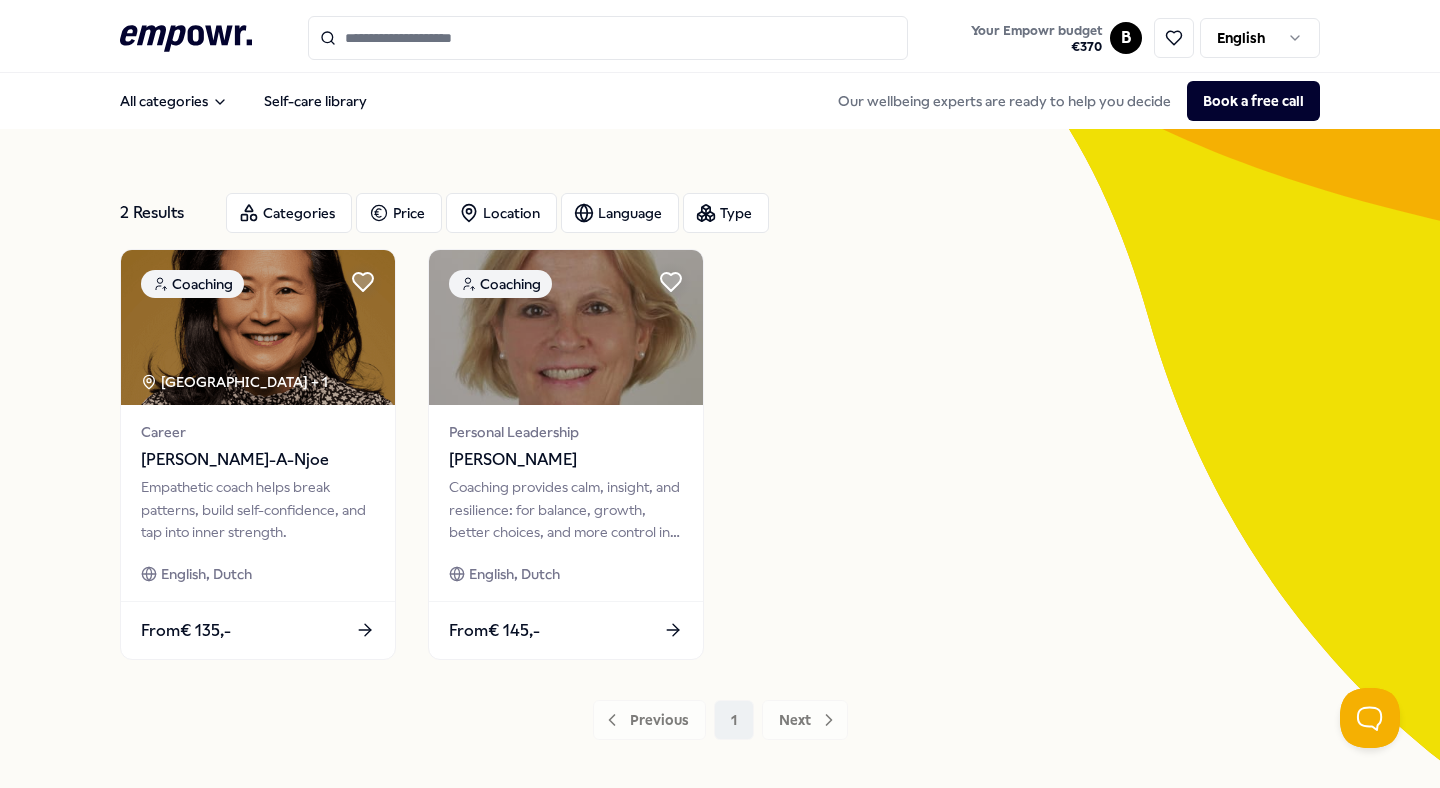type on "**********" 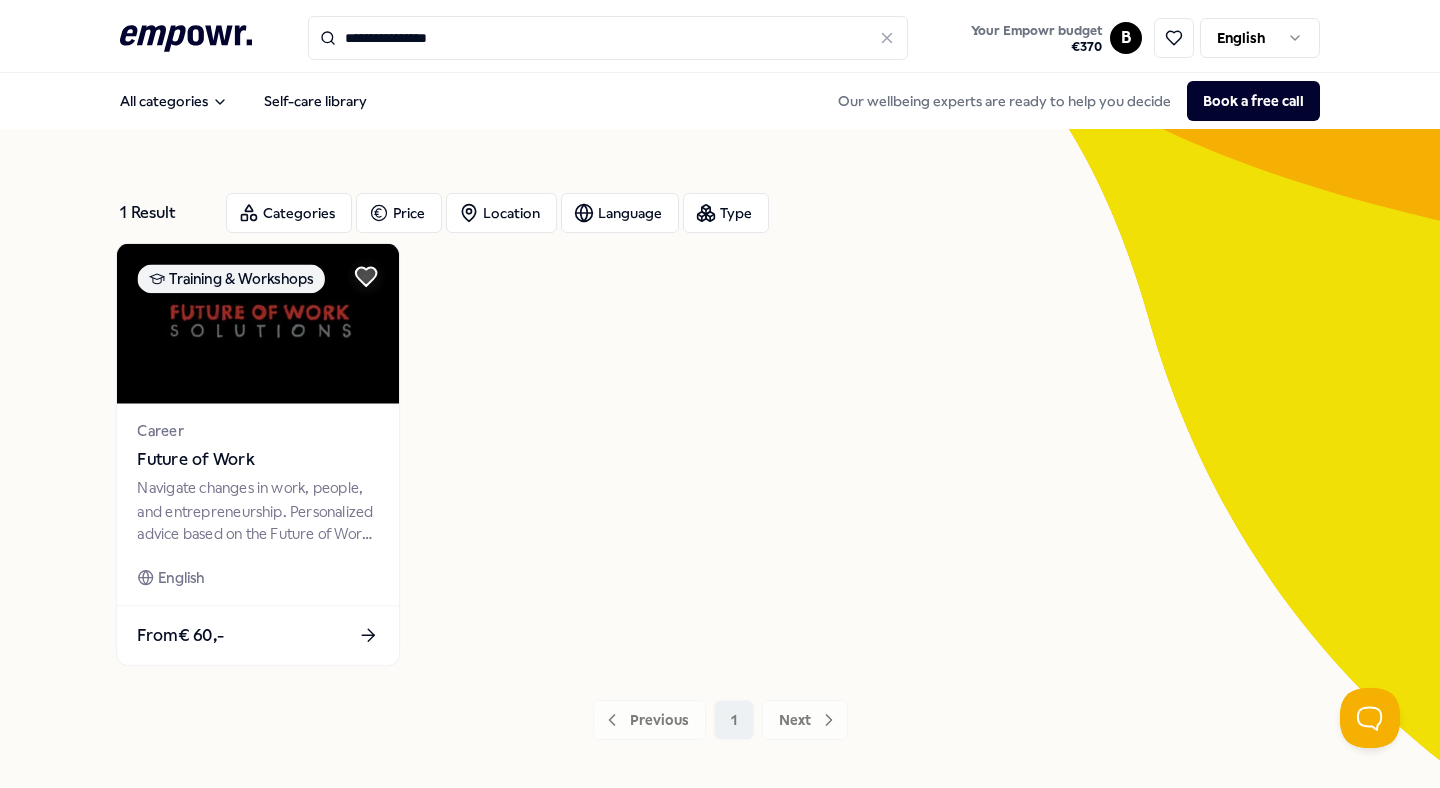 click at bounding box center (258, 324) 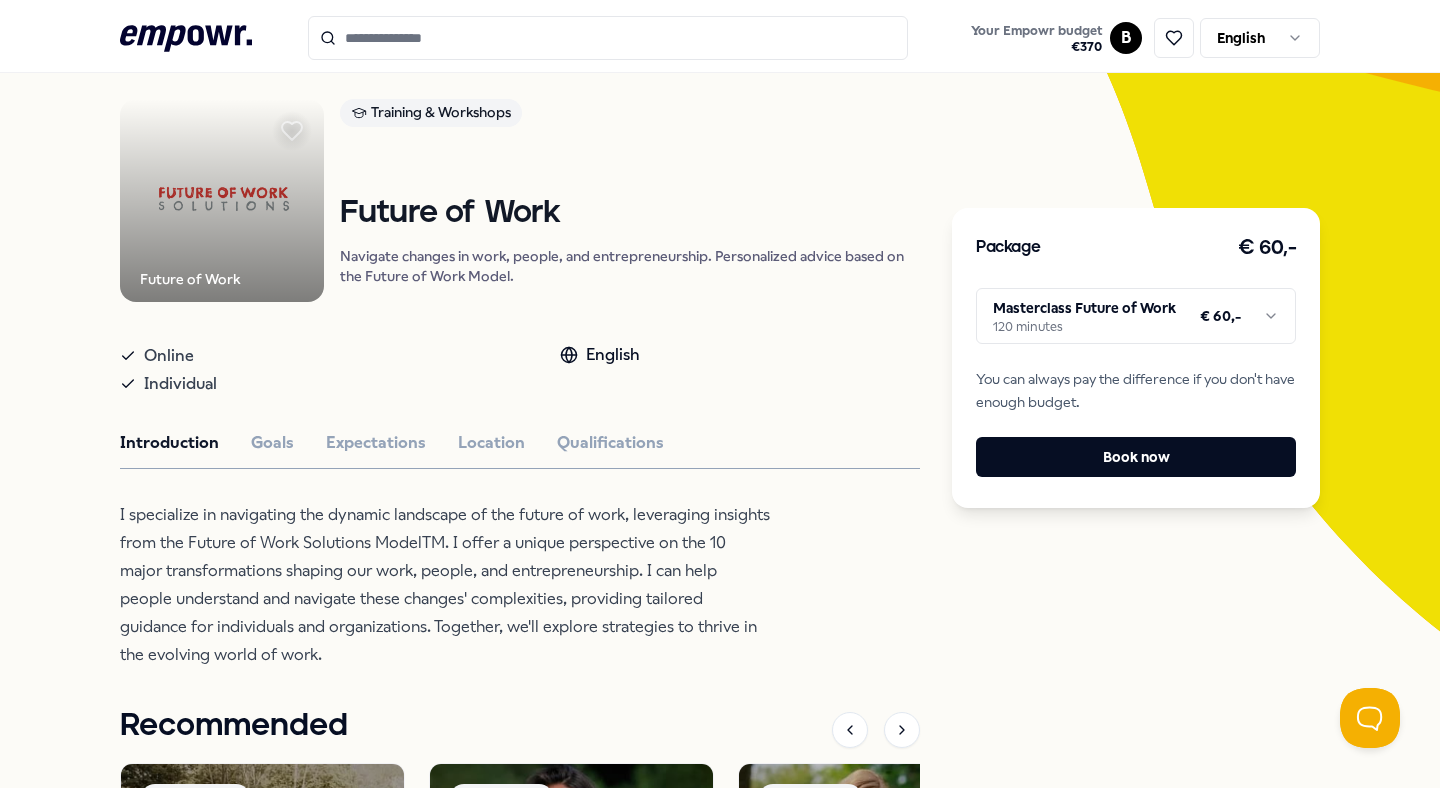 scroll, scrollTop: 135, scrollLeft: 0, axis: vertical 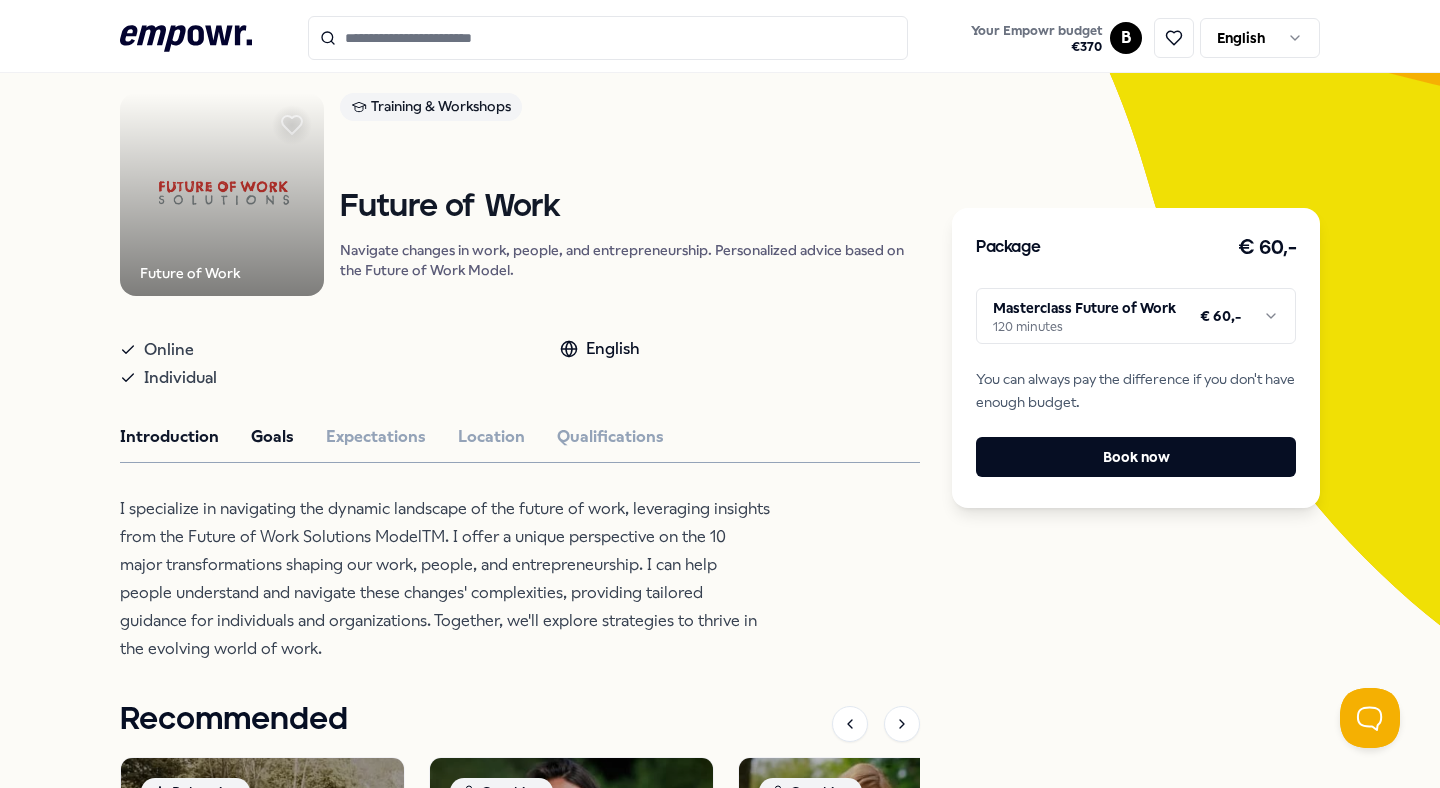 click on "Goals" at bounding box center (272, 437) 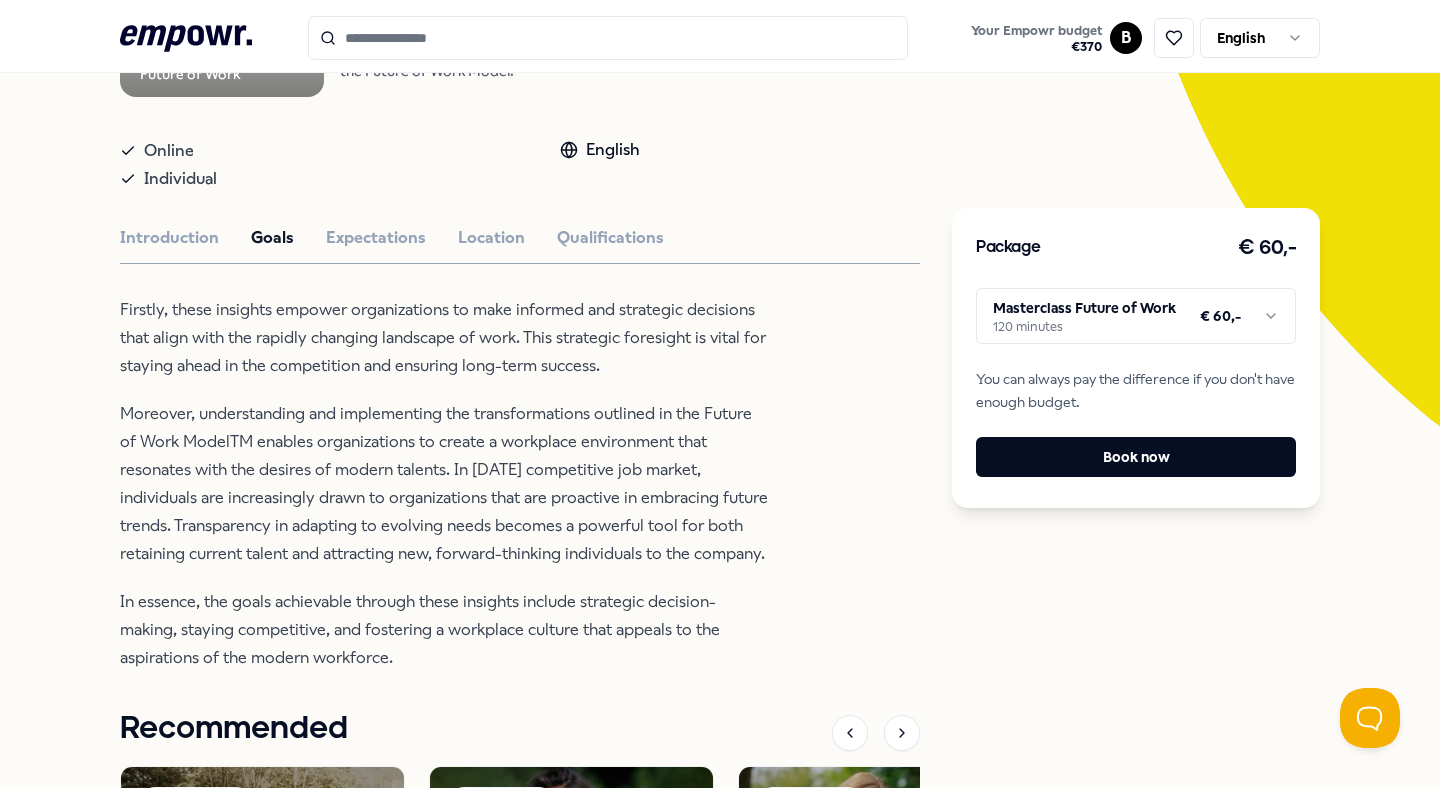 scroll, scrollTop: 317, scrollLeft: 0, axis: vertical 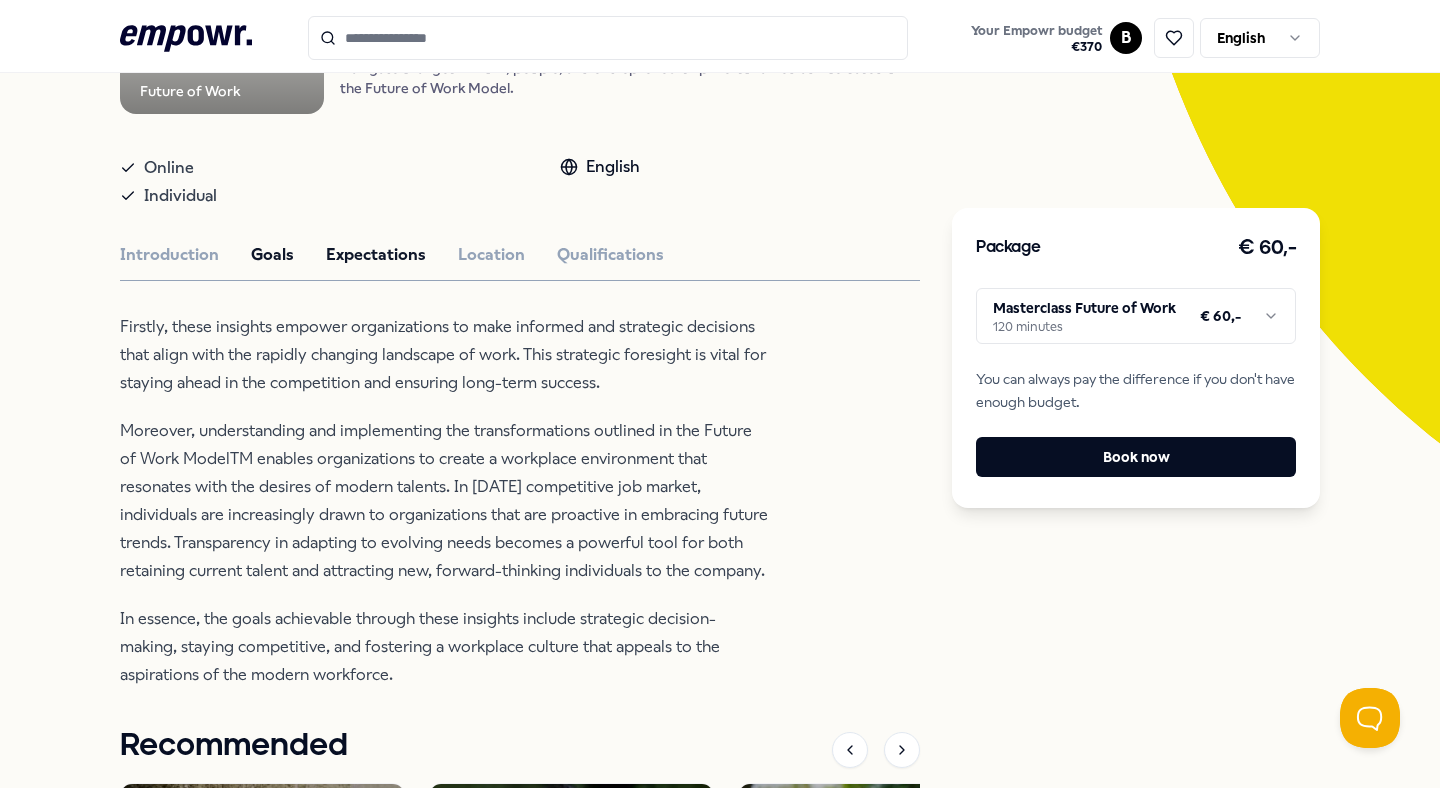 click on "Expectations" at bounding box center (376, 255) 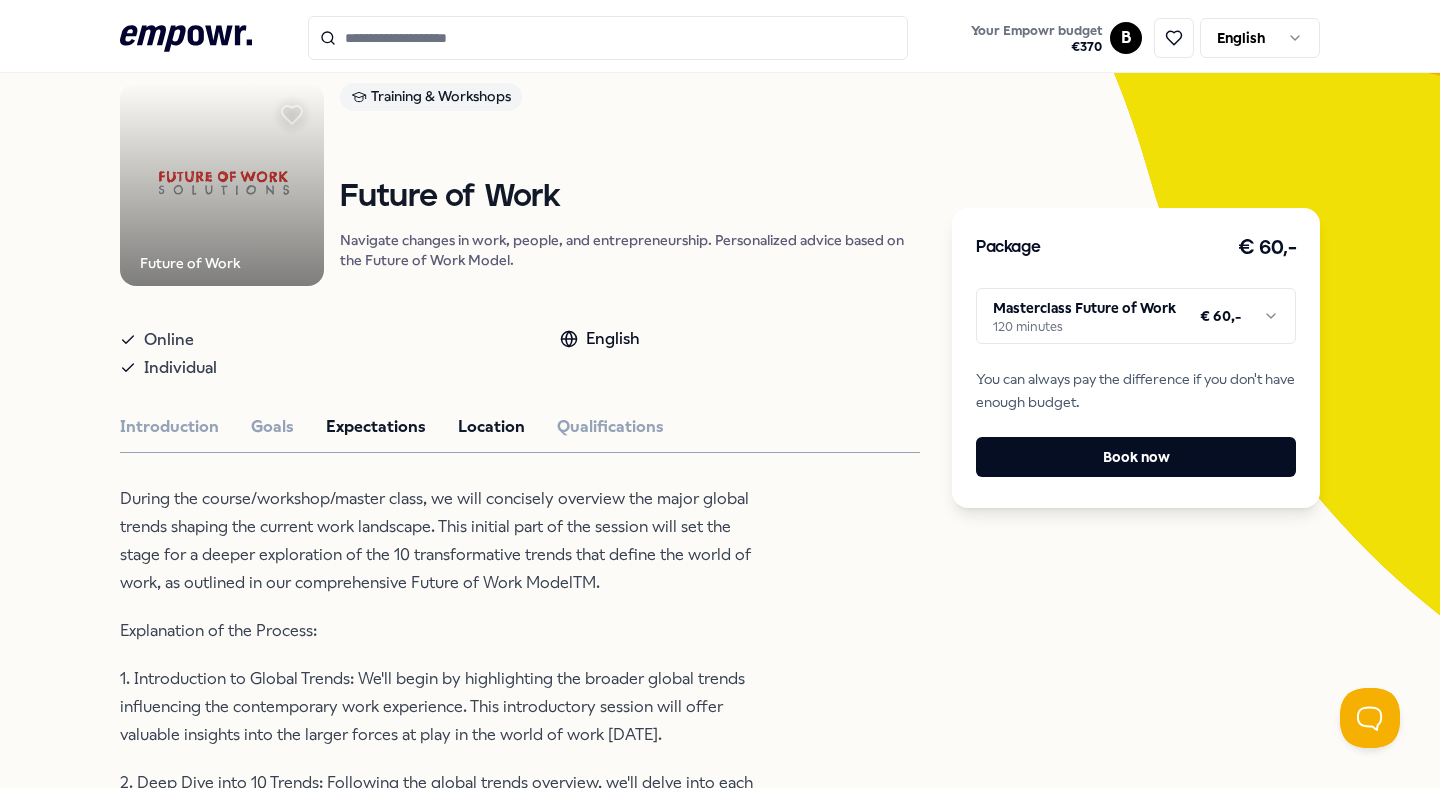 scroll, scrollTop: 140, scrollLeft: 0, axis: vertical 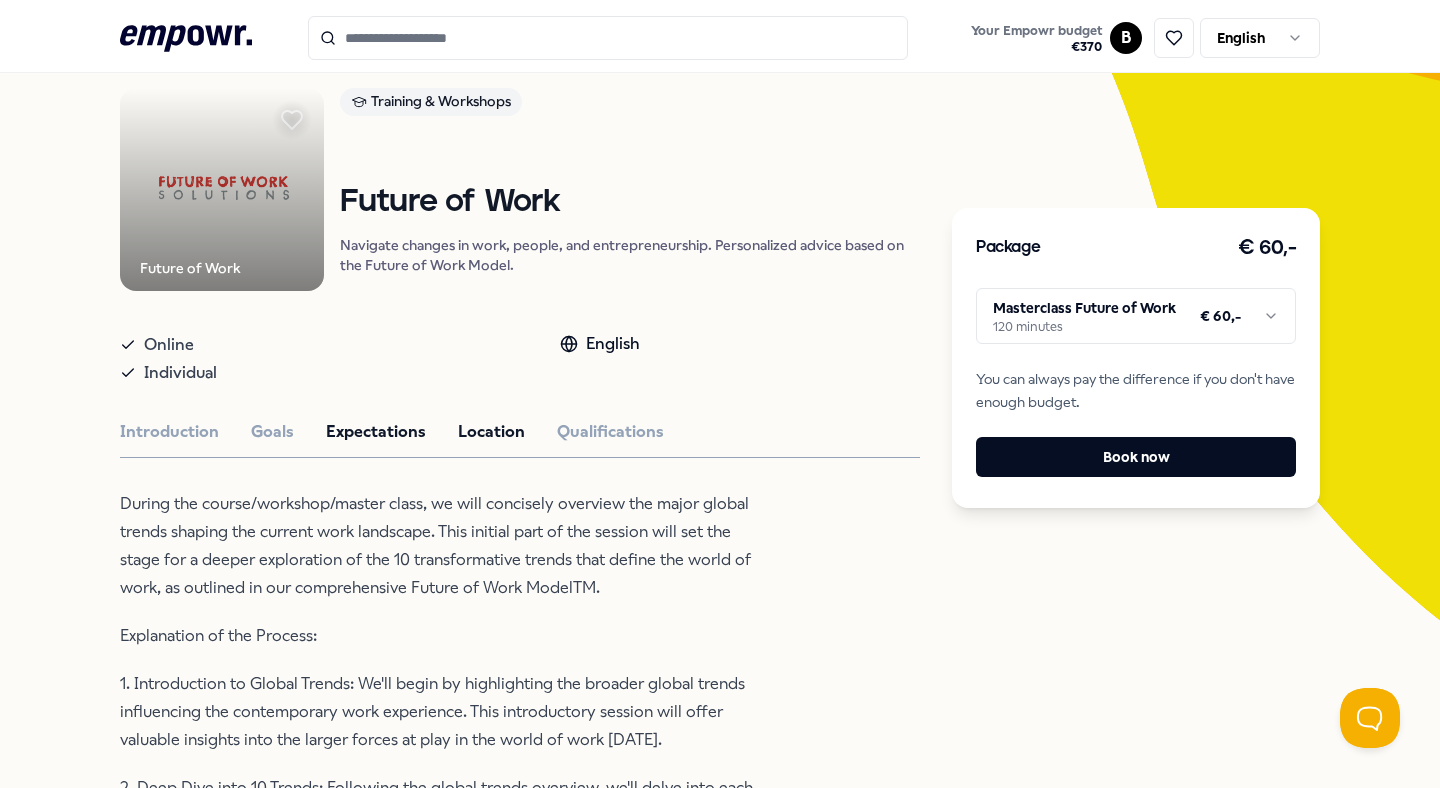 click on "Location" at bounding box center [491, 432] 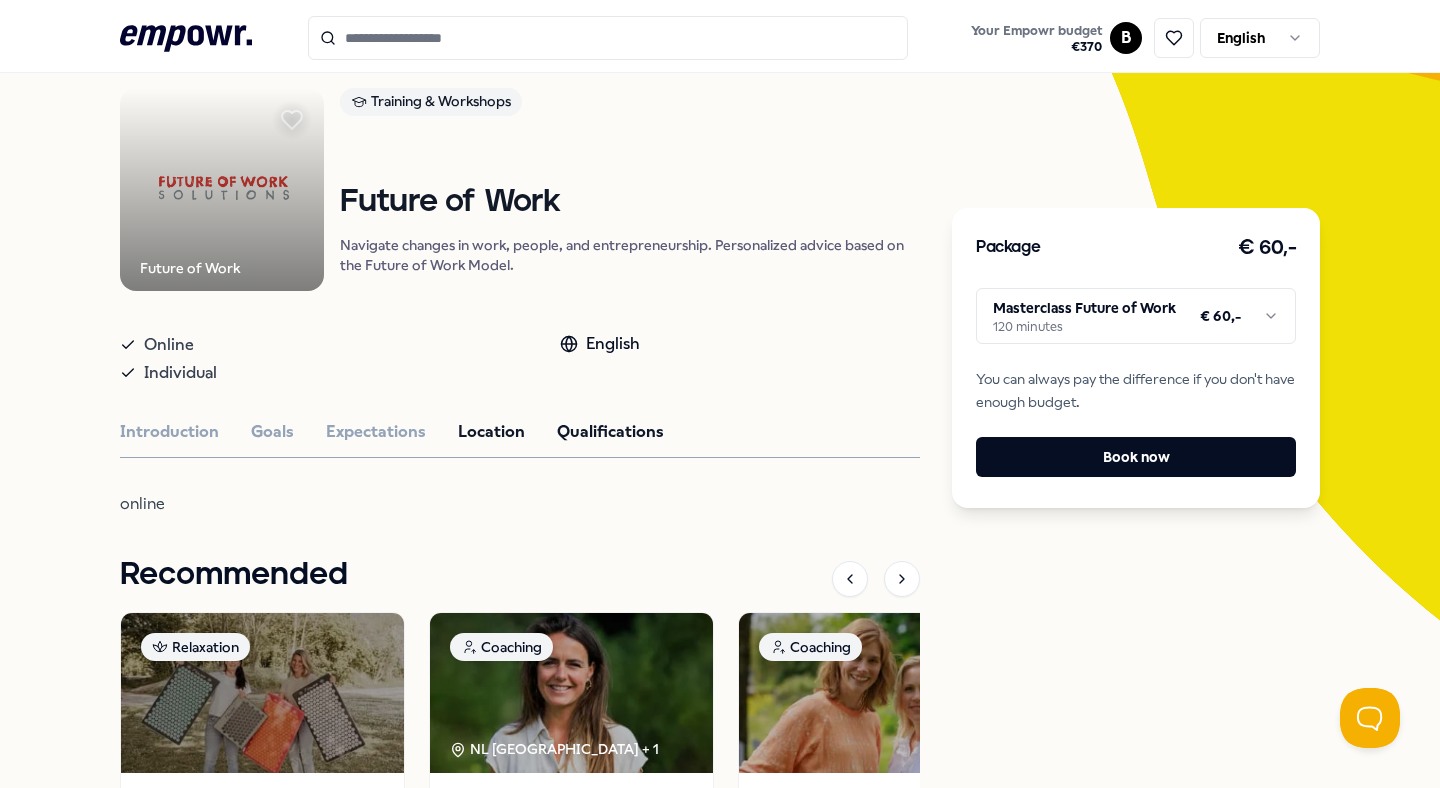 click on "Qualifications" at bounding box center (610, 432) 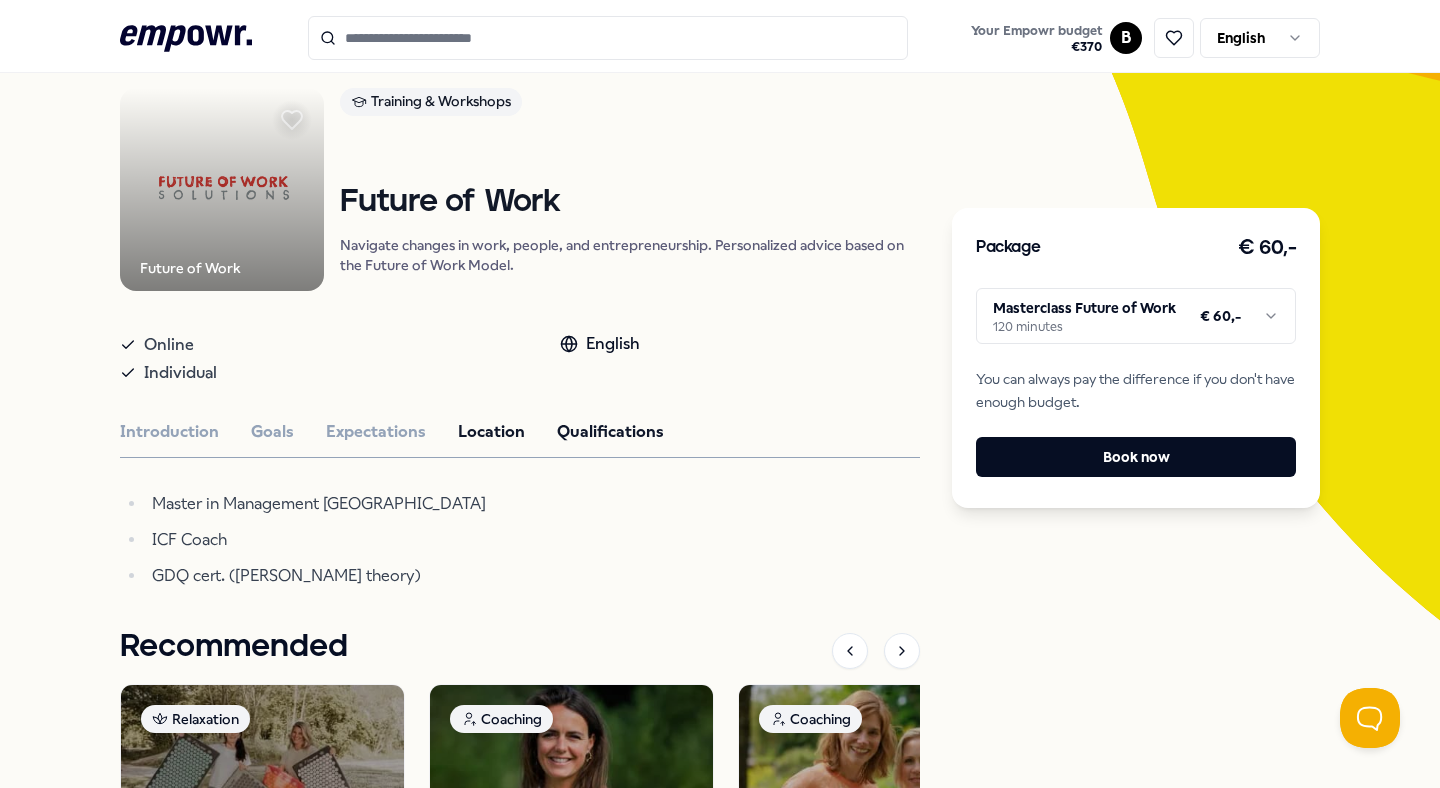 click on "Location" at bounding box center (491, 432) 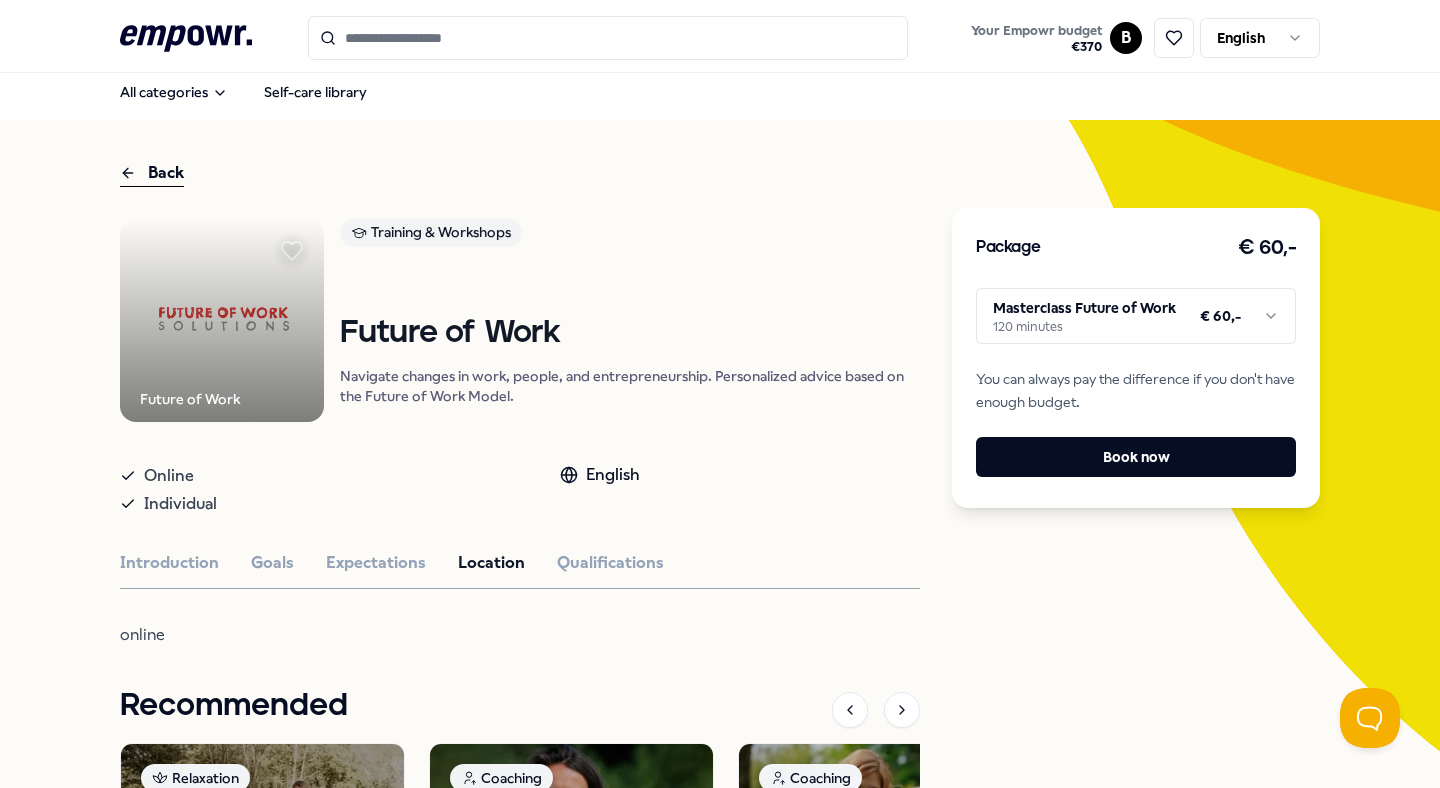 scroll, scrollTop: 4, scrollLeft: 0, axis: vertical 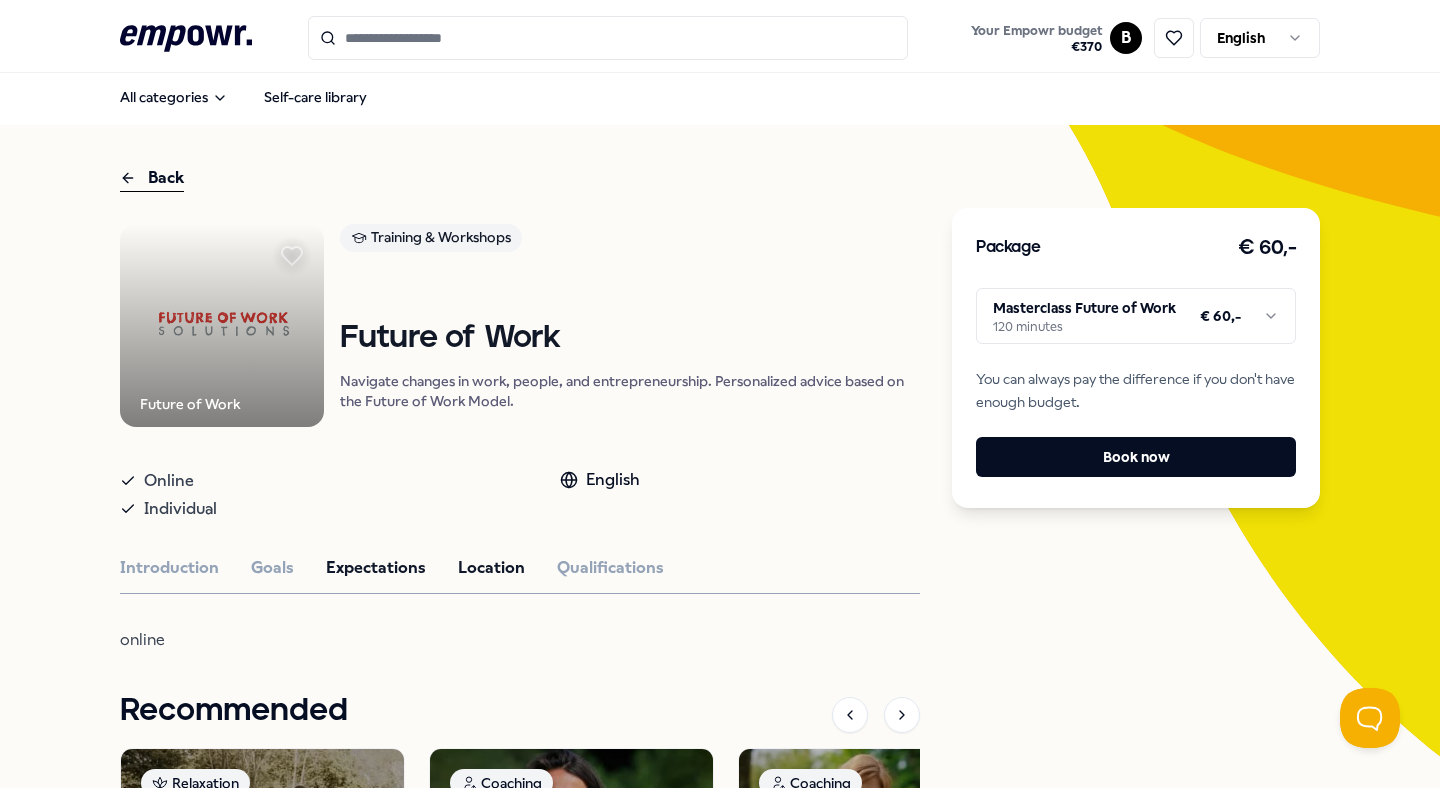 click on "Expectations" at bounding box center [376, 568] 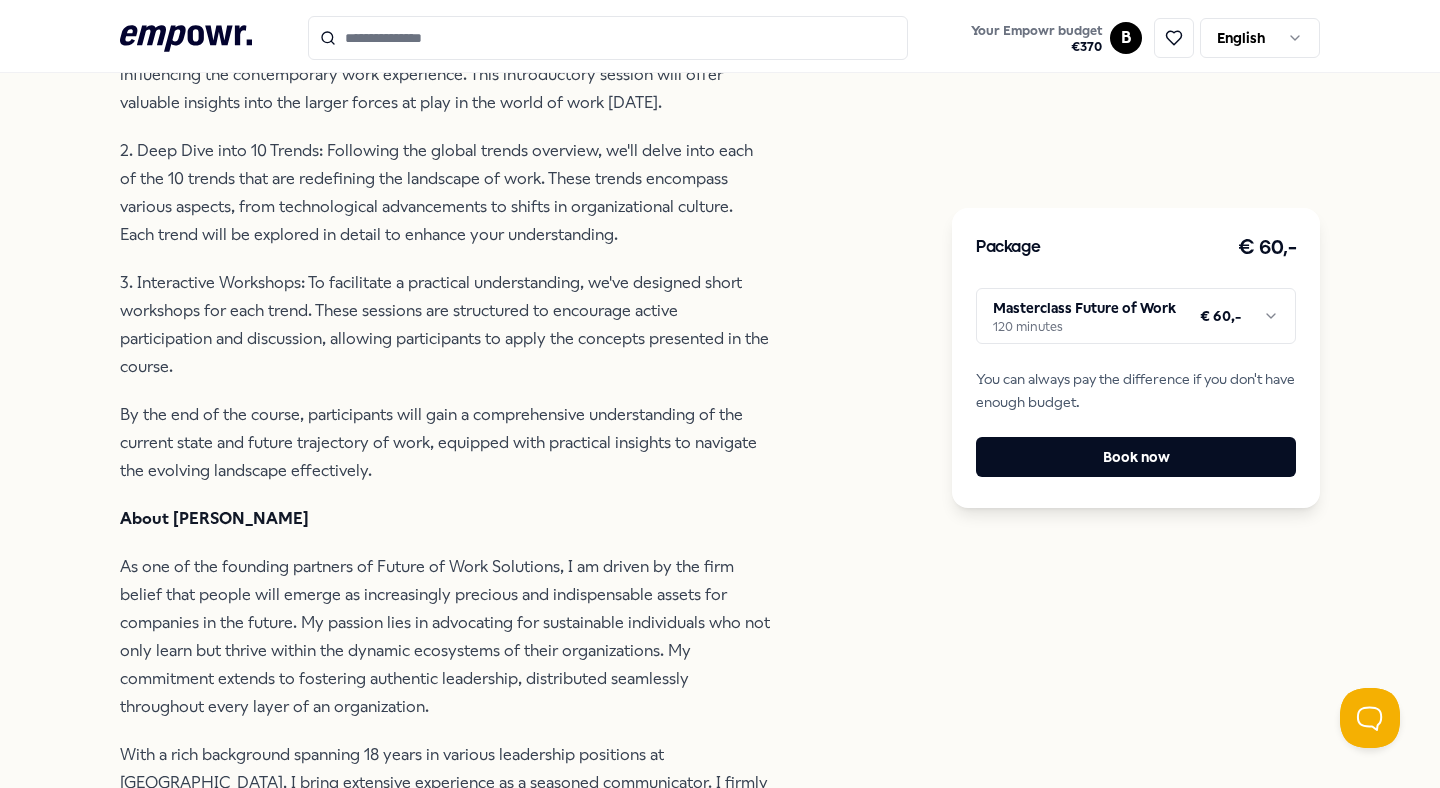 scroll, scrollTop: 782, scrollLeft: 0, axis: vertical 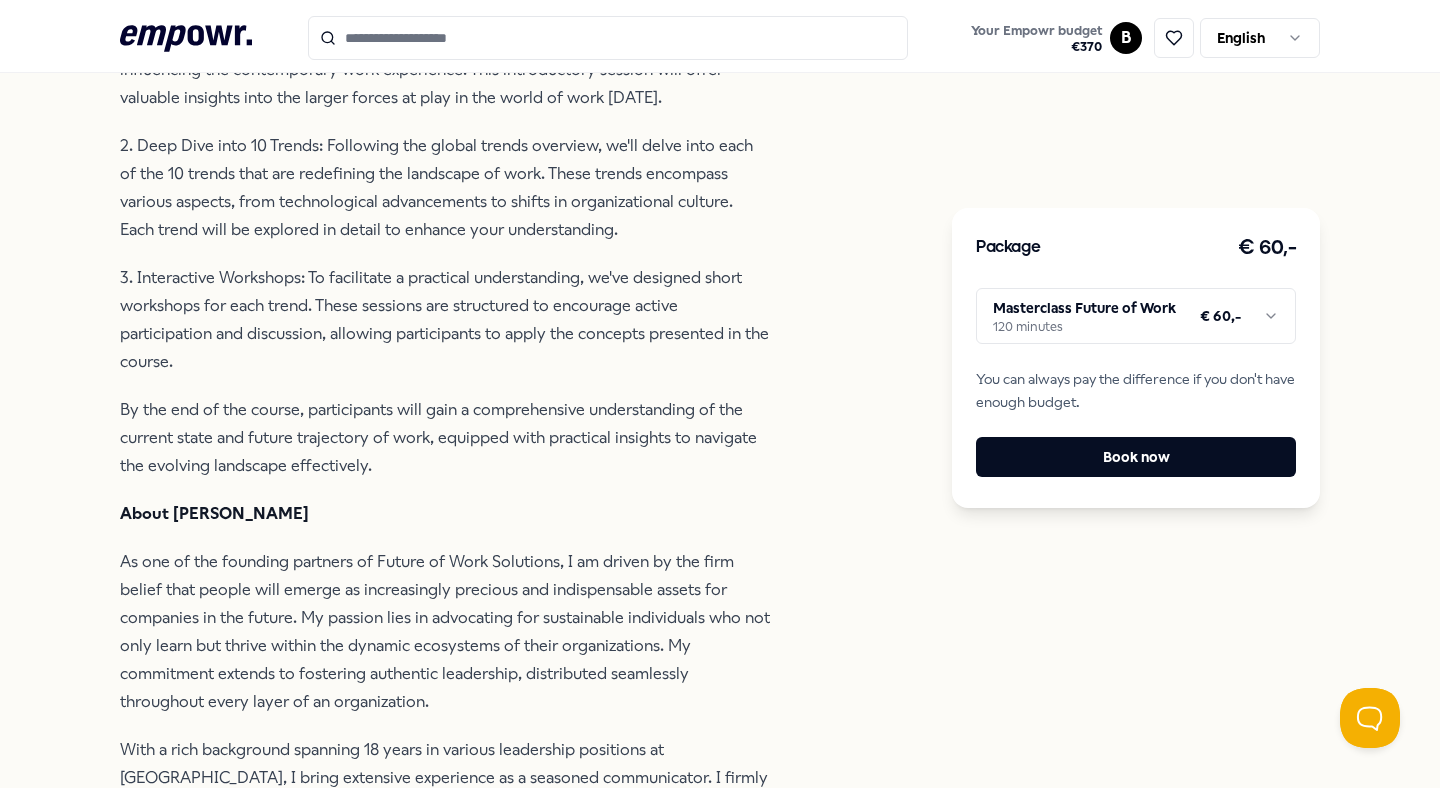 click on ".empowr-logo_svg__cls-1{fill:#03032f} Your Empowr budget € 370 B English All categories   Self-care library Back Future of Work Training & Workshops Future of Work Navigate changes in work, people, and entrepreneurship. Personalized advice based on the Future of Work Model. Online Individual English Introduction Goals Expectations Location Qualifications During the course/workshop/master class, we will concisely overview the major global trends shaping the current work landscape. This initial part of the session will set the stage for a deeper exploration of the 10 transformative trends that define the world of work, as outlined in our comprehensive Future of Work ModelTM. Explanation of the Process: 1. Introduction to Global Trends: We'll begin by highlighting the broader global trends influencing the contemporary work experience. This introductory session will offer valuable insights into the larger forces at play in the world of work [DATE]. About [PERSON_NAME] Recommended Relaxation From" at bounding box center [720, 394] 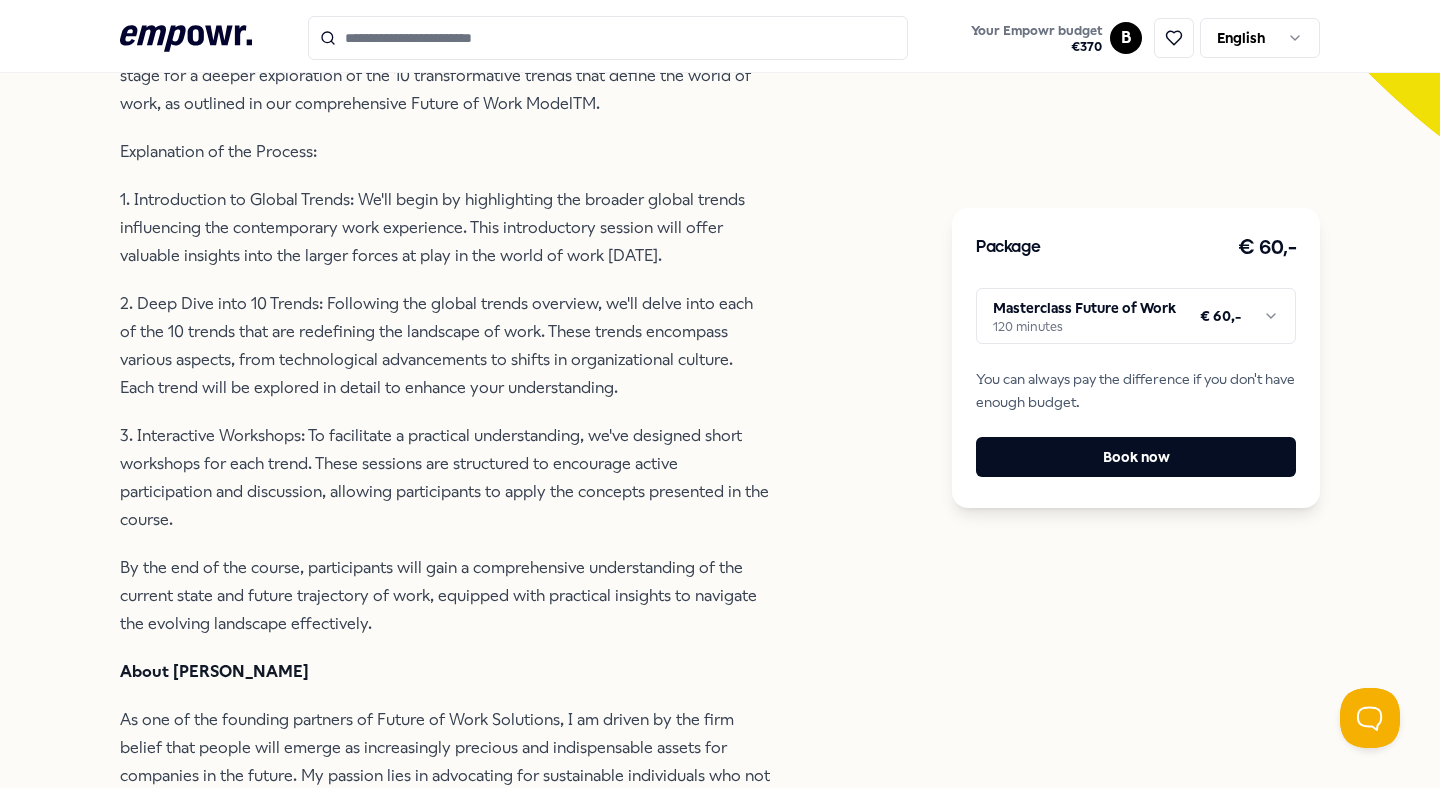 scroll, scrollTop: 0, scrollLeft: 0, axis: both 